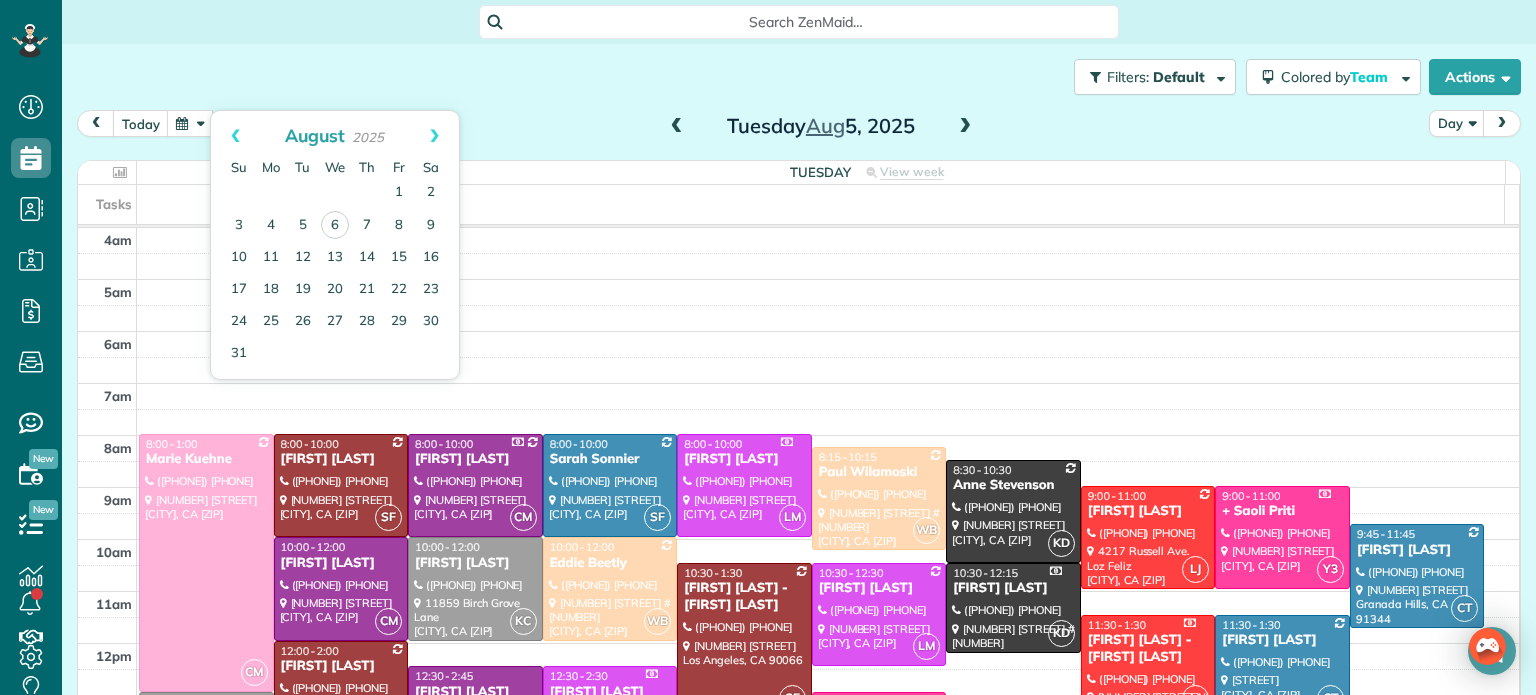 scroll, scrollTop: 0, scrollLeft: 0, axis: both 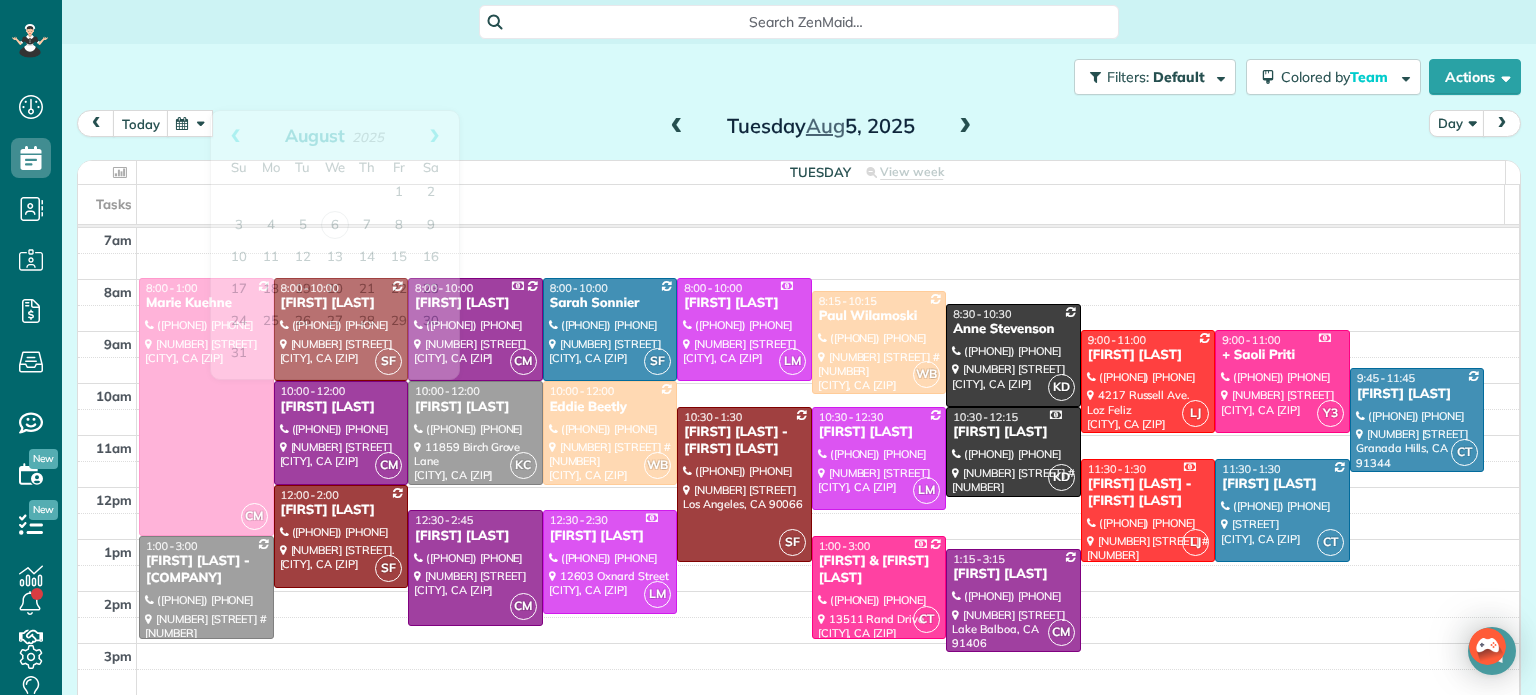 click on "Filters:   Default
Colored by  Team
Color by Cleaner
Color by Team
Color by Status
Color by Recurrence
Color by Paid/Unpaid
Filters  Default
Schedule Changes
Actions
Create Appointment
Create Task
Clock In/Out
Send Work Orders
Print Route Sheets
Today's Emails/Texts
View Metrics" at bounding box center [799, 77] 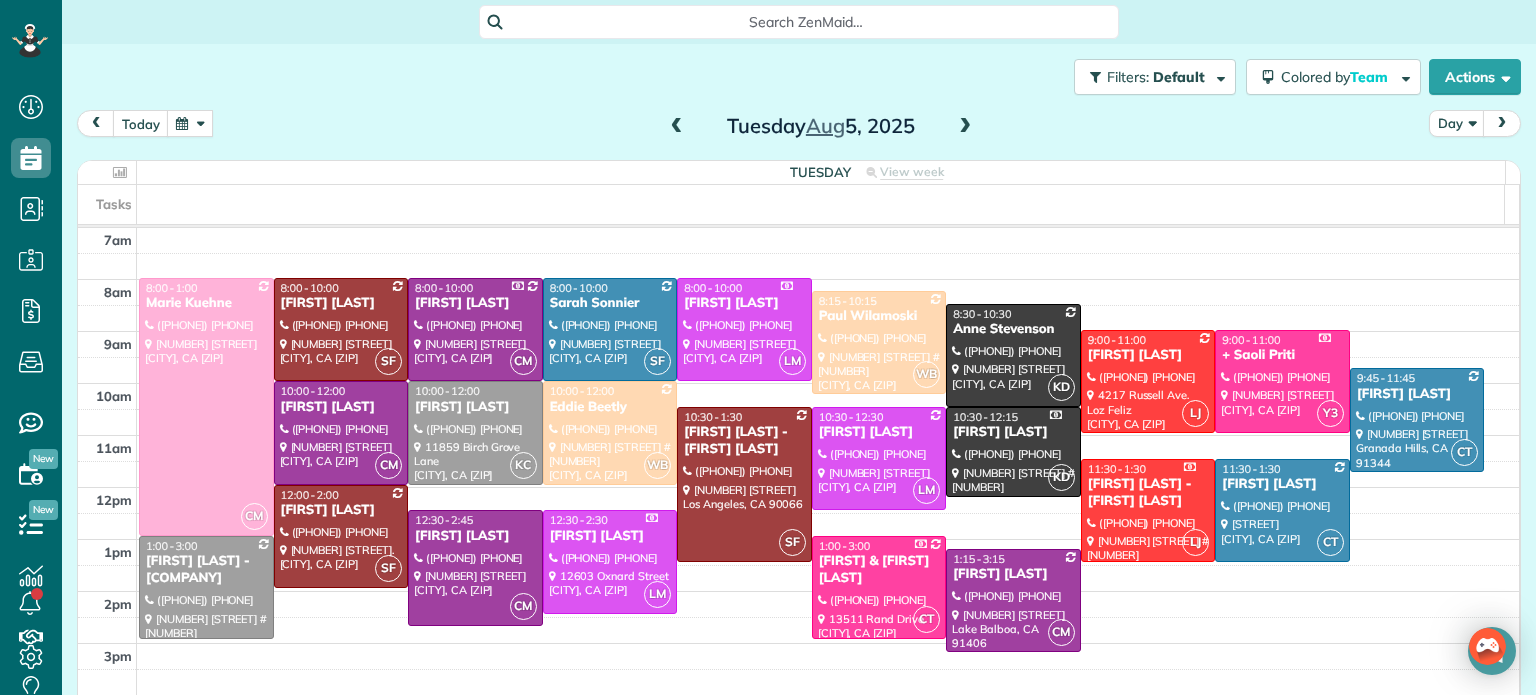 click at bounding box center (965, 127) 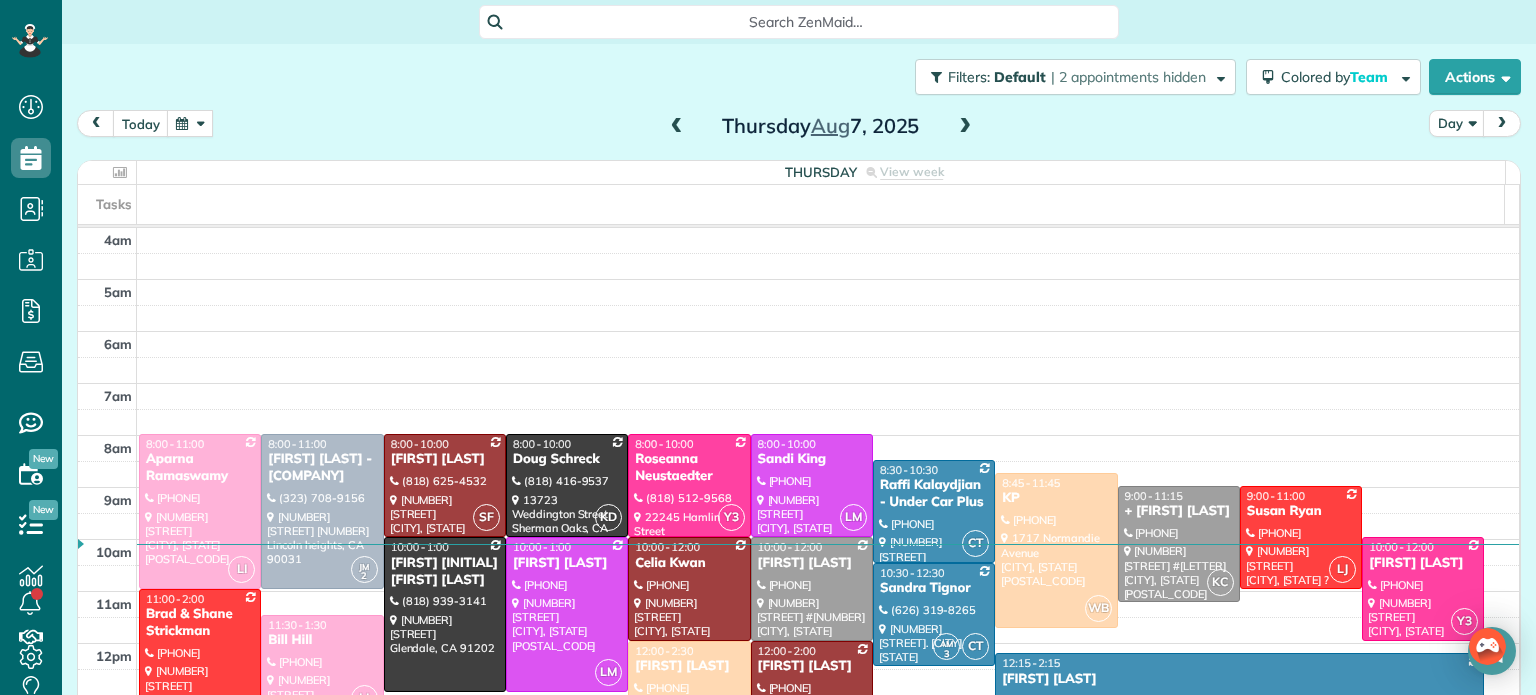 scroll, scrollTop: 0, scrollLeft: 0, axis: both 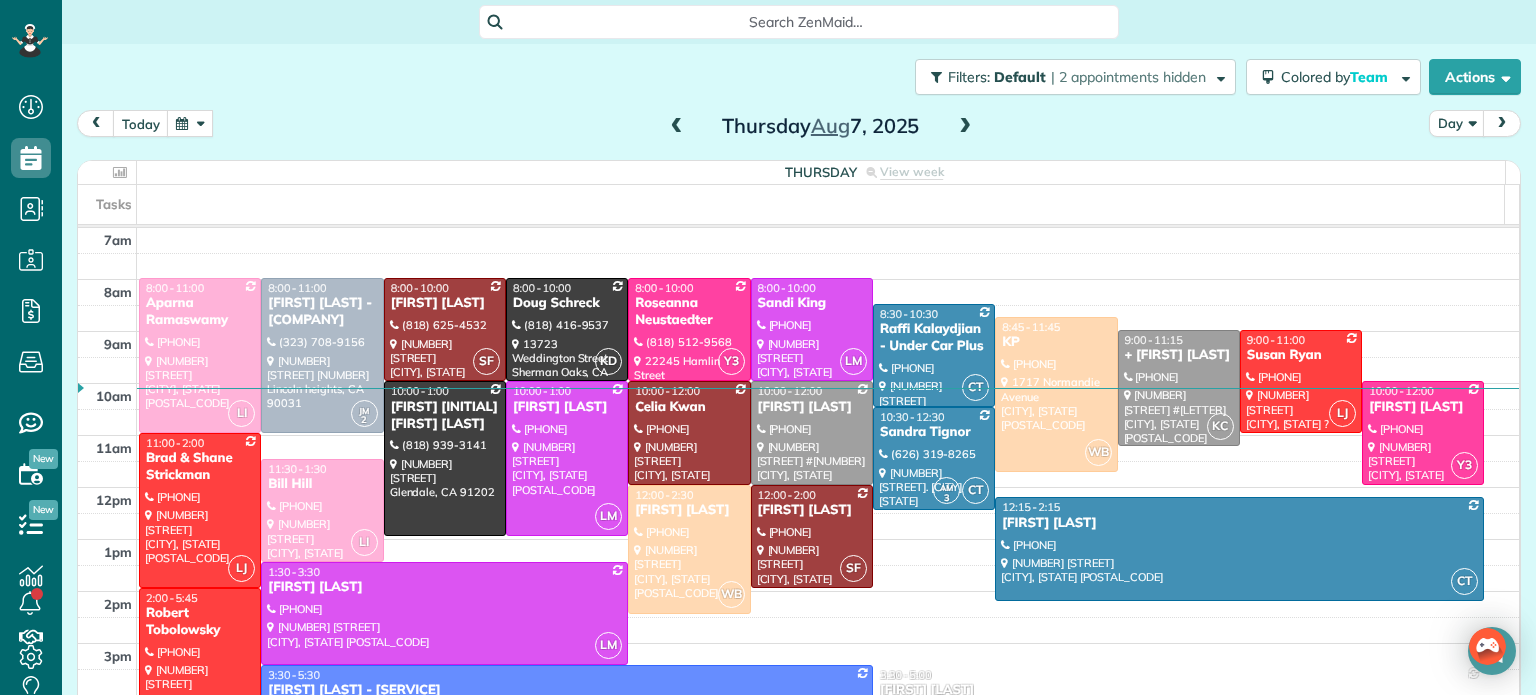 click at bounding box center [965, 127] 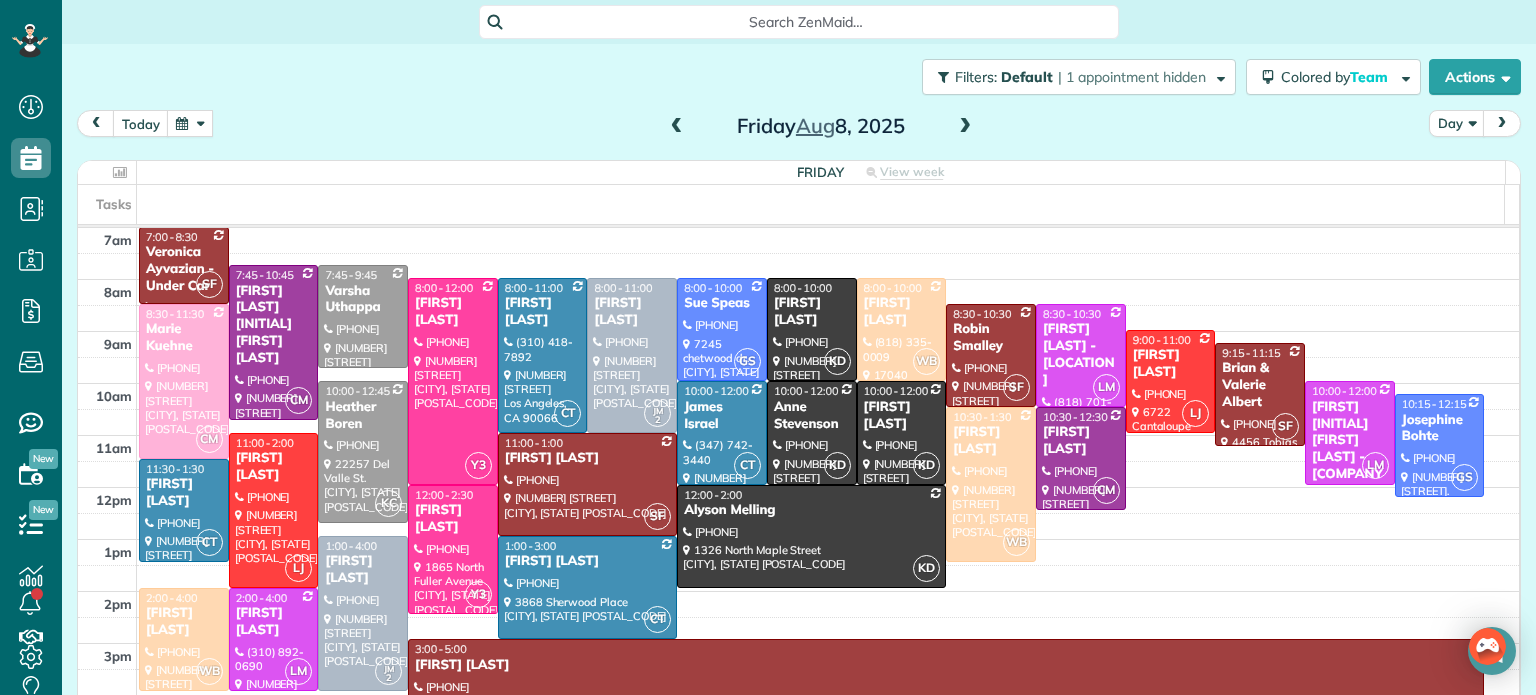 click at bounding box center (677, 127) 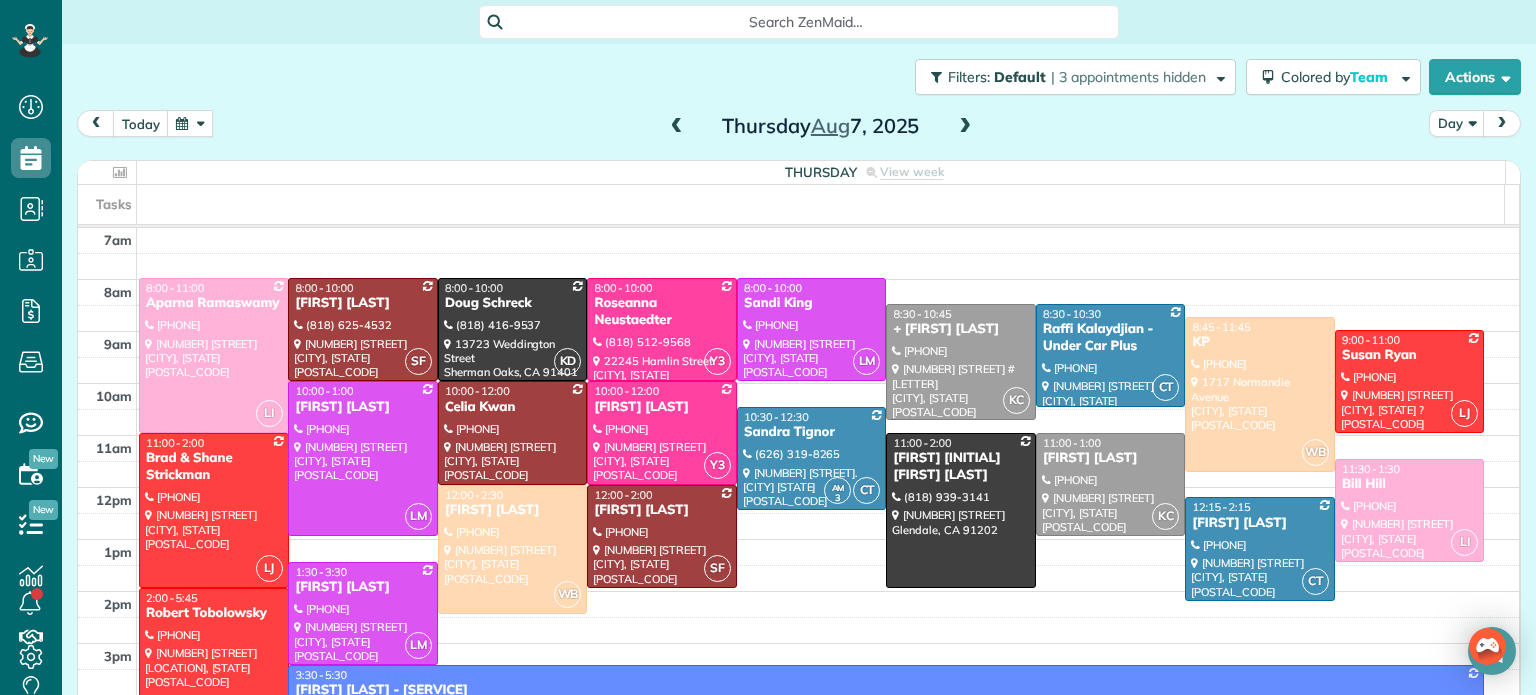 scroll, scrollTop: 256, scrollLeft: 0, axis: vertical 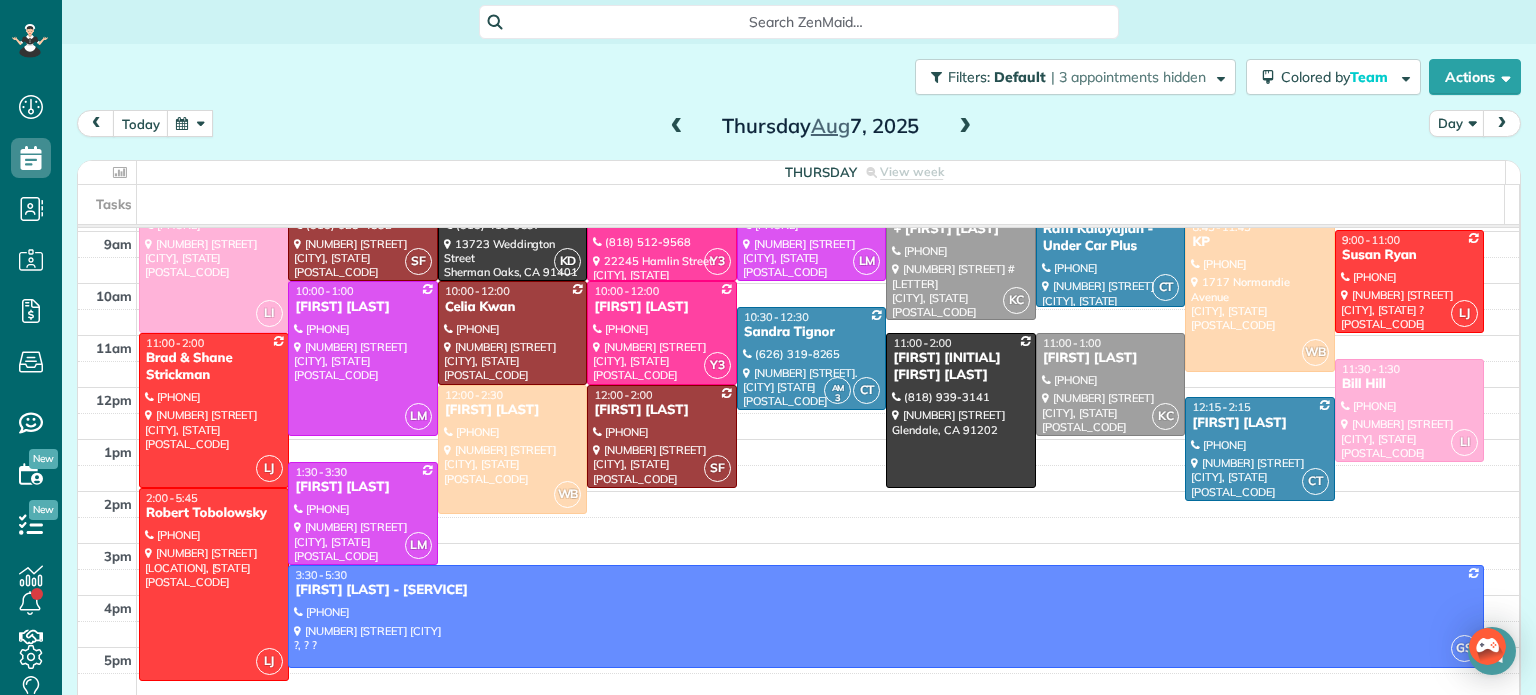 drag, startPoint x: 1068, startPoint y: 446, endPoint x: 1069, endPoint y: 457, distance: 11.045361 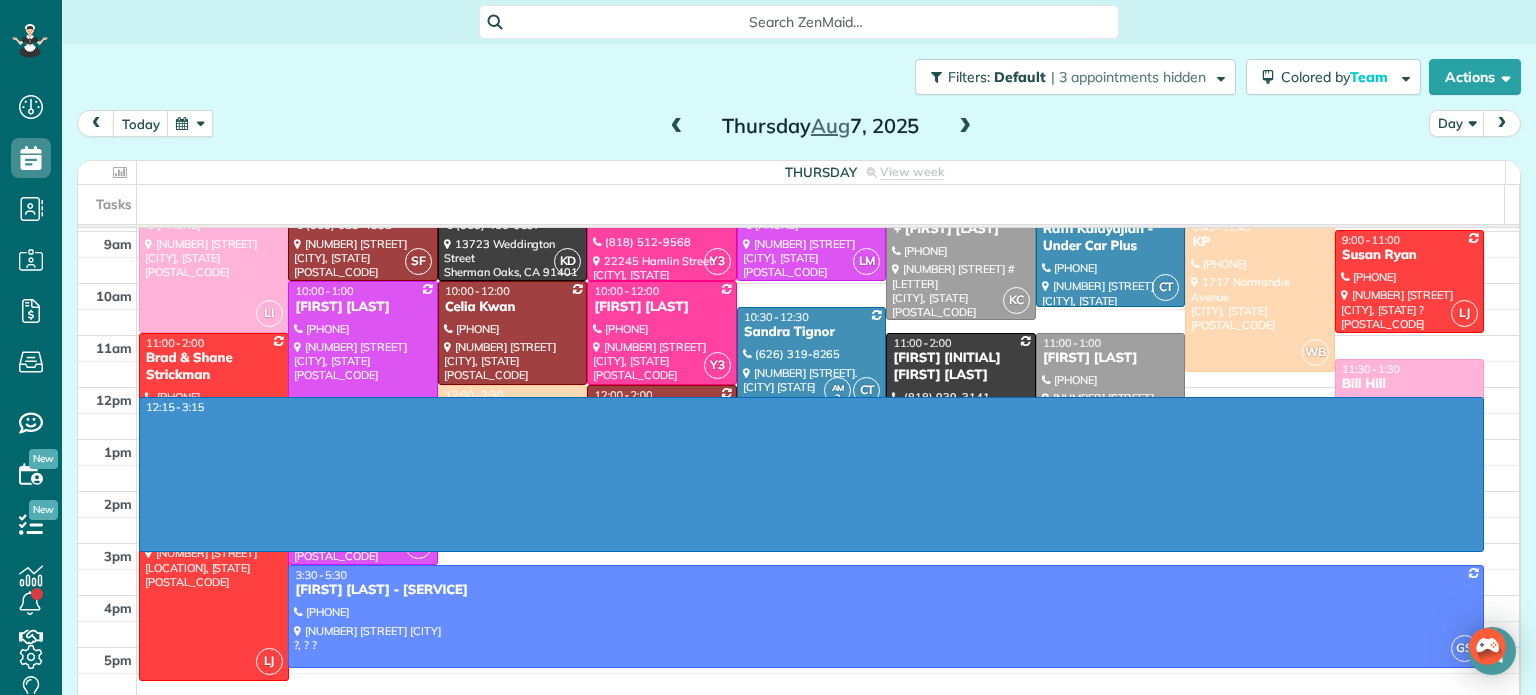 drag, startPoint x: 1069, startPoint y: 457, endPoint x: 858, endPoint y: 403, distance: 217.80037 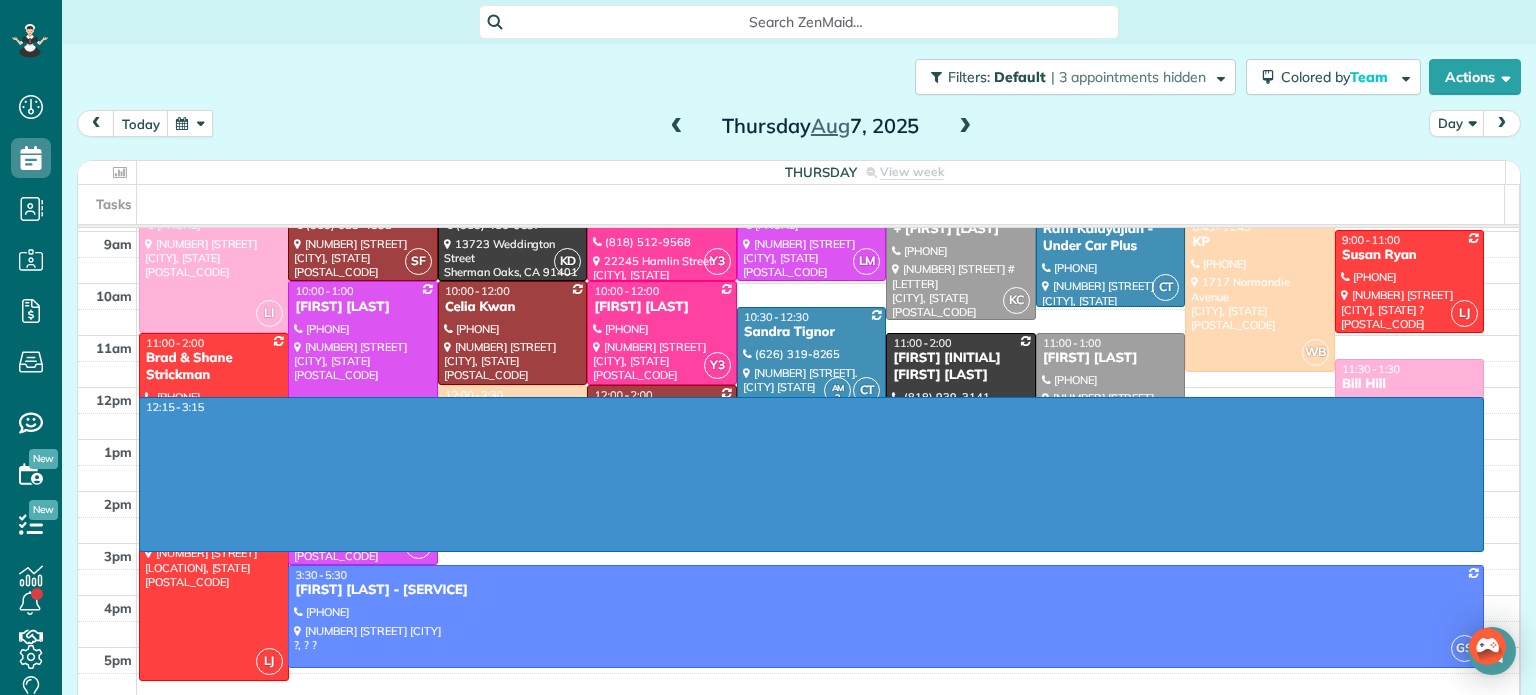 click on "4am 5am 6am 7am 8am 9am 10am 11am 12pm 1pm 2pm 3pm 4pm 5pm 6pm 7pm 8pm 12:15 - 3:15 LI 8:00 - 11:00 Aparna Ramaswamy (612) 703-0638 5102 Palm Drive La Cañada Flintridge, CA 91011 SF 8:00 - 10:00 Gabrielle Davis (818) 625-4532 4826 Quedo Place Woodland Hills, CA 91364 KD 8:00 - 10:00 Doug Schreck (818) 416-9537 13723 Weddington Street Sherman Oaks, CA 91401 Y3 8:00 - 10:00 Roseanna Neustaedter (818) 512-9568 22245 Hamlin Street Canoga Park, CA 91303 LM 8:00 - 10:00 Sandi King (818) 613-9467 5128 Vesper Avenue Sherman Oaks, CA 91403 KC 8:30 - 10:45 + Diane Gonzales (310) 592-1177 6925 Hazeltine Ave #C Van Nuys, CA 91401 CT 8:30 - 10:30 Raffi Kalaydjian - Under Car Plus (310) 466-4751 7032 Valjean Avenue Van Nuys, CA 91406 WB 8:45 - 11:45 KP (801) 875-7313 1717 Normandie Avenue Los Angeles, CA 90027 LJ 9:00 - 11:00 Susan Ryan (617) 257-8633 1603 Idlewood Rd Glendale, ? 91202 LM 10:00 - 1:00 Erin Oremland (310) 666-5838 3546 Loadstone Drive Sherman oaks, CA 91403 10:00 - 12:00 Celia Kwan (818) 254-7232 Y3 AM 3" at bounding box center (798, 413) 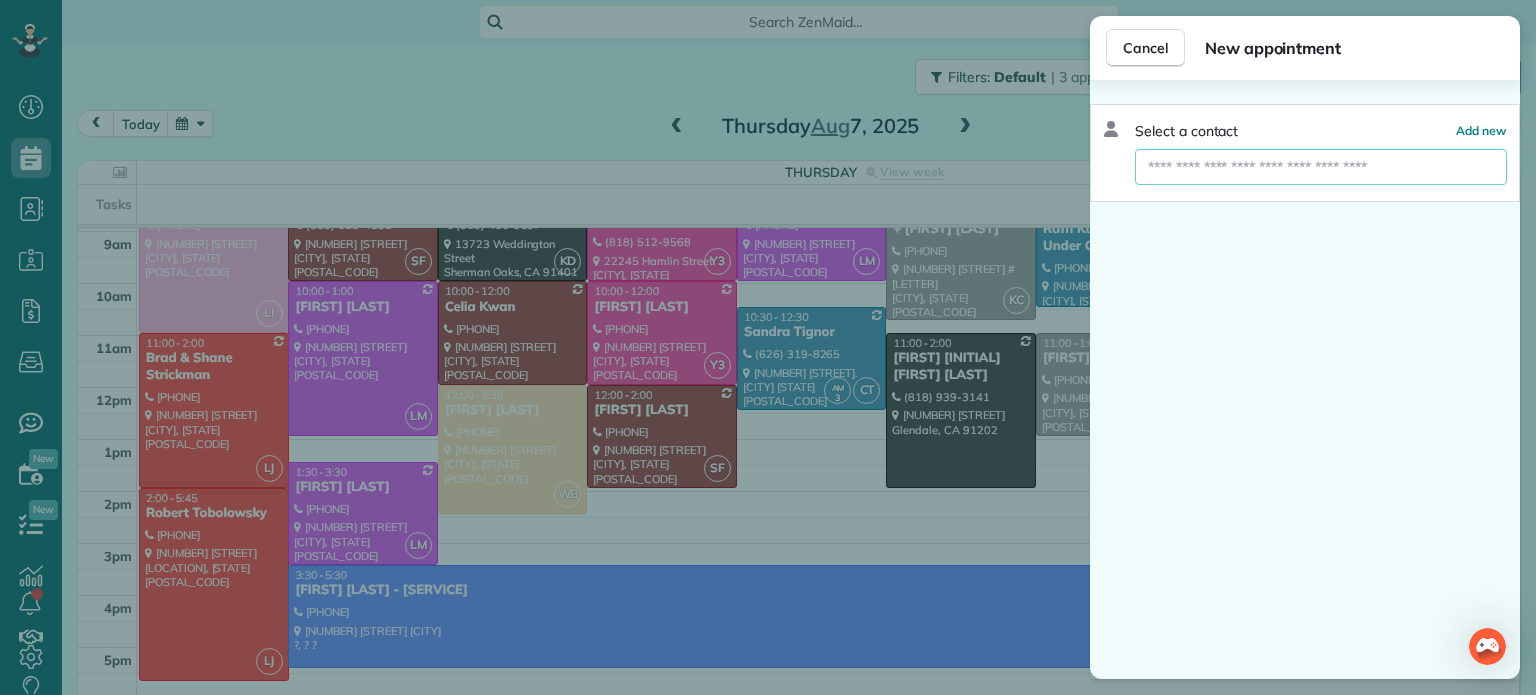 click at bounding box center [1321, 167] 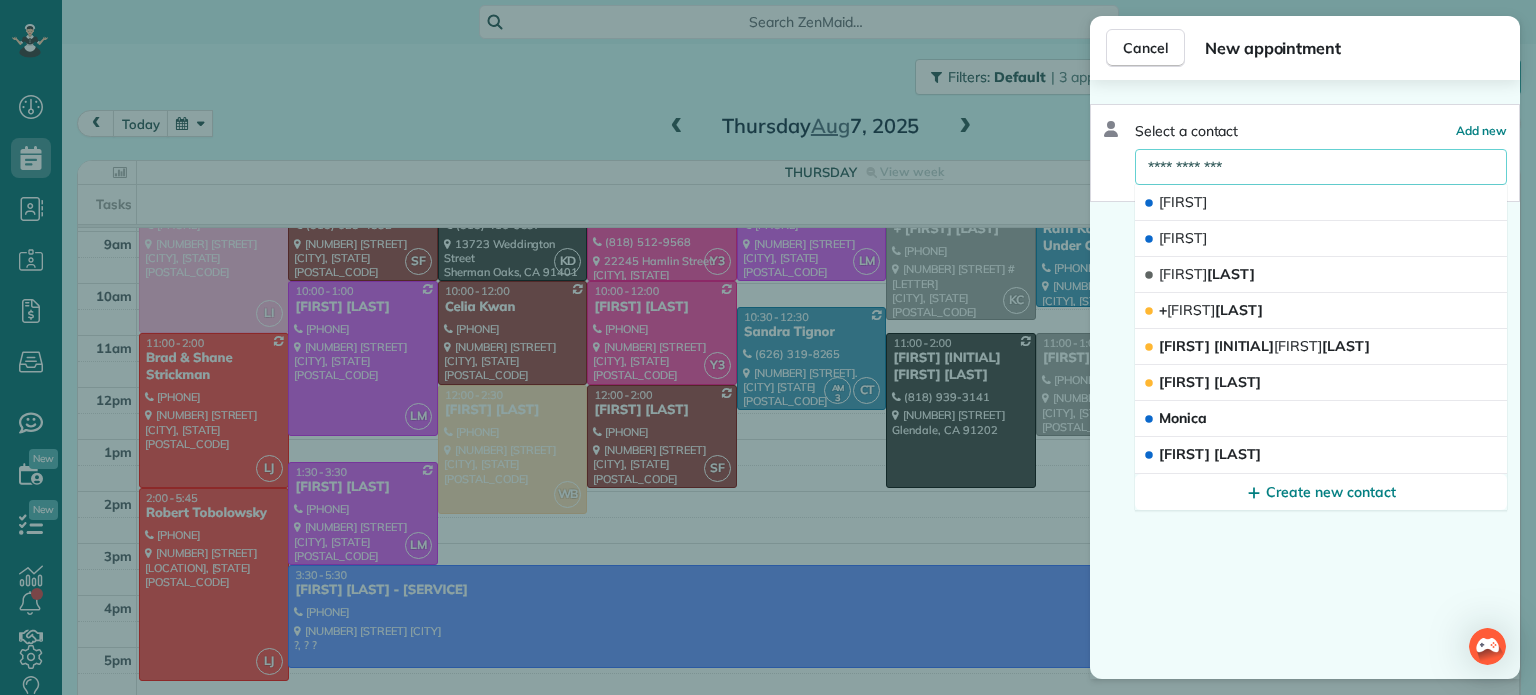 click on "**********" at bounding box center (1321, 167) 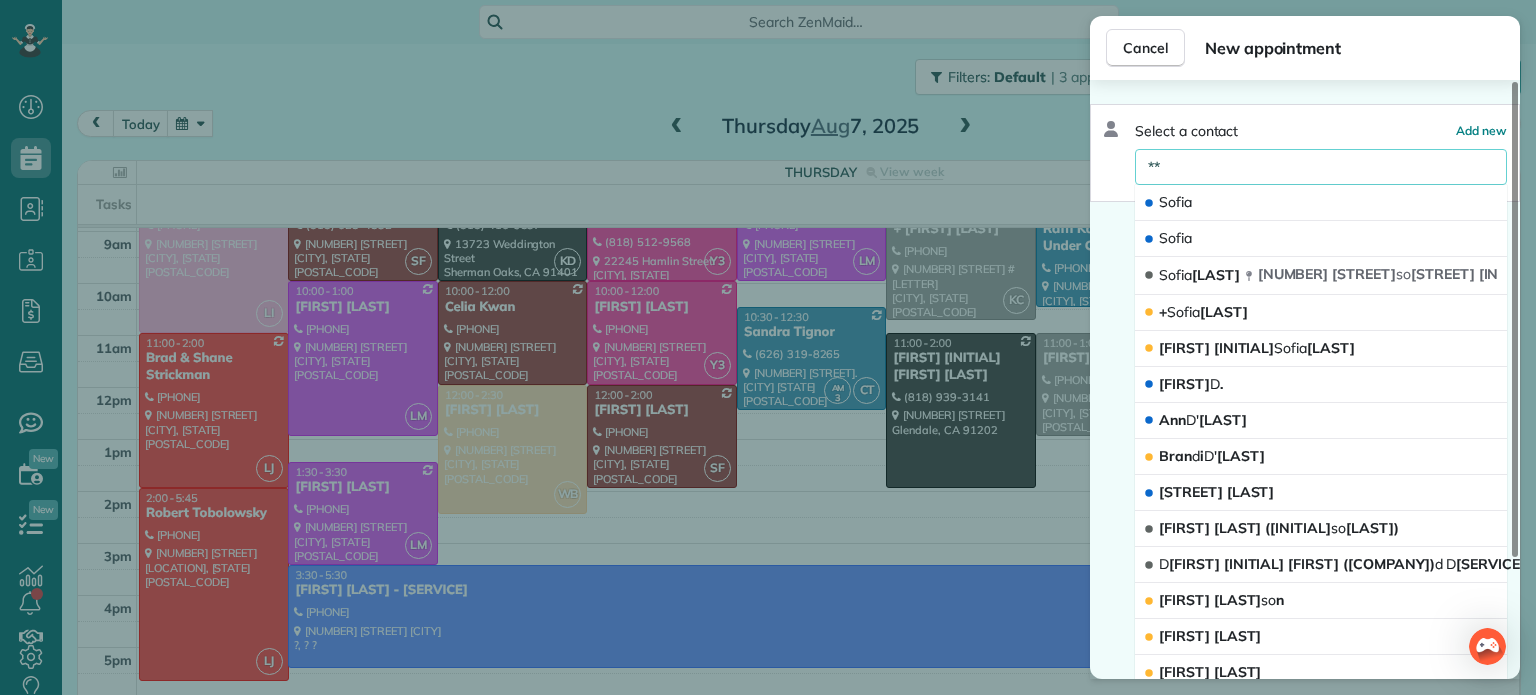 type on "*" 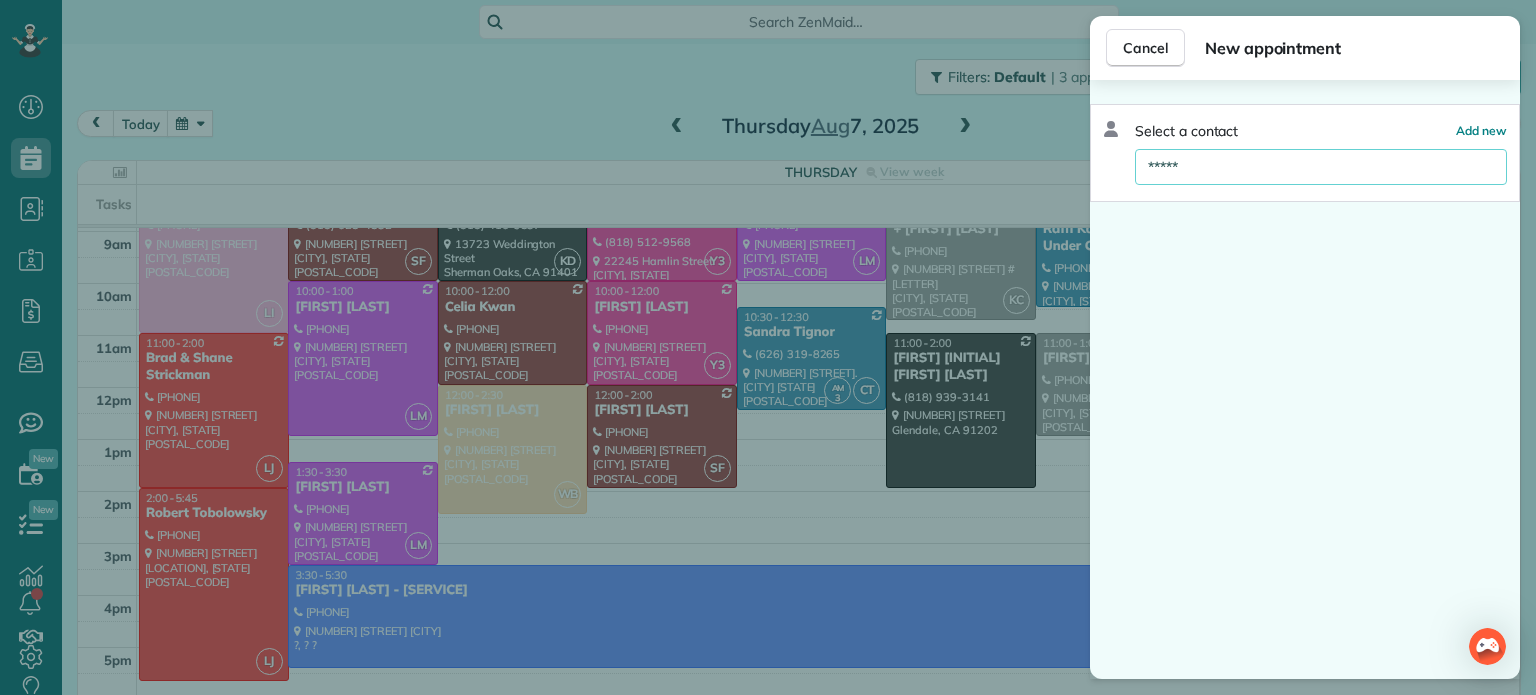 drag, startPoint x: 1256, startPoint y: 167, endPoint x: 1291, endPoint y: 86, distance: 88.23831 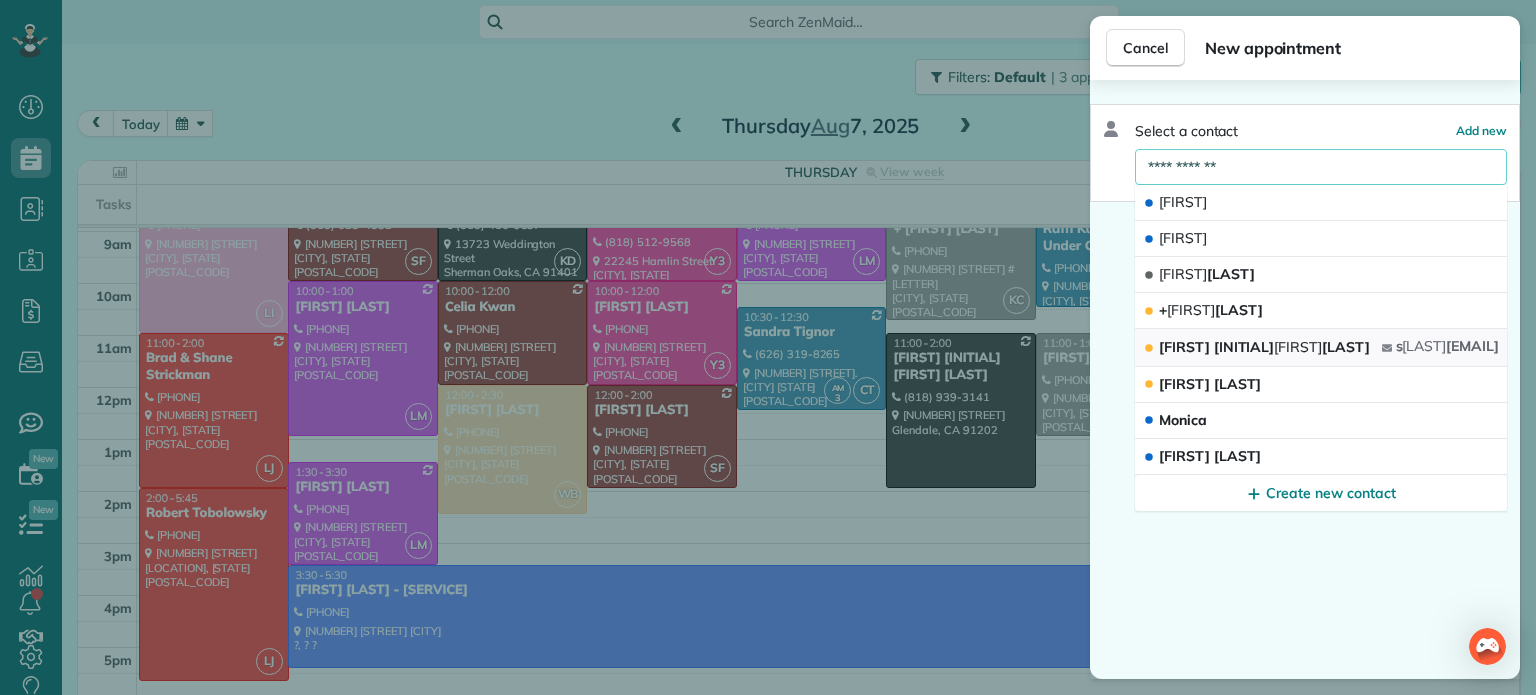 type on "**********" 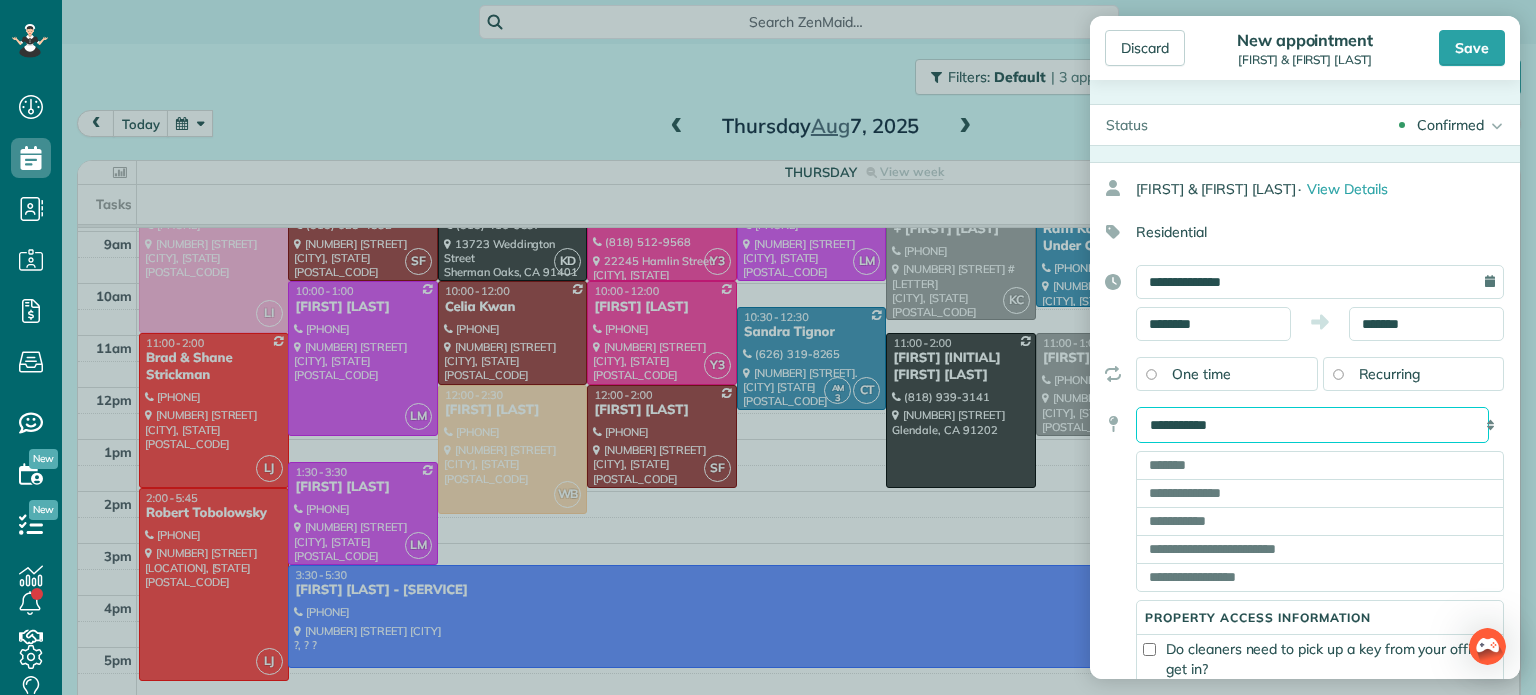 click on "**********" at bounding box center (1312, 425) 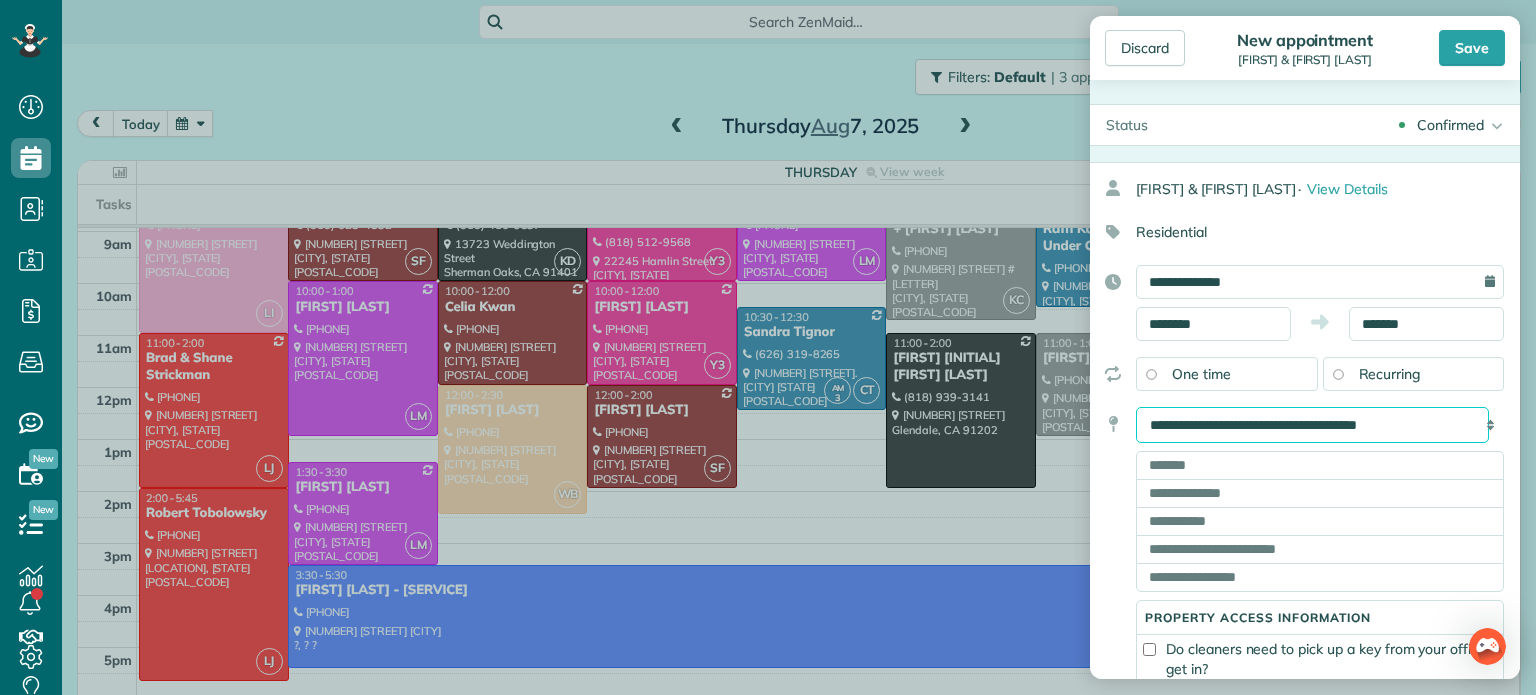 click on "**********" at bounding box center [1312, 425] 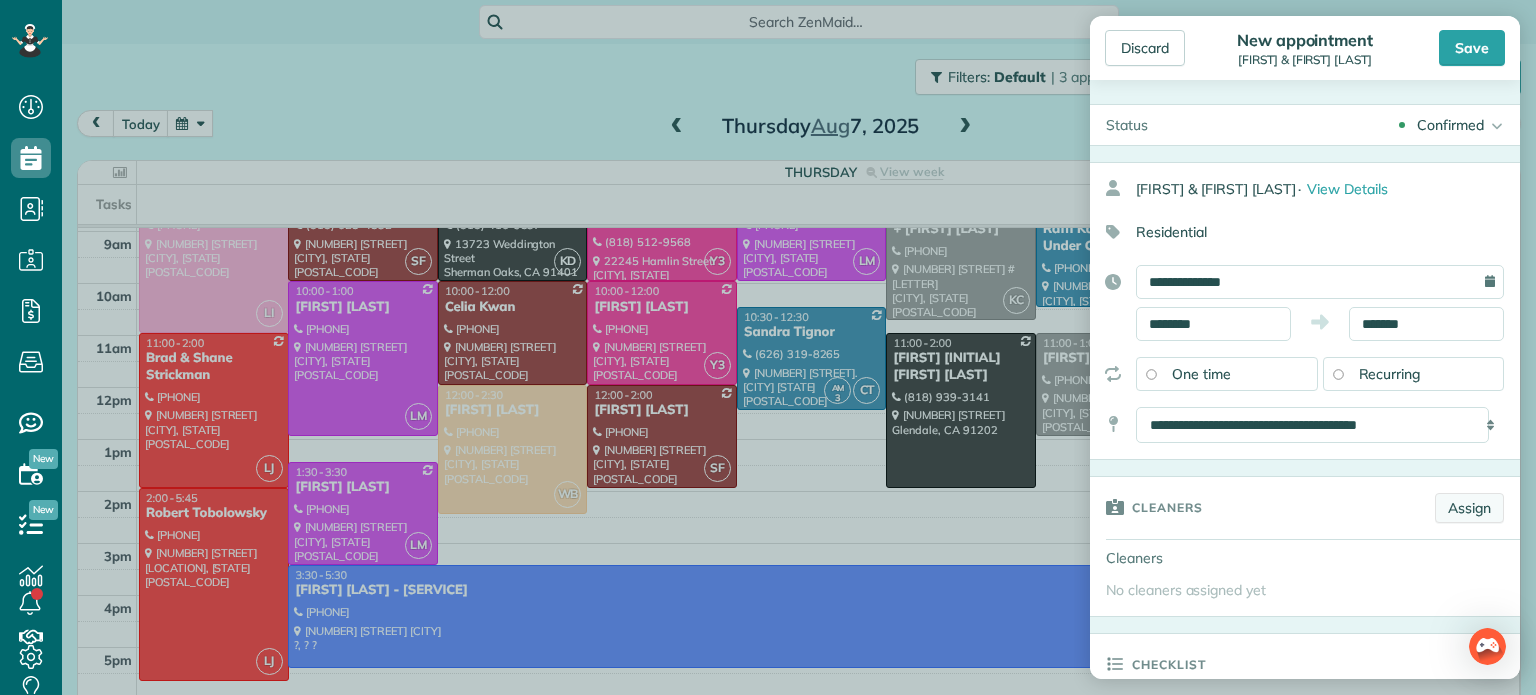 click on "Assign" at bounding box center (1469, 508) 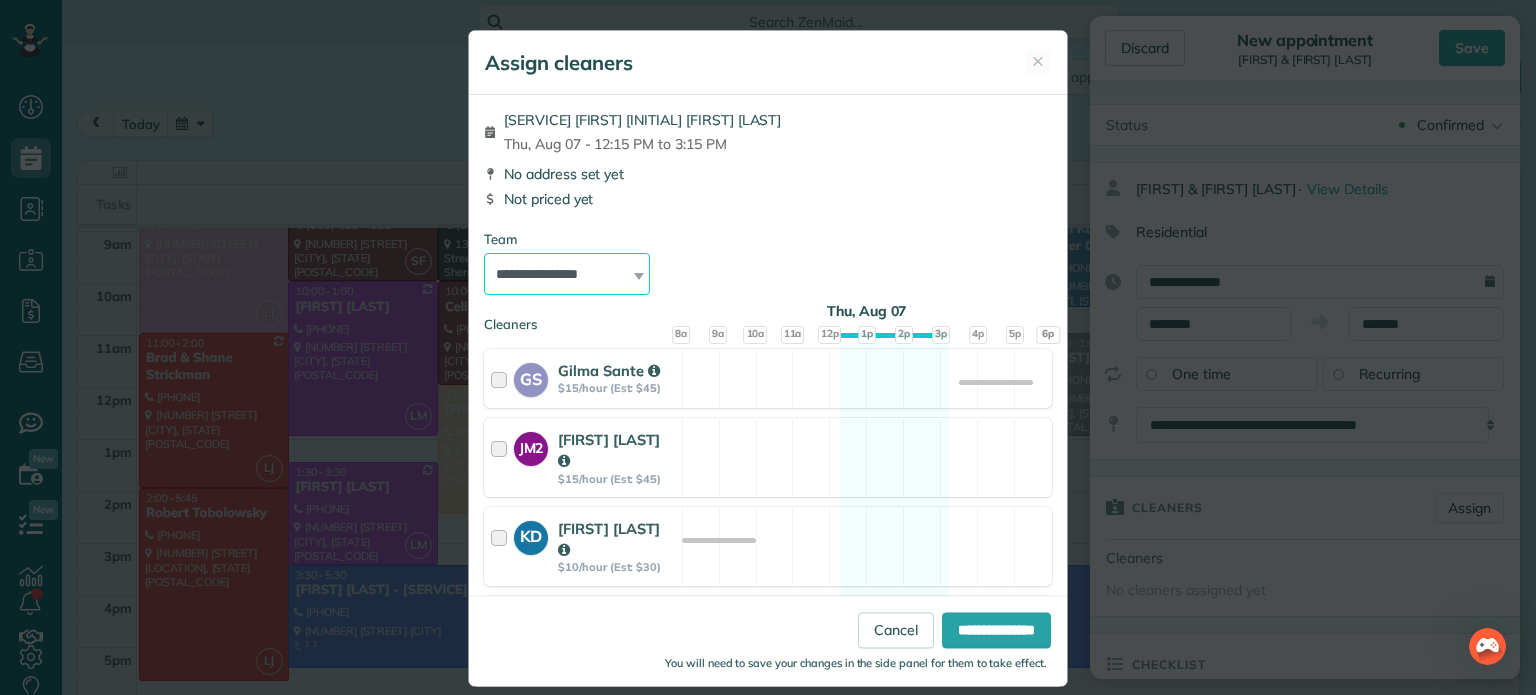 click on "**********" at bounding box center (567, 274) 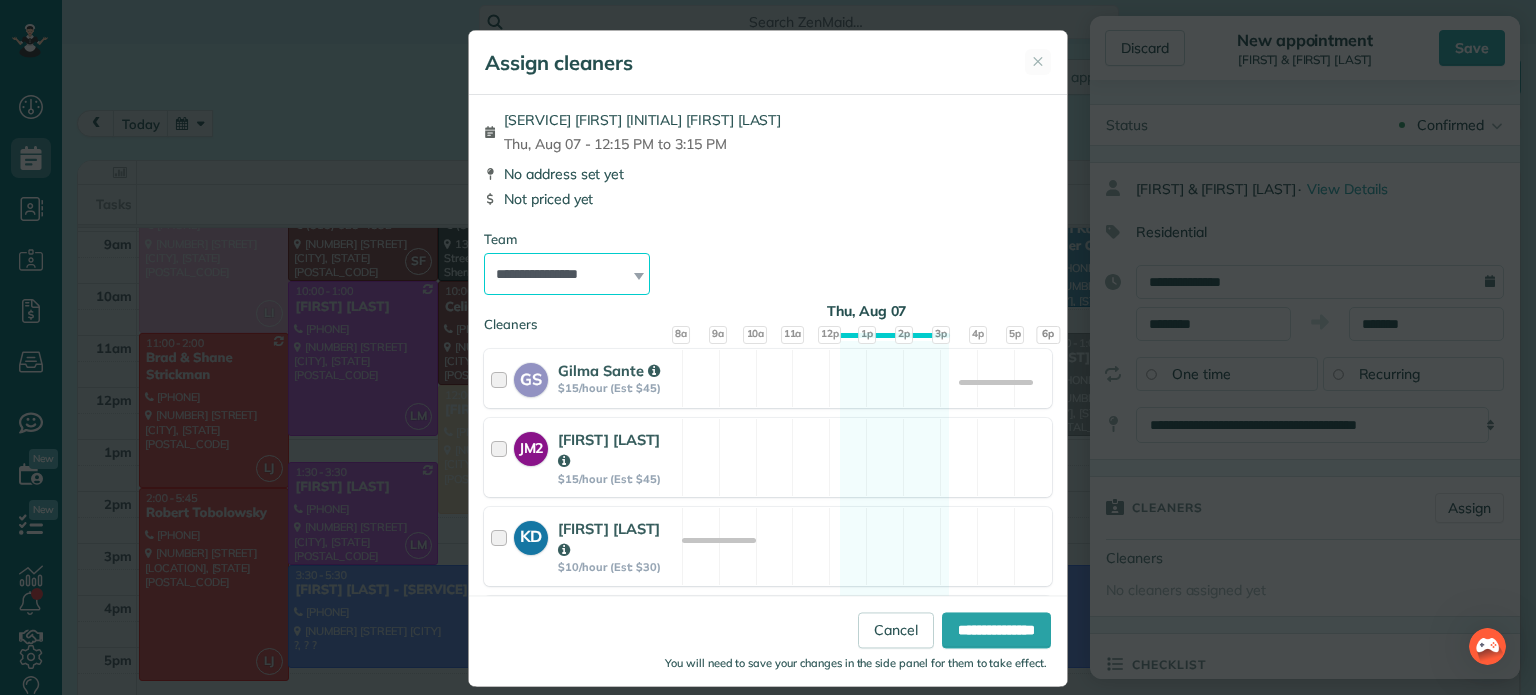 select on "***" 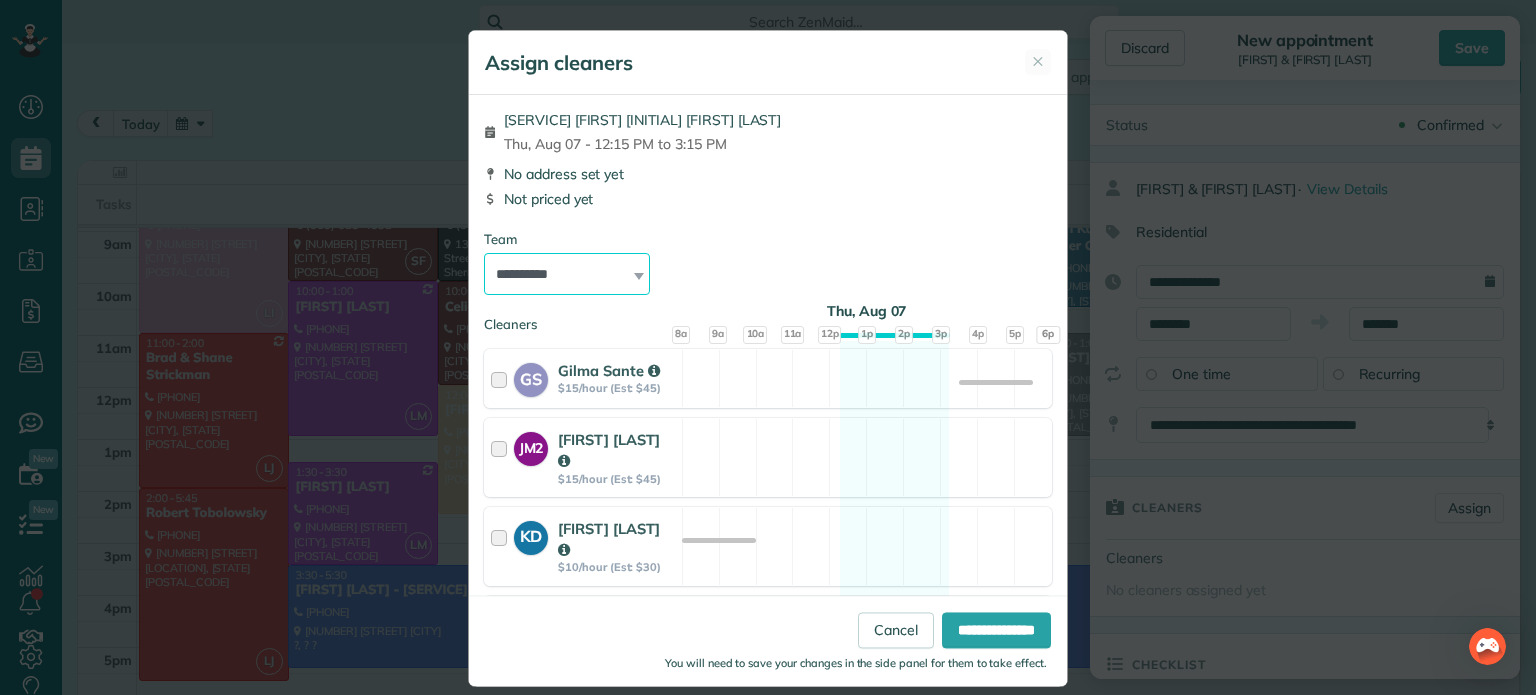 click on "**********" at bounding box center [567, 274] 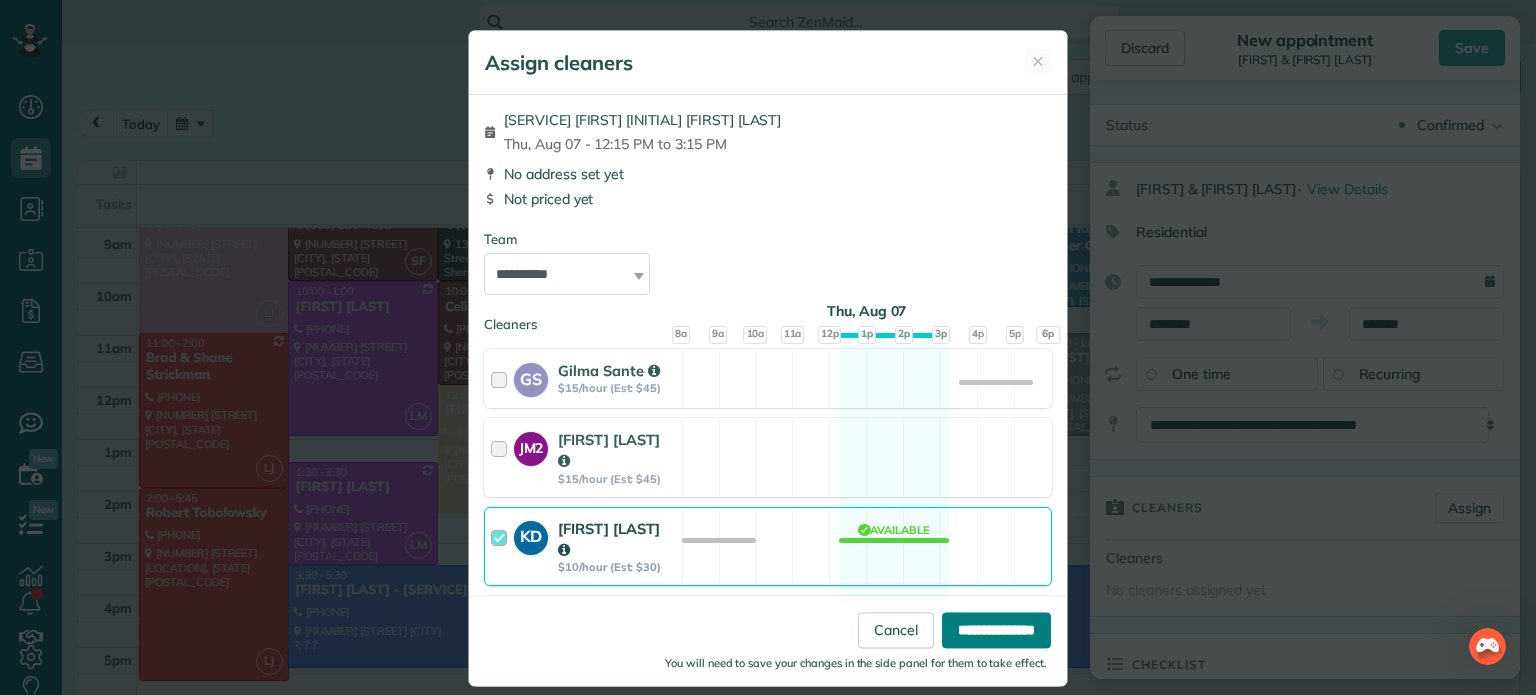 click on "**********" at bounding box center (996, 631) 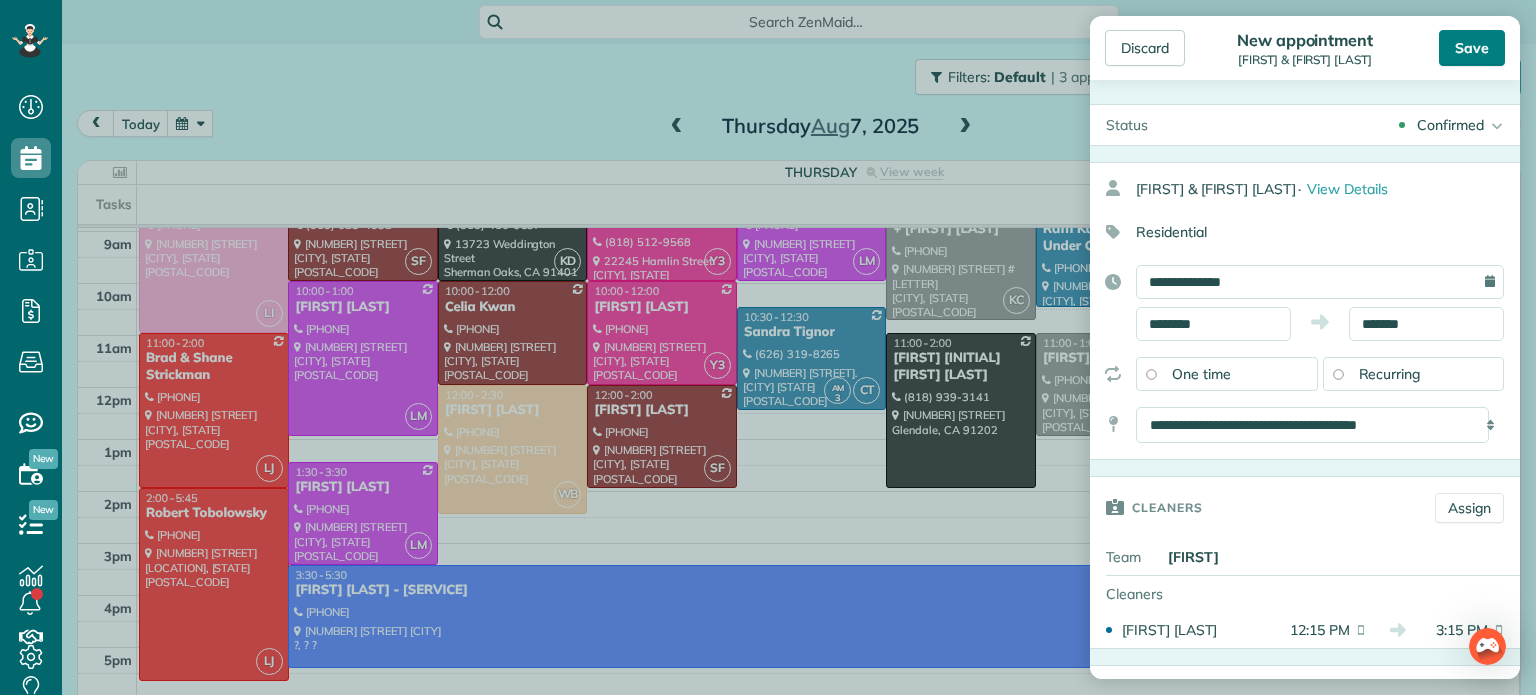 click on "Save" at bounding box center [1472, 48] 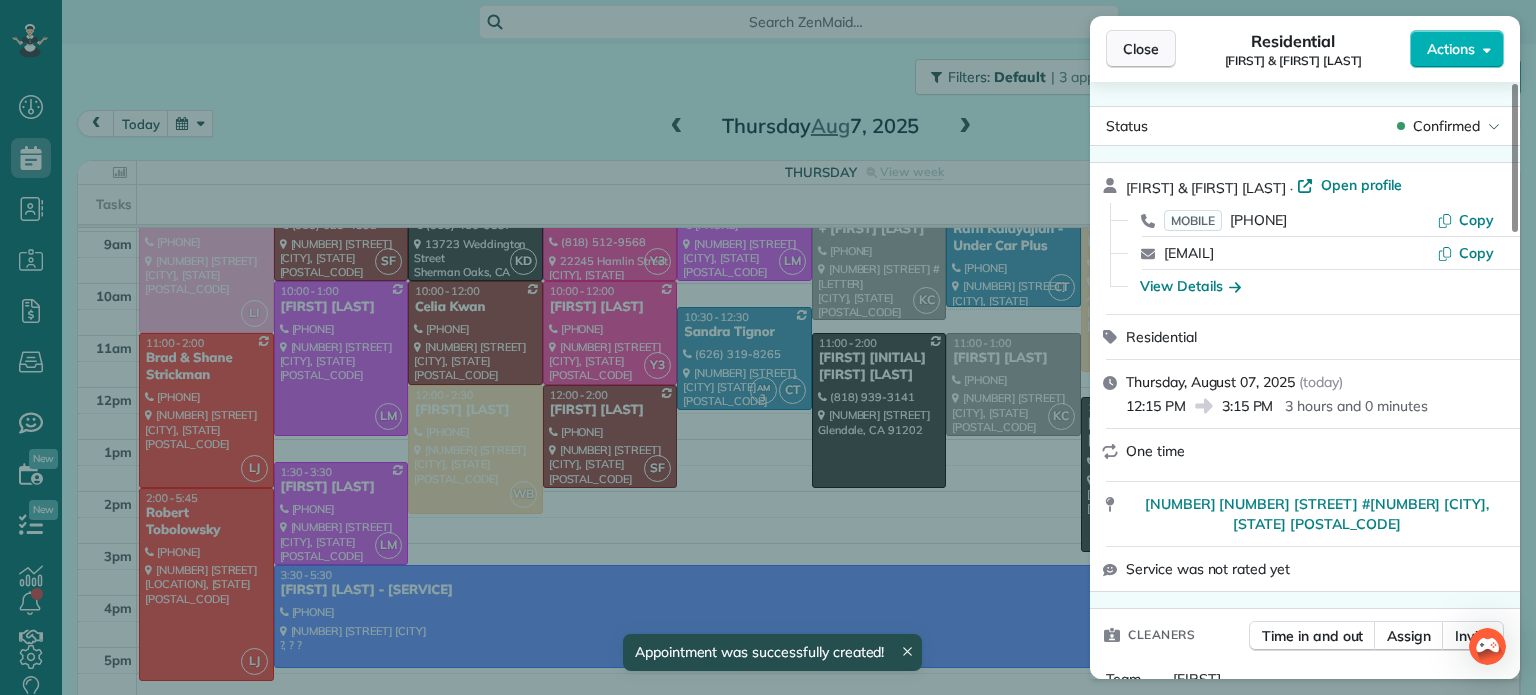 click on "Close" at bounding box center [1141, 49] 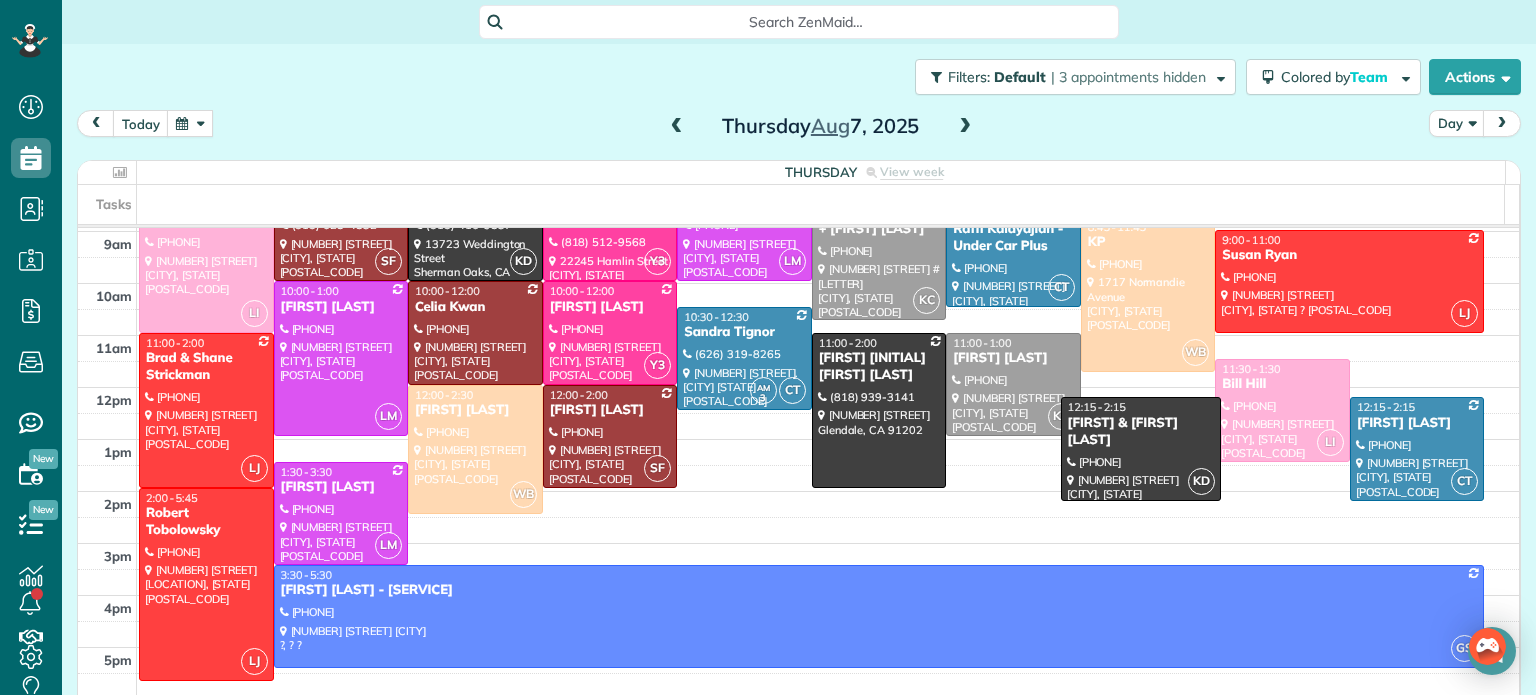 drag, startPoint x: 1110, startPoint y: 547, endPoint x: 1120, endPoint y: 494, distance: 53.935146 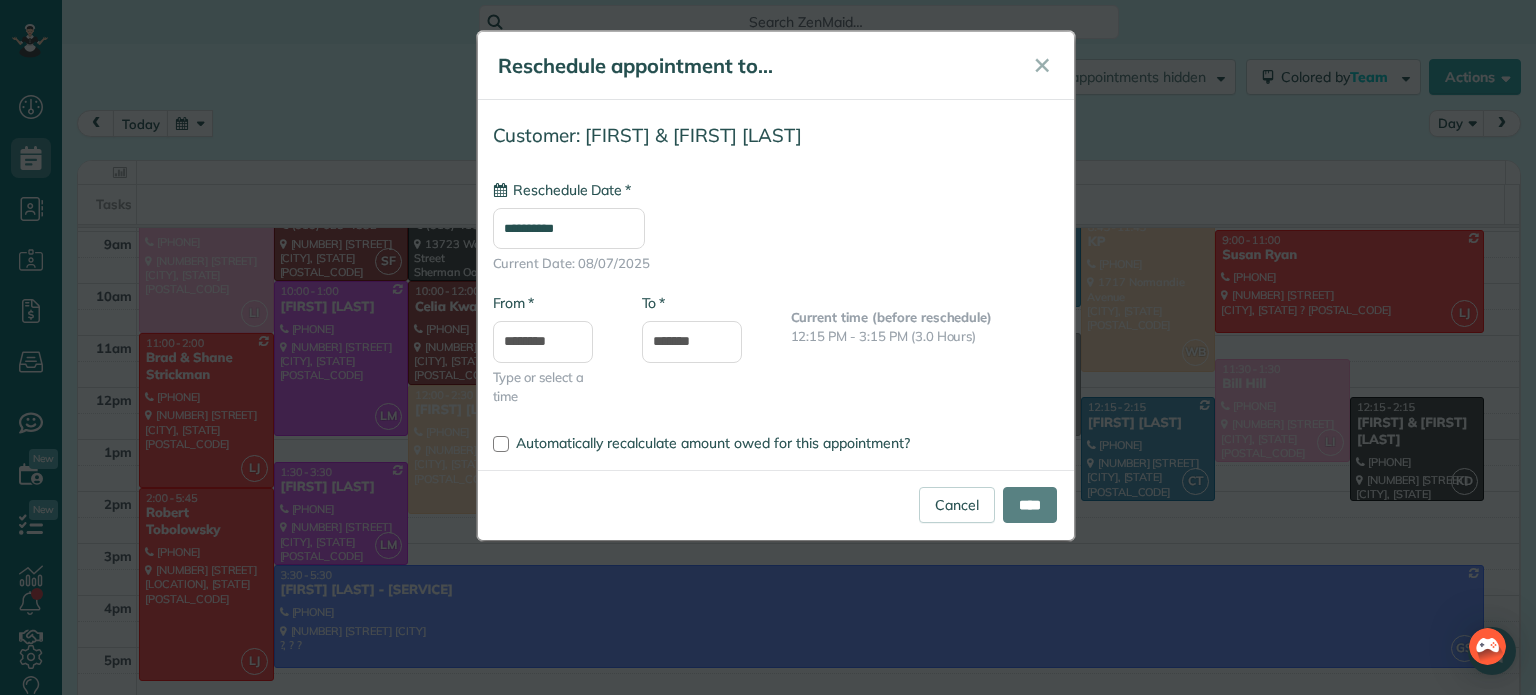 type on "**********" 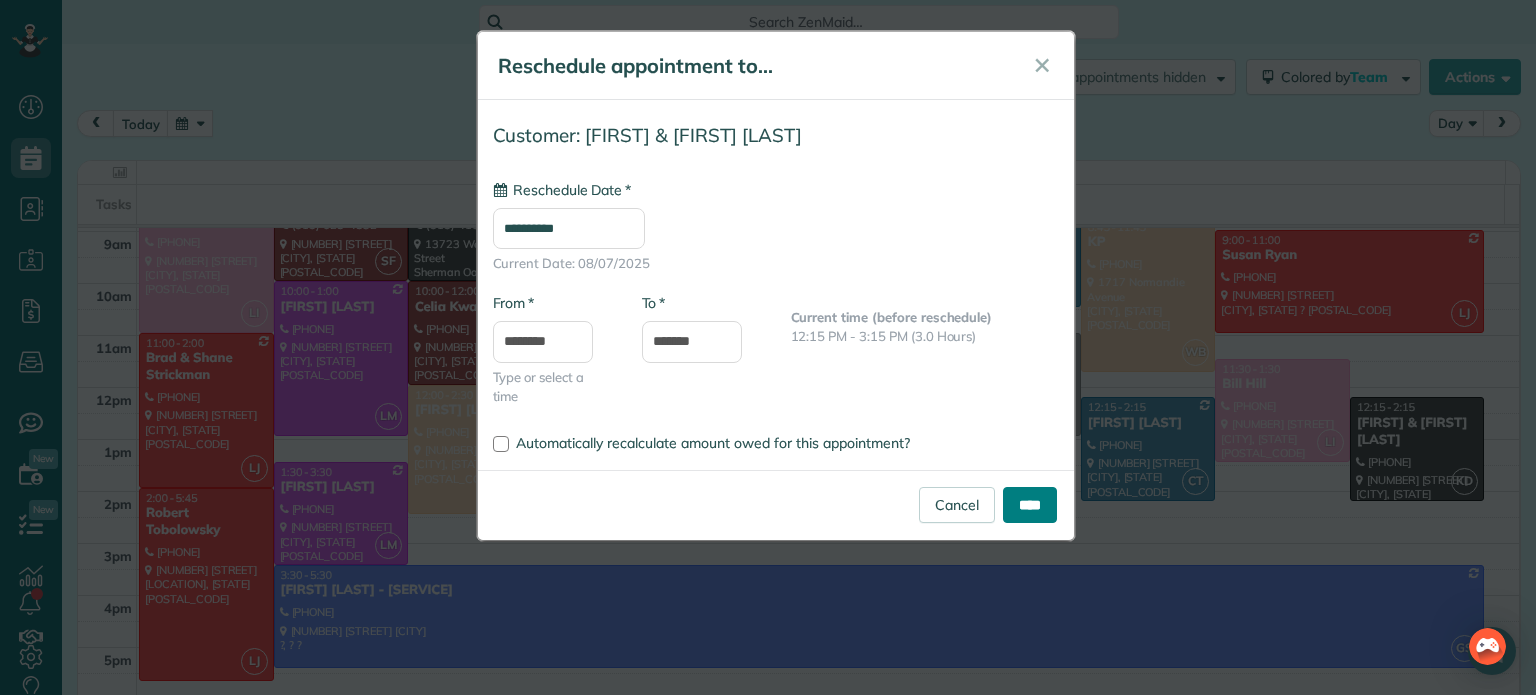 click on "****" at bounding box center (1030, 505) 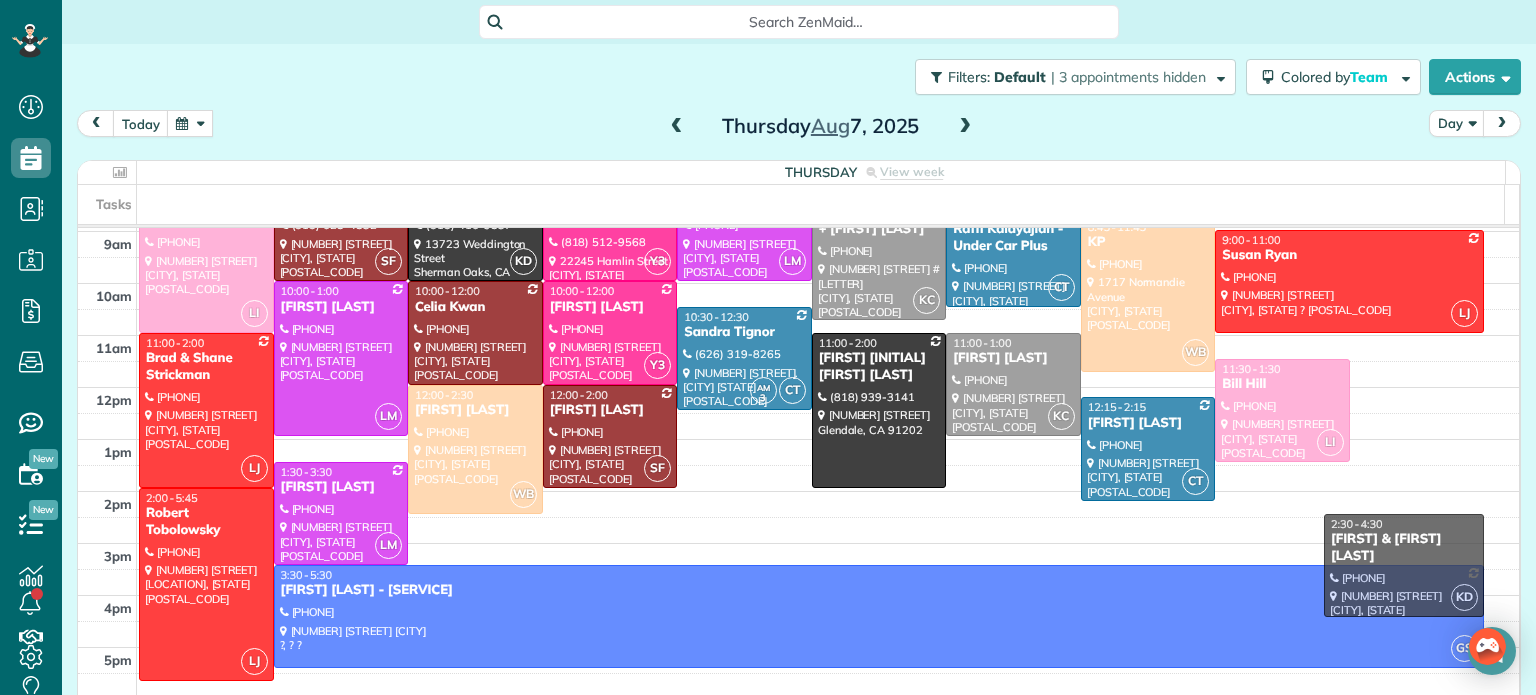drag, startPoint x: 1369, startPoint y: 441, endPoint x: 1335, endPoint y: 551, distance: 115.134705 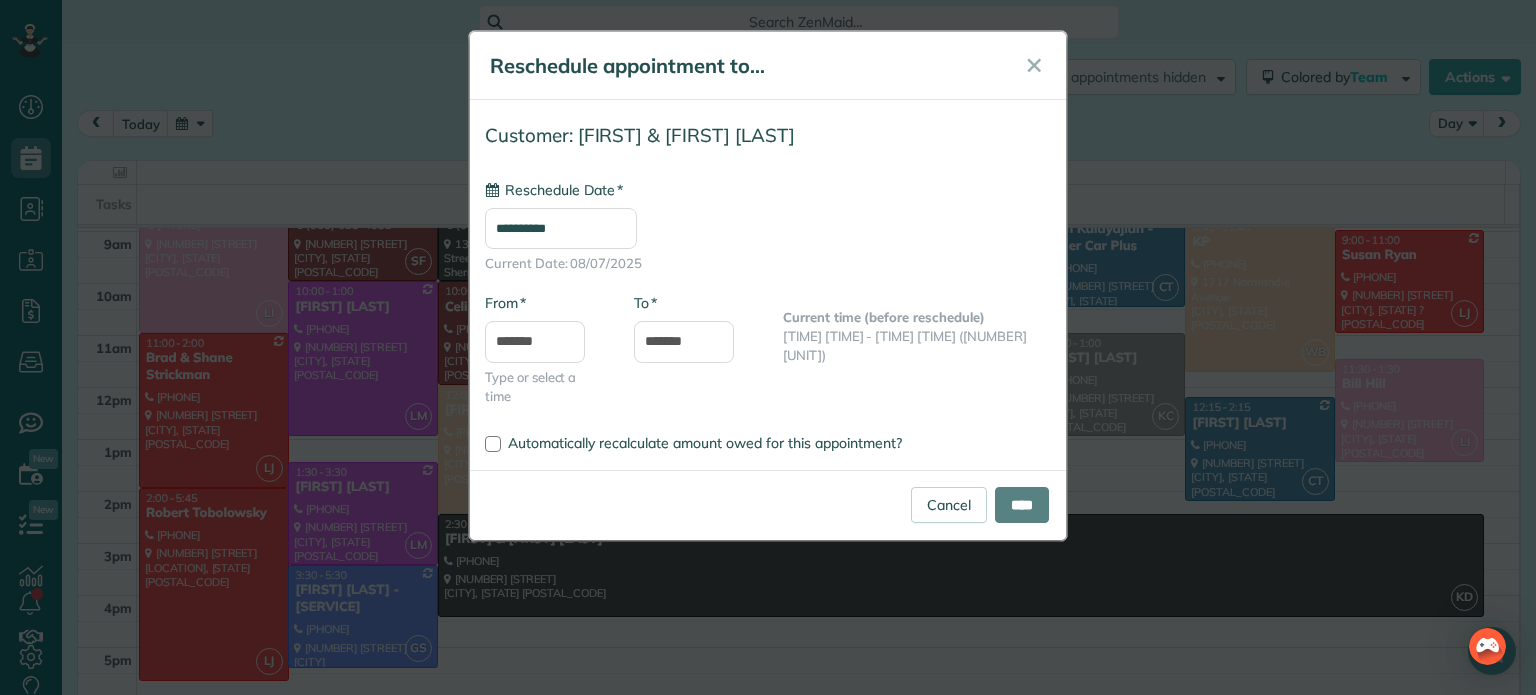 type on "**********" 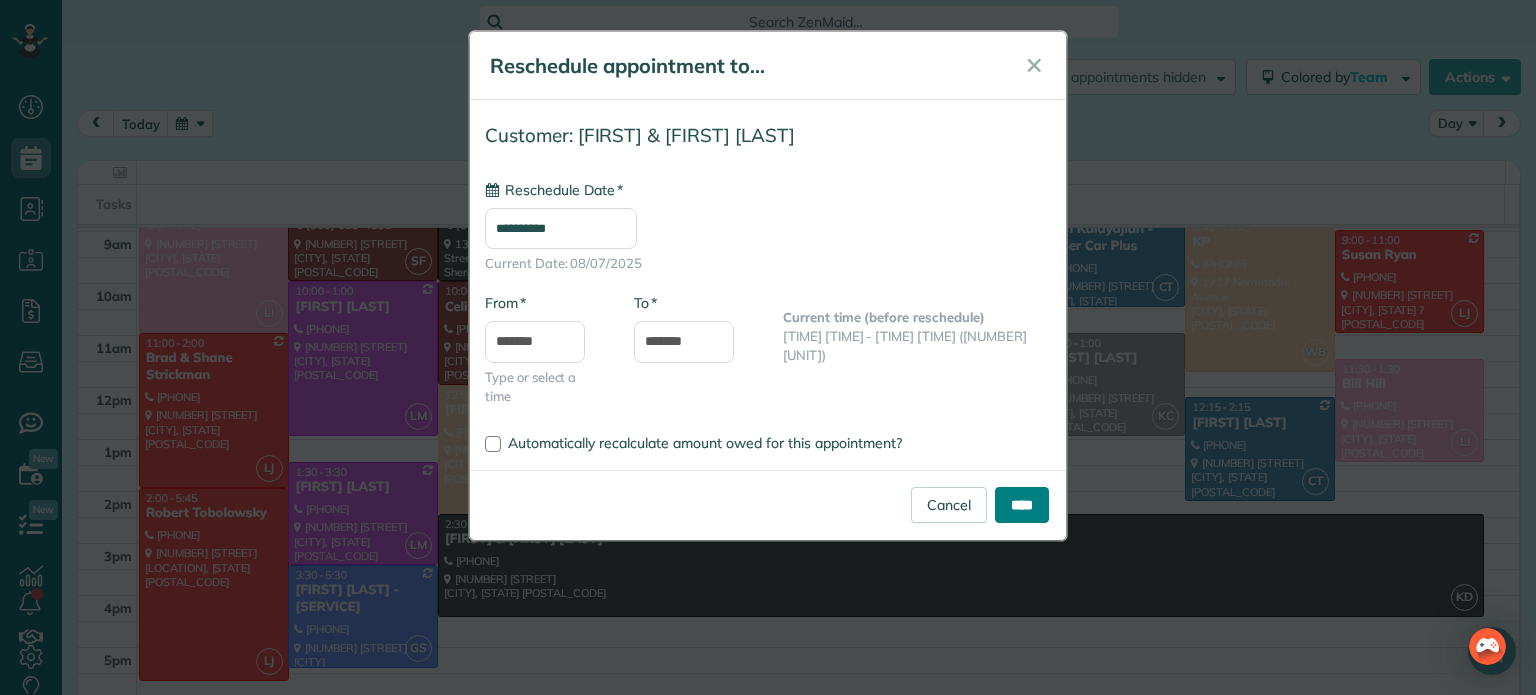 click on "****" at bounding box center (1022, 505) 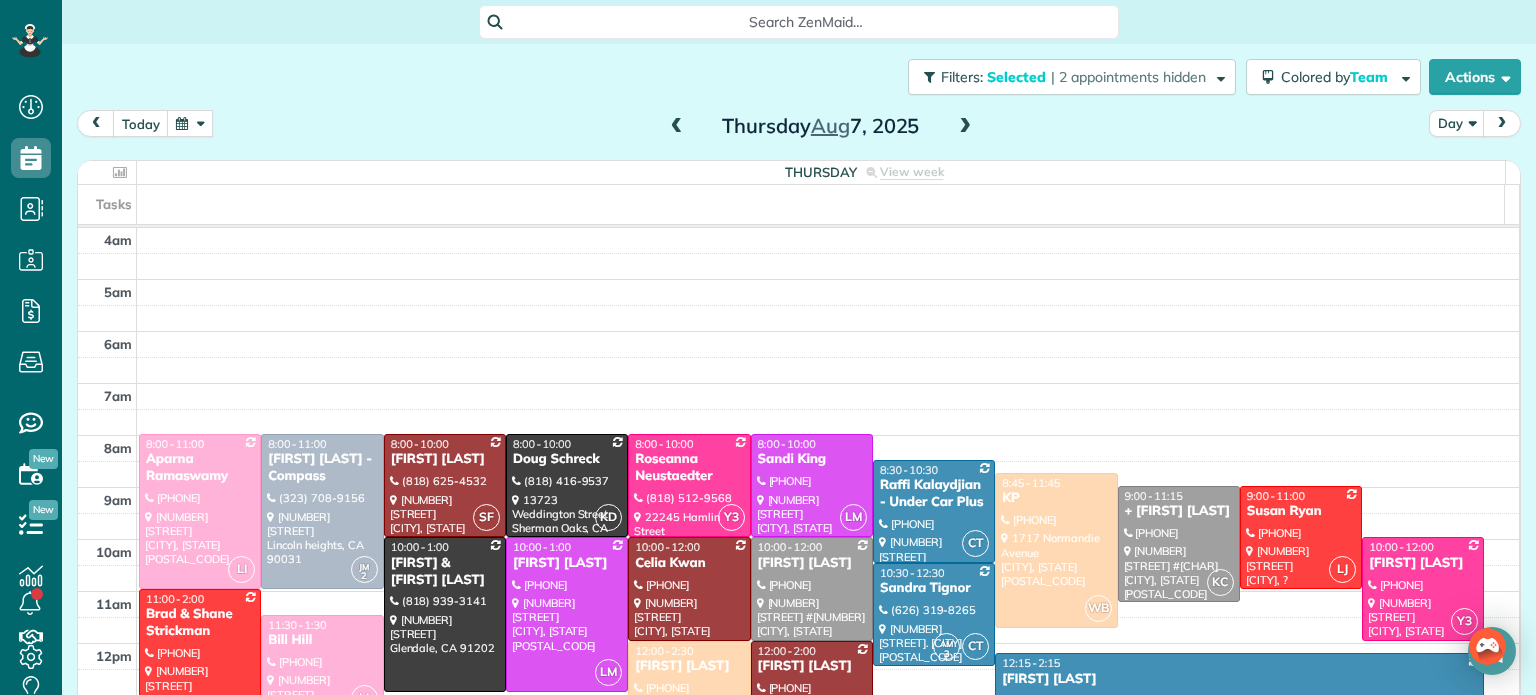 scroll, scrollTop: 0, scrollLeft: 0, axis: both 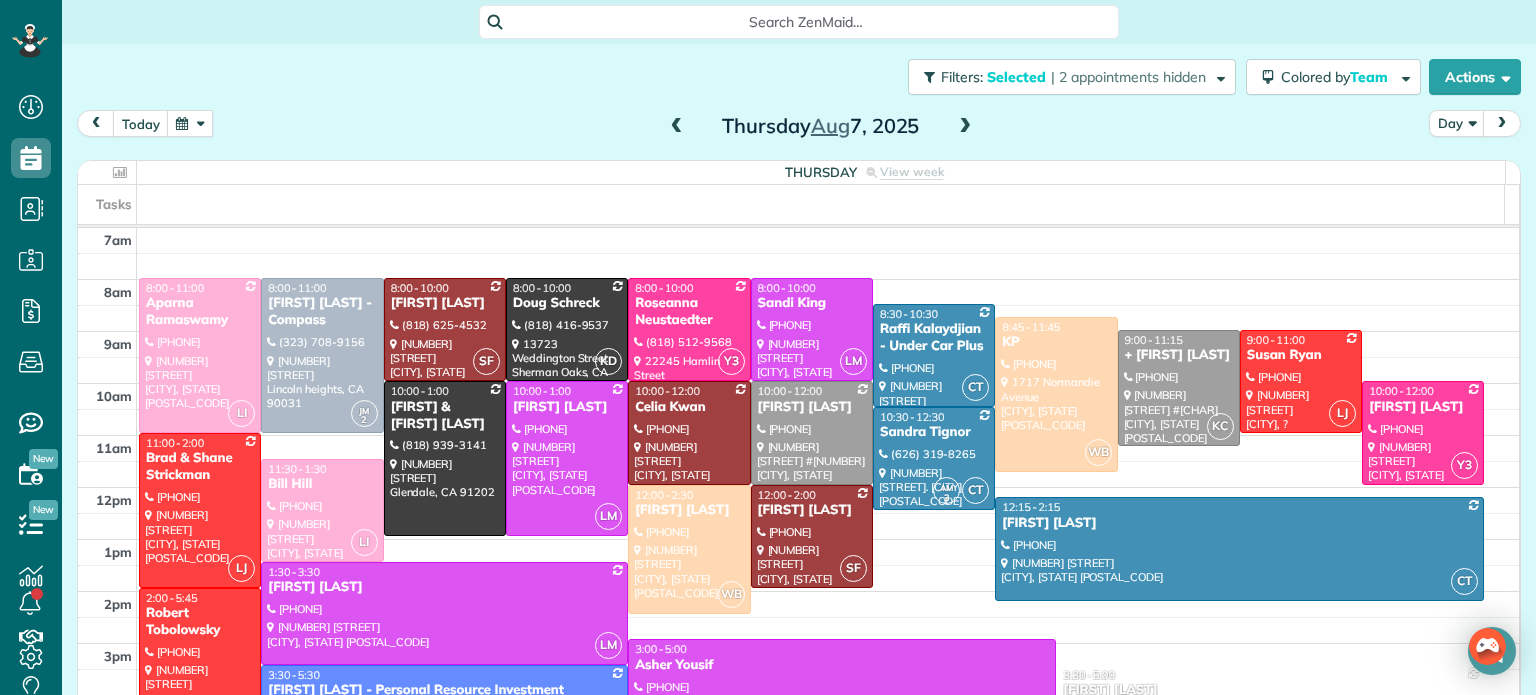 click at bounding box center (677, 127) 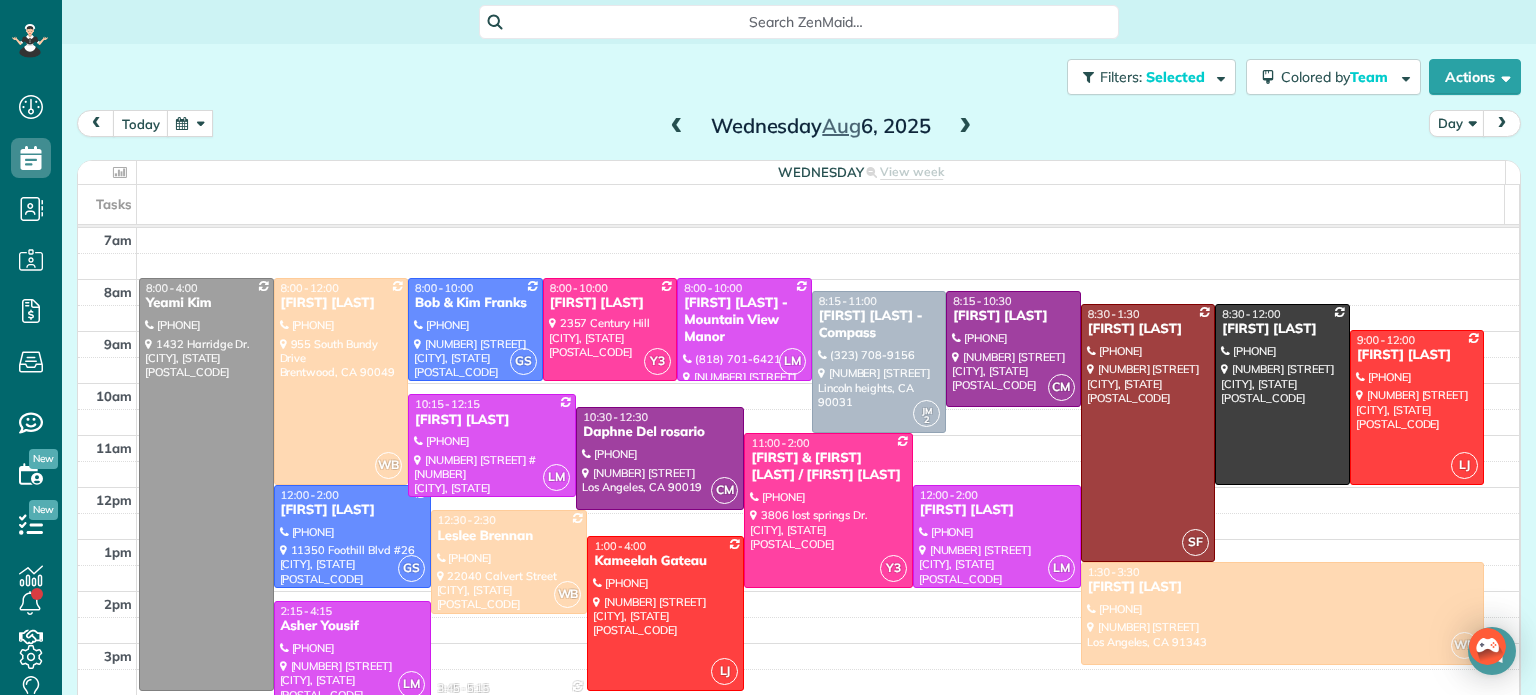 click at bounding box center [965, 127] 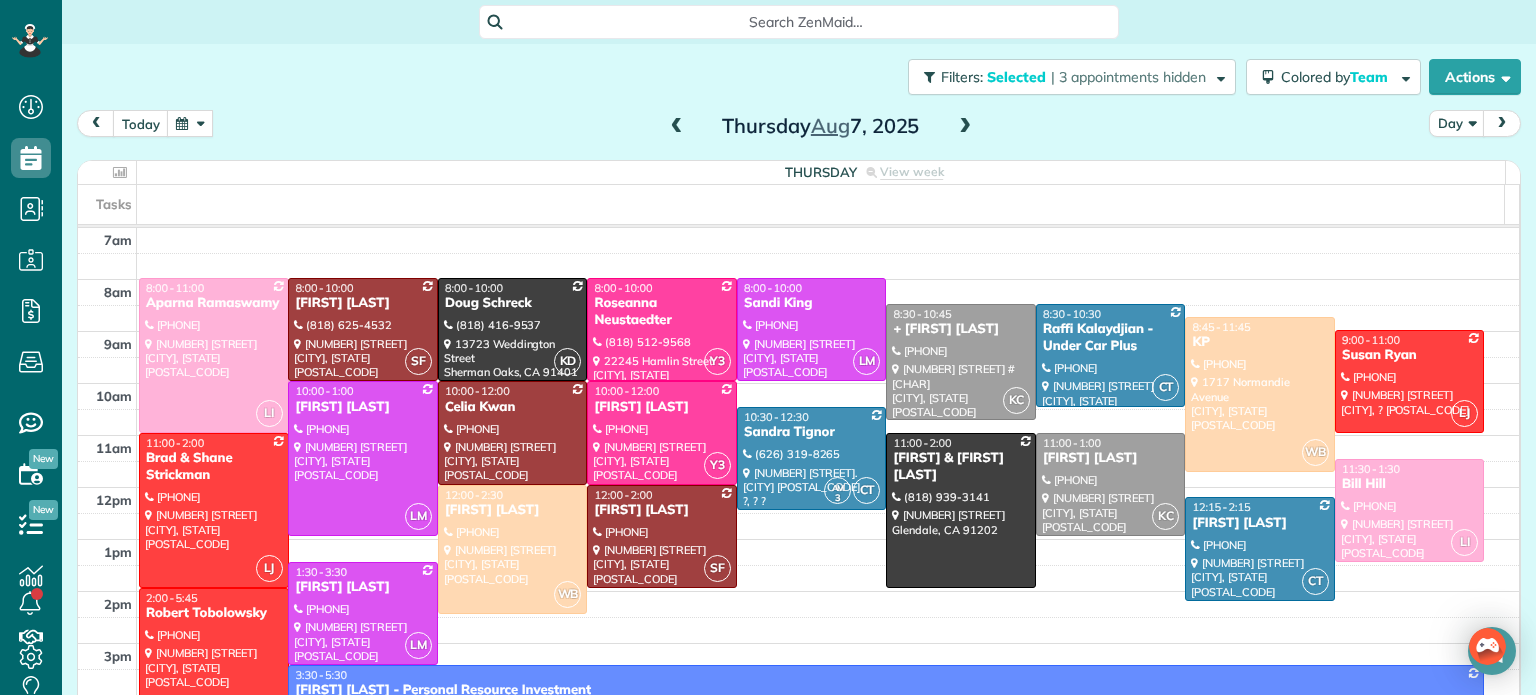 click at bounding box center [965, 127] 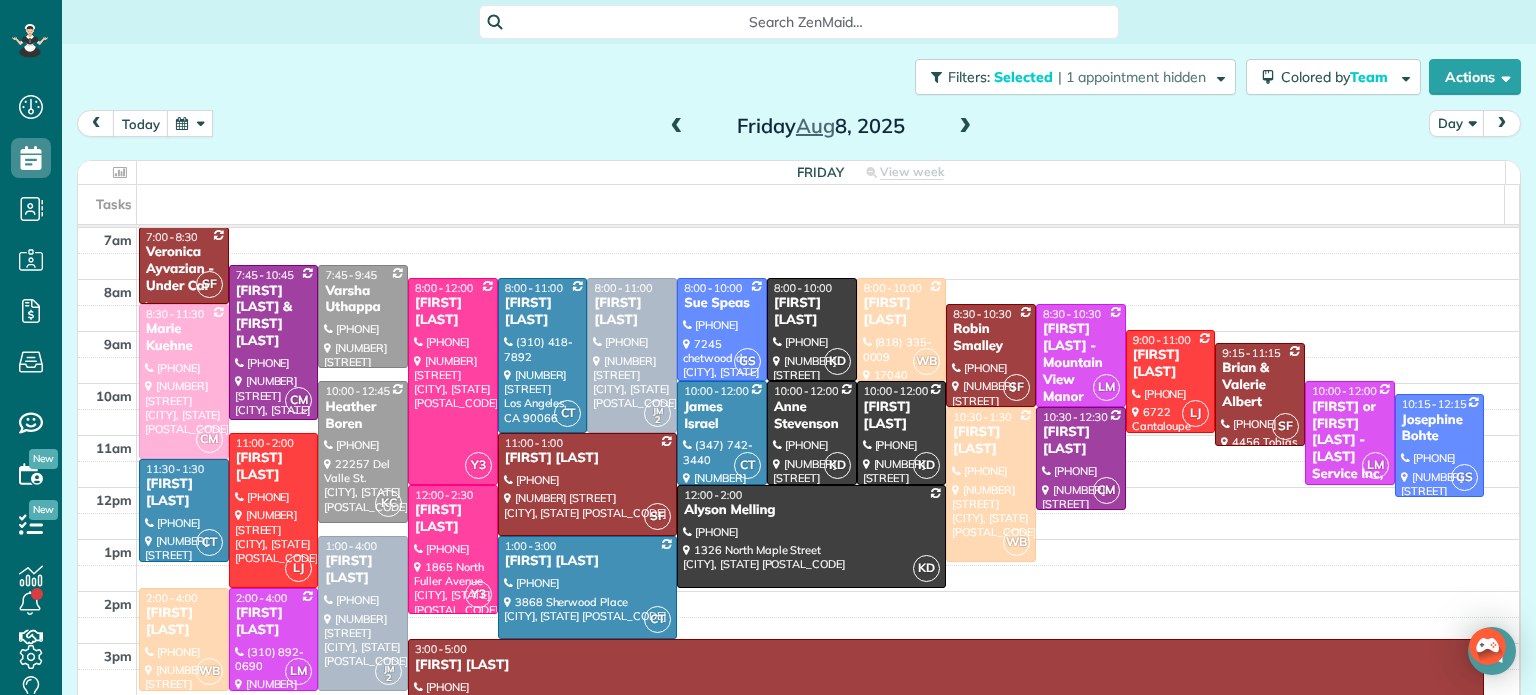 click at bounding box center (274, 510) 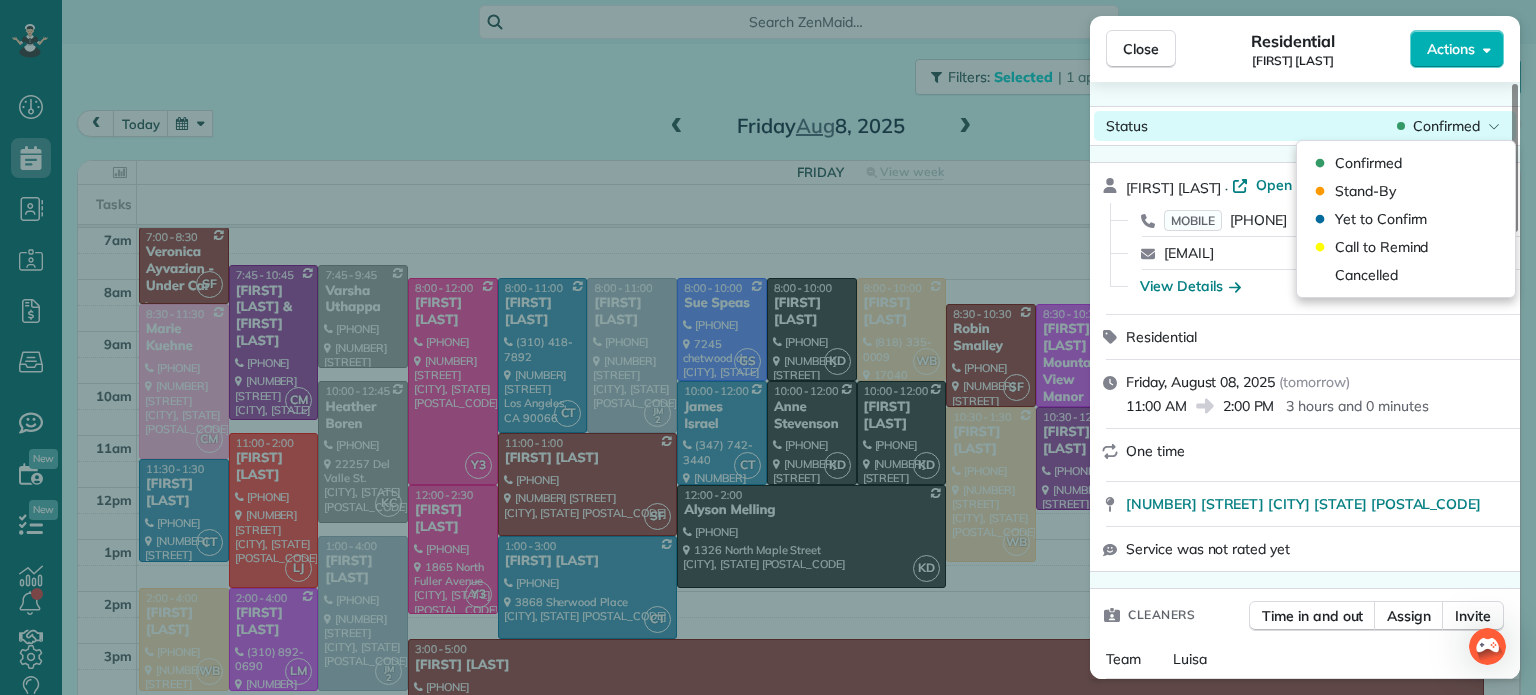 click on "Confirmed" at bounding box center (1446, 126) 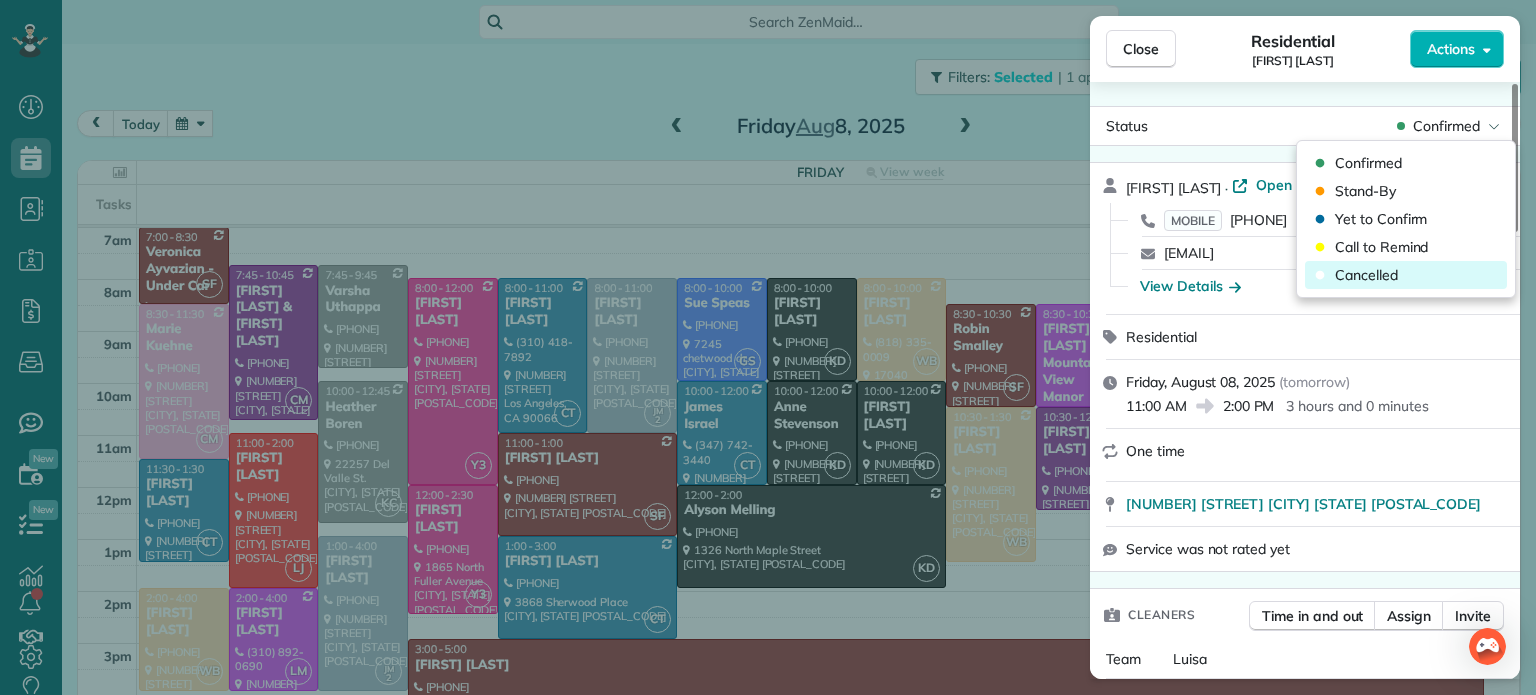 click on "Cancelled" at bounding box center (1366, 275) 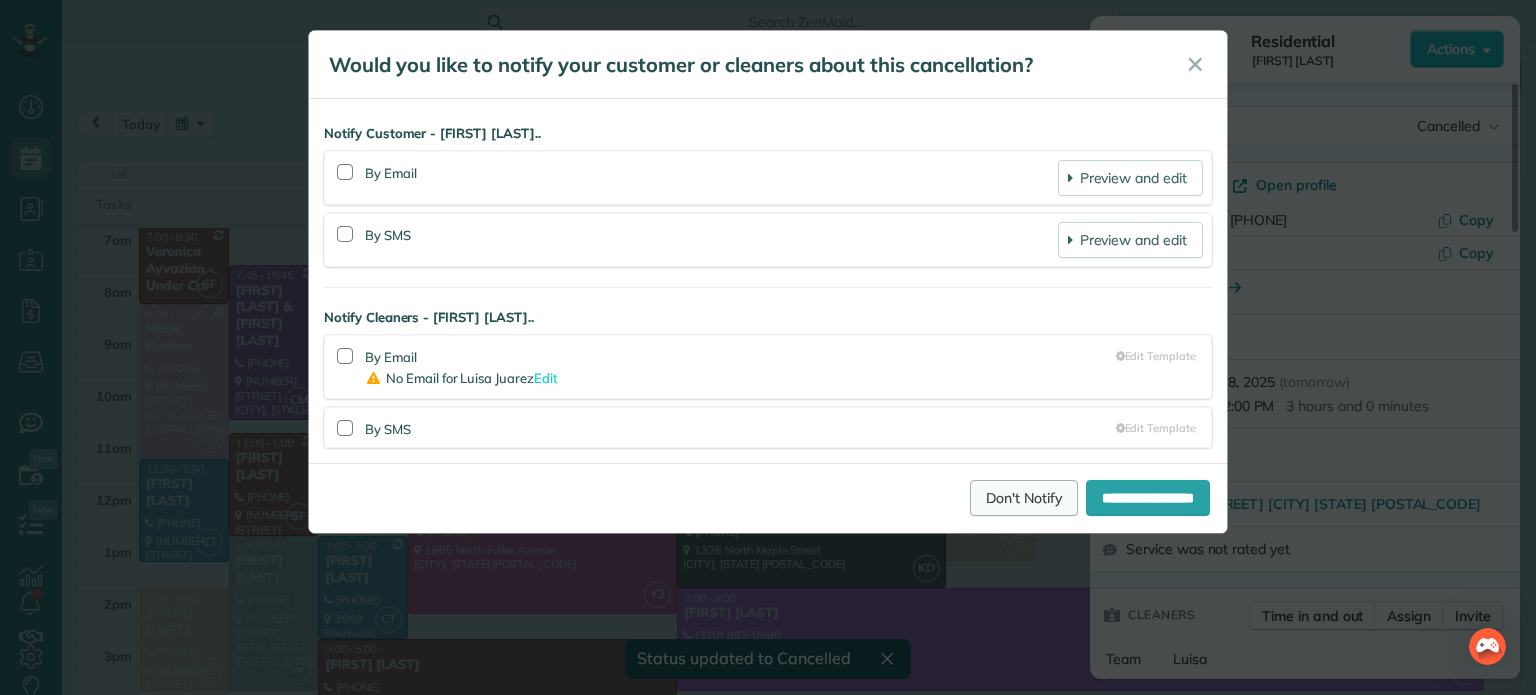 click on "Don't Notify" at bounding box center [1024, 498] 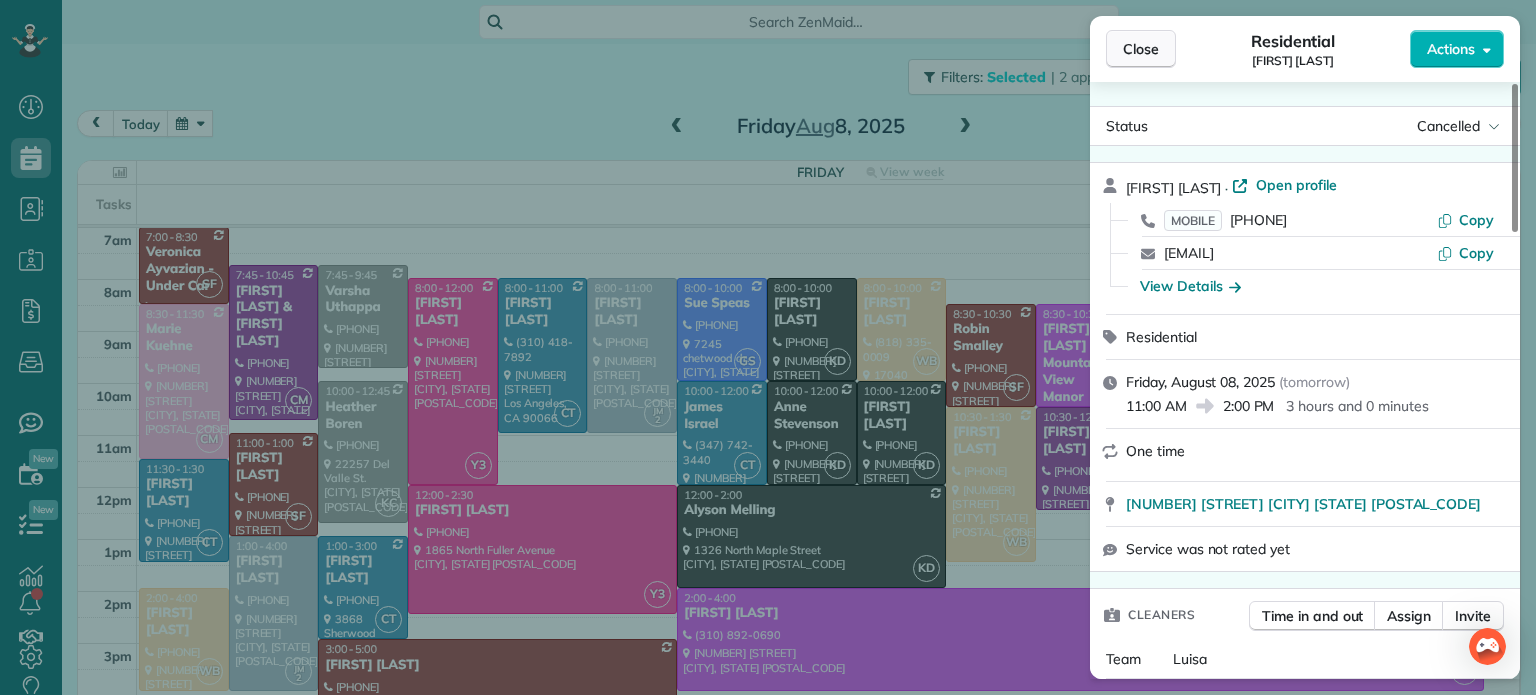 click on "Close" at bounding box center (1141, 49) 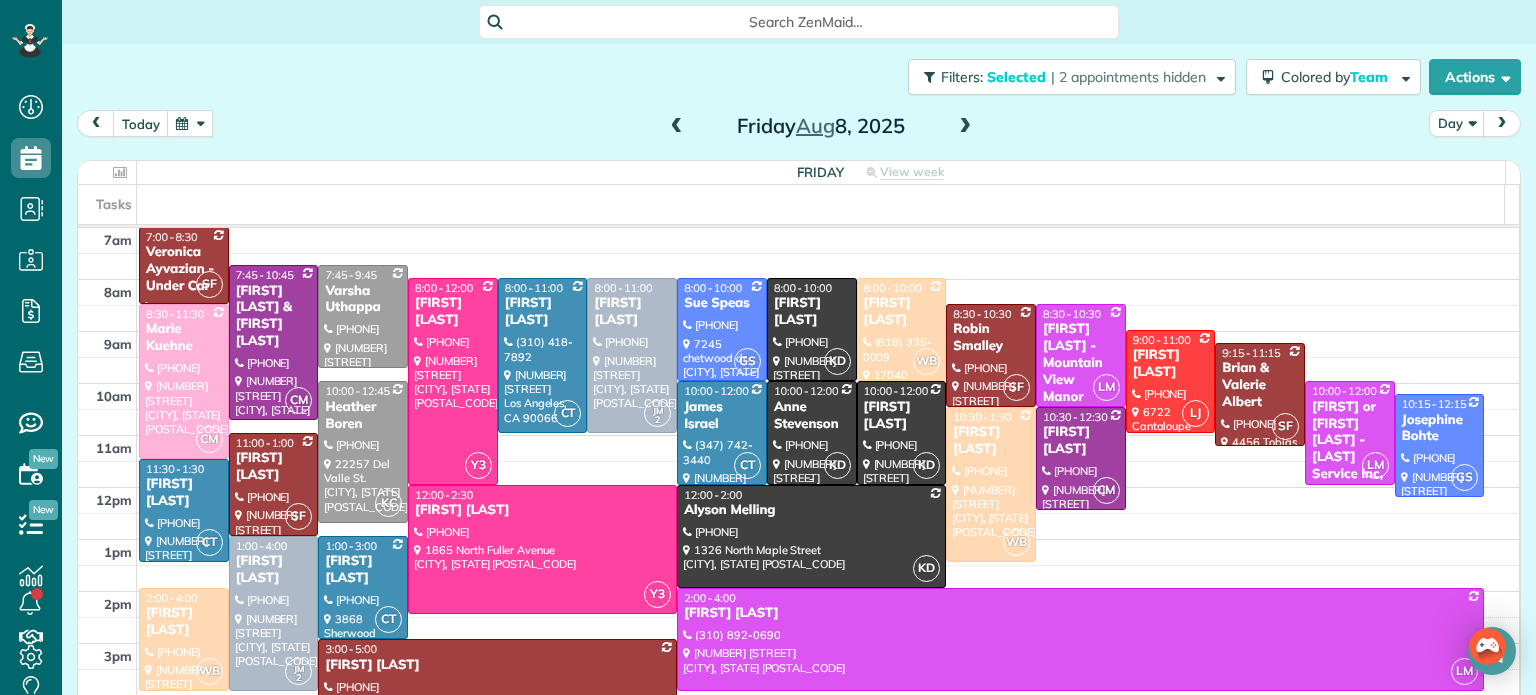 click on "Anne Stevenson" at bounding box center (812, 416) 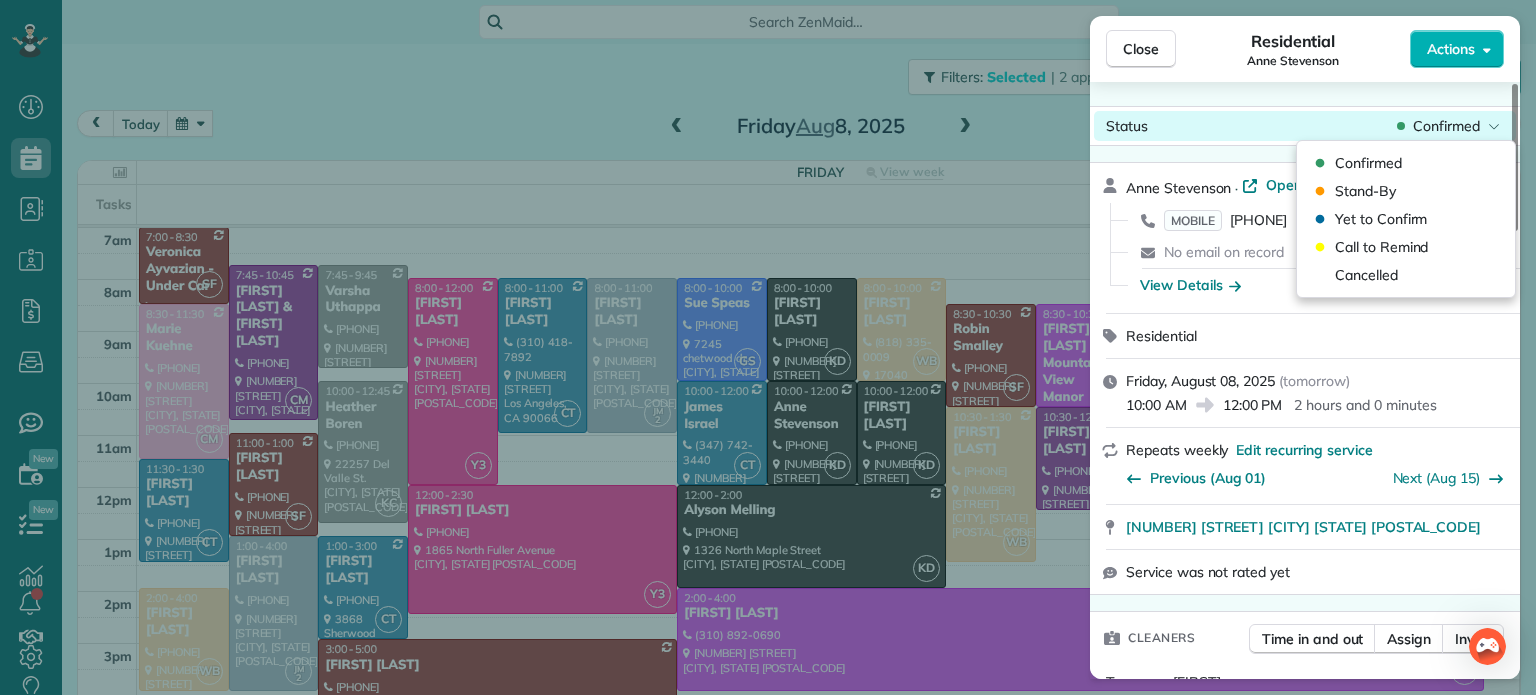 click on "Status Confirmed" at bounding box center (1305, 126) 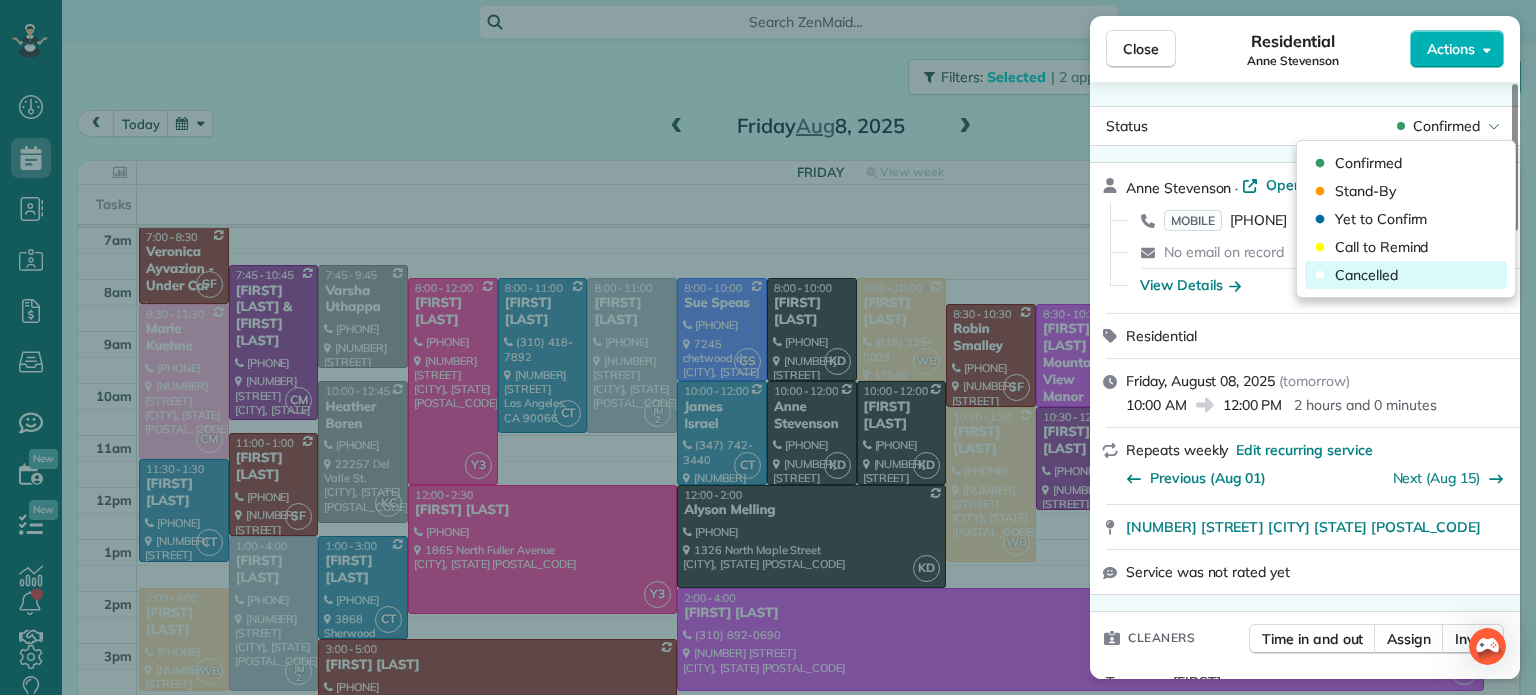 click on "Cancelled" at bounding box center [1366, 275] 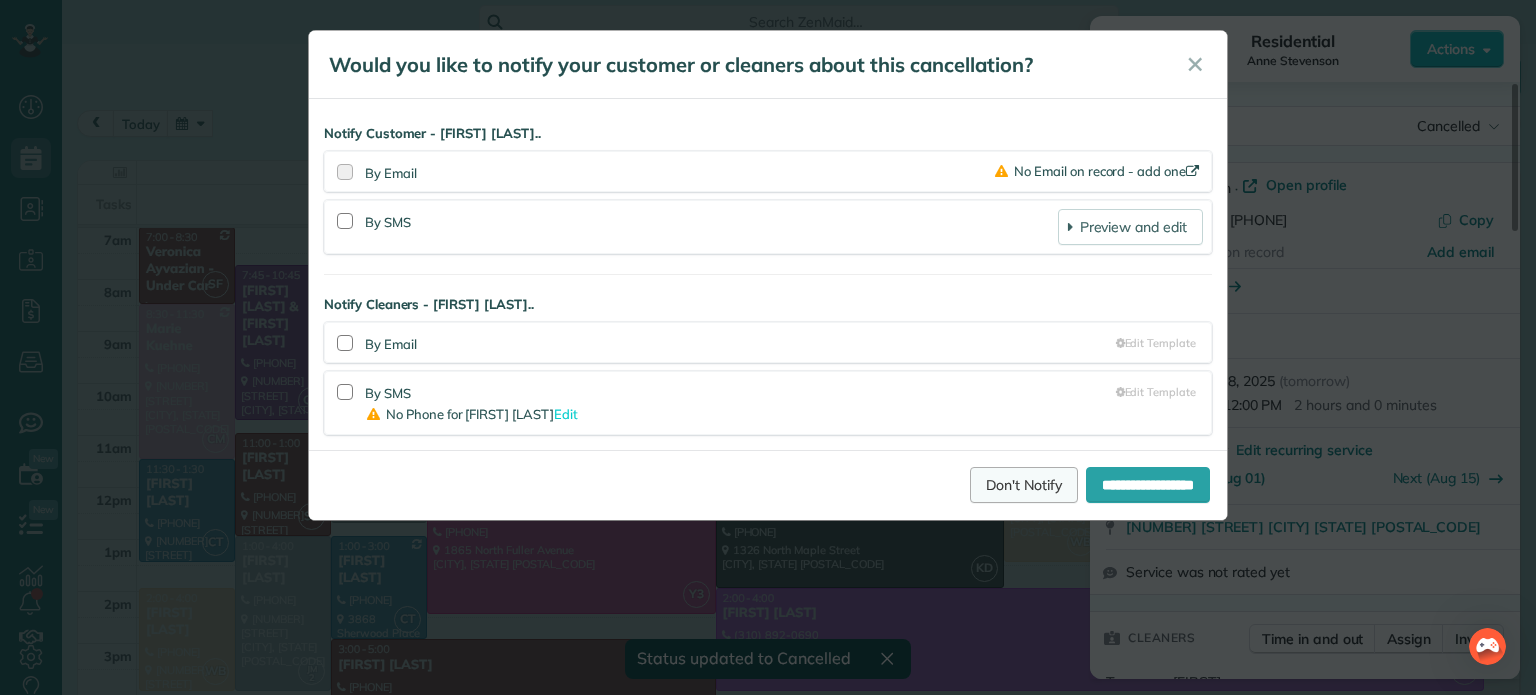 click on "Don't Notify" at bounding box center [1024, 485] 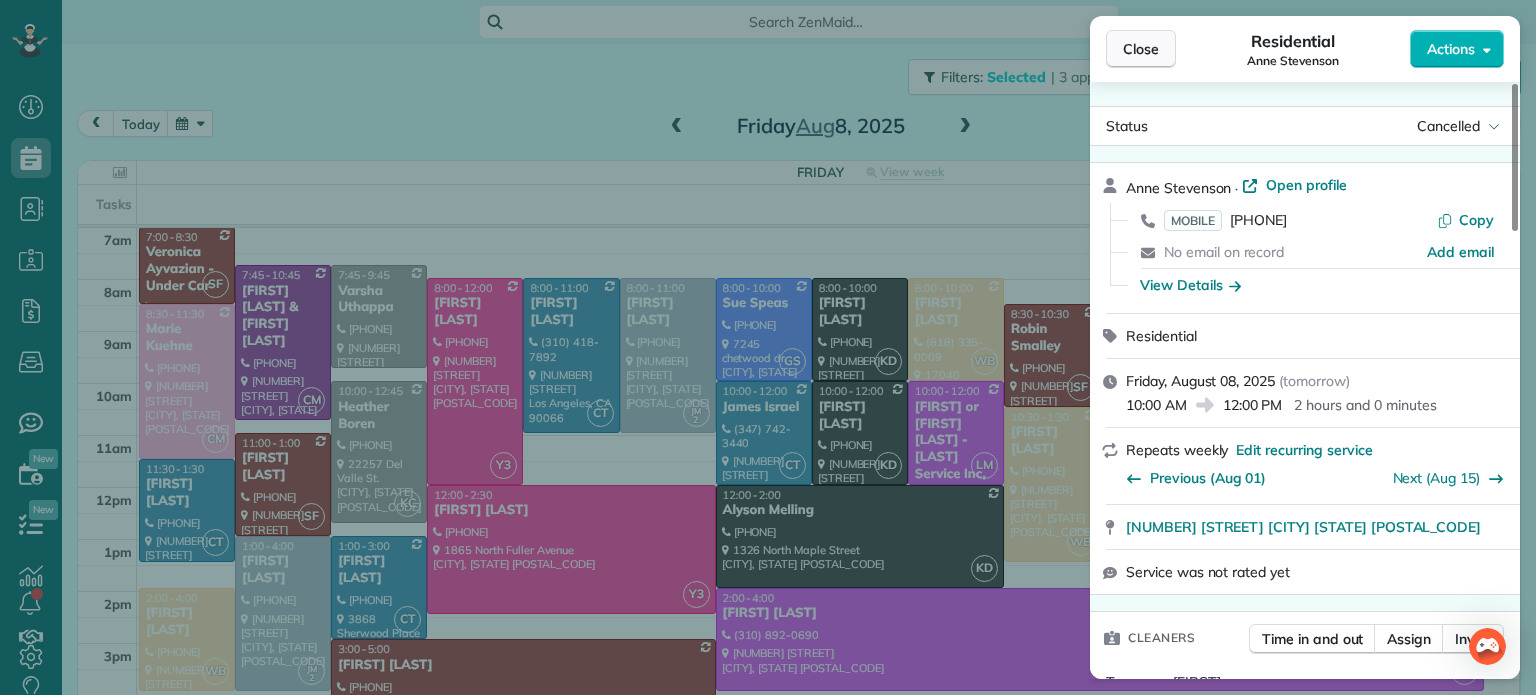 click on "Close" at bounding box center (1141, 49) 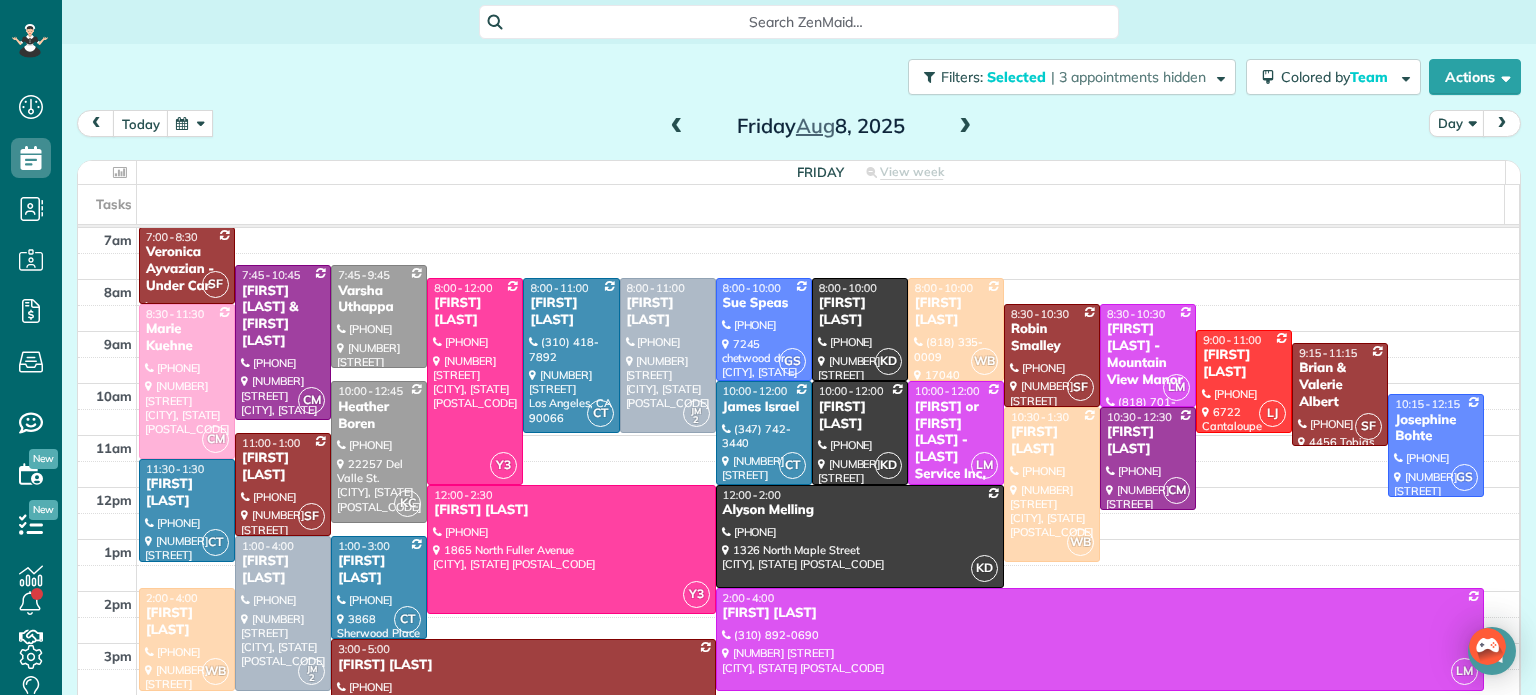 click at bounding box center [1148, 458] 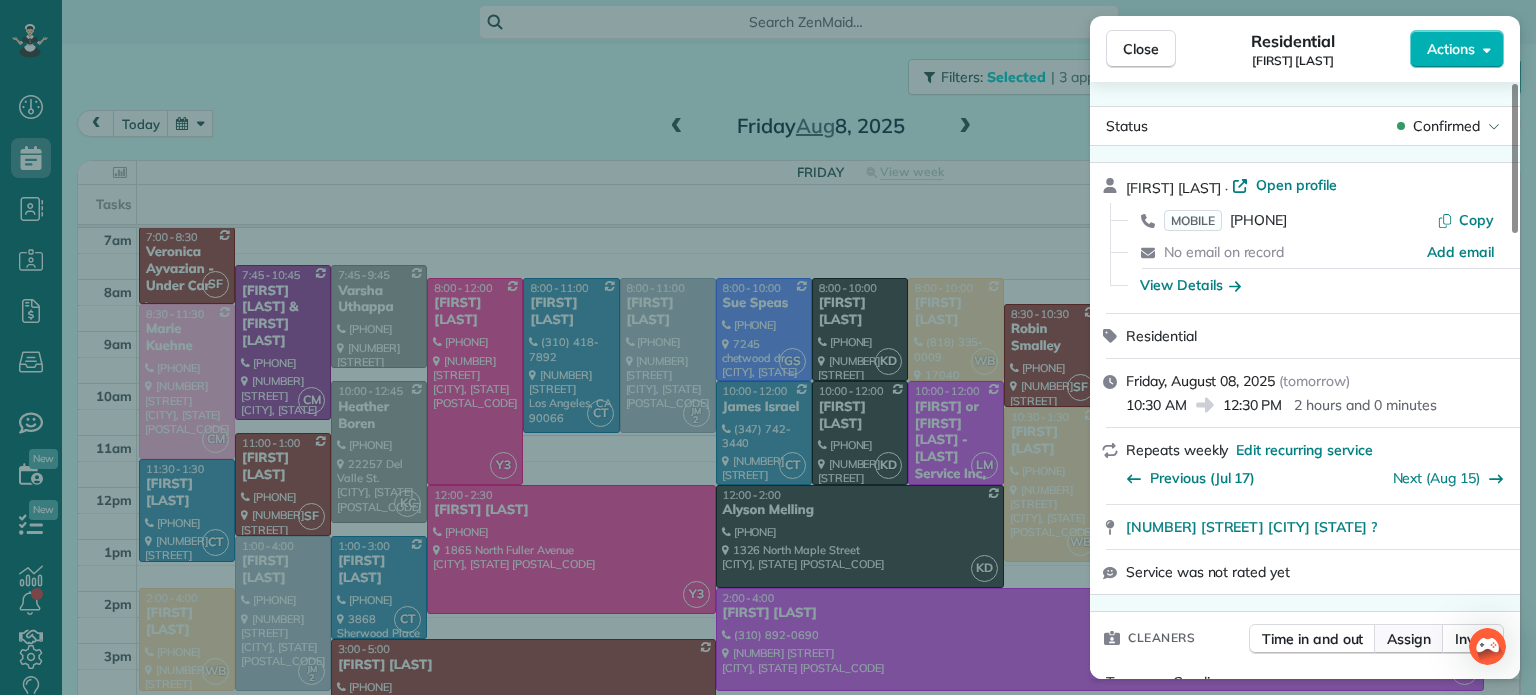 click on "Assign" at bounding box center [1409, 639] 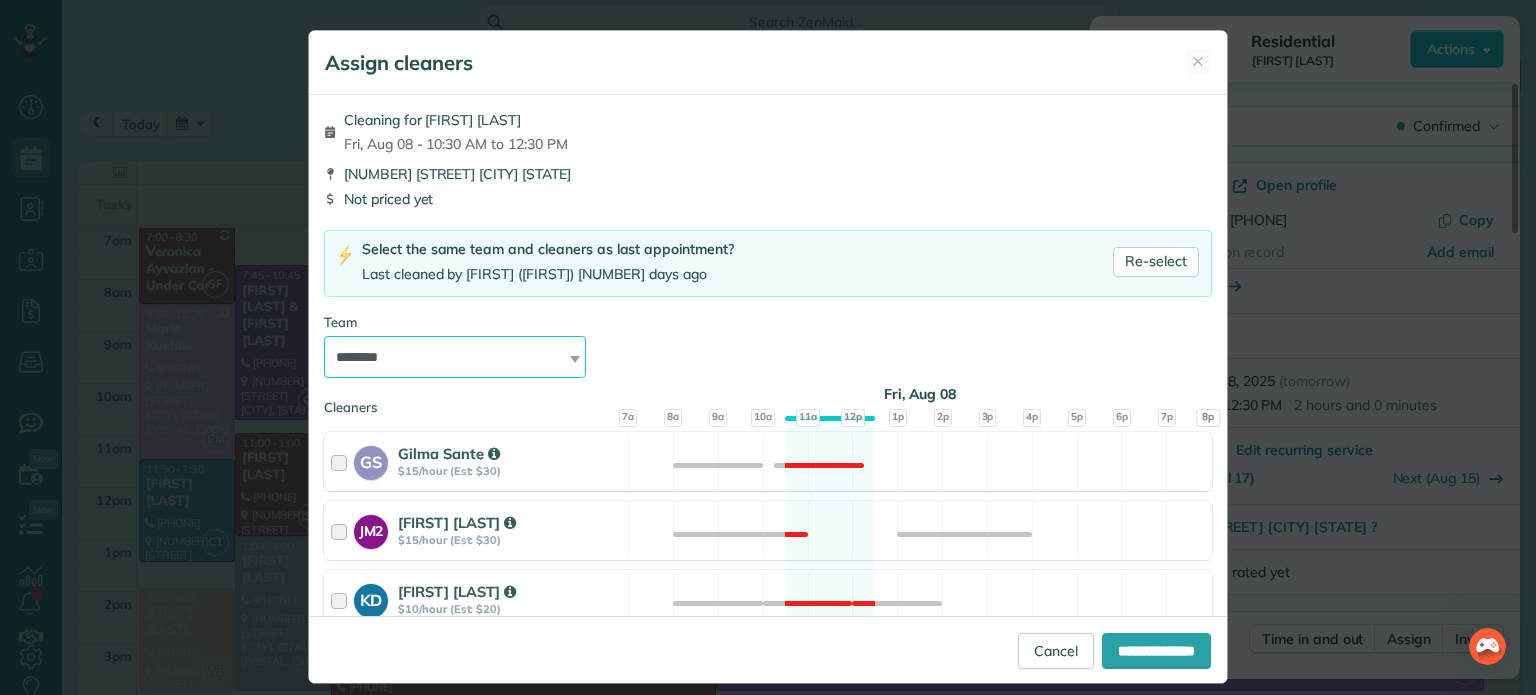 click on "**********" at bounding box center (455, 357) 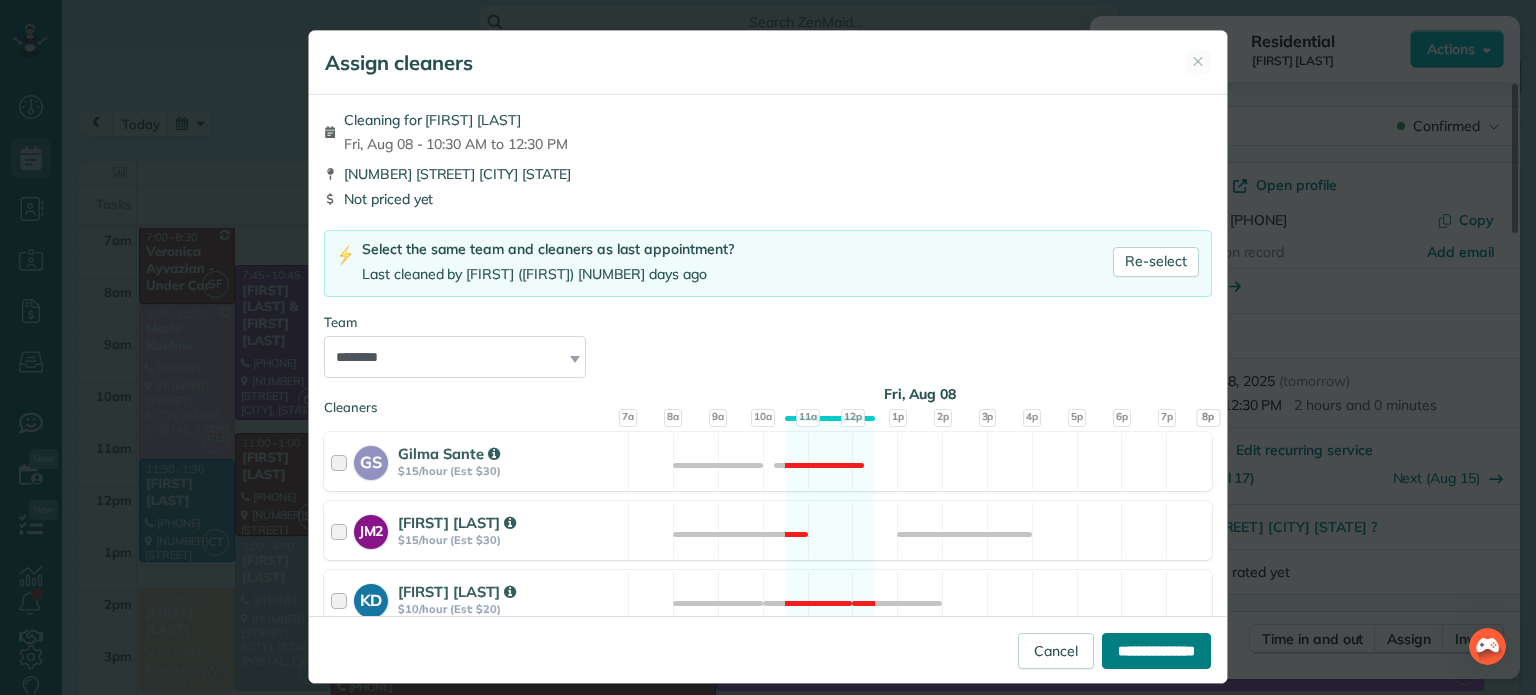 click on "**********" at bounding box center (1156, 651) 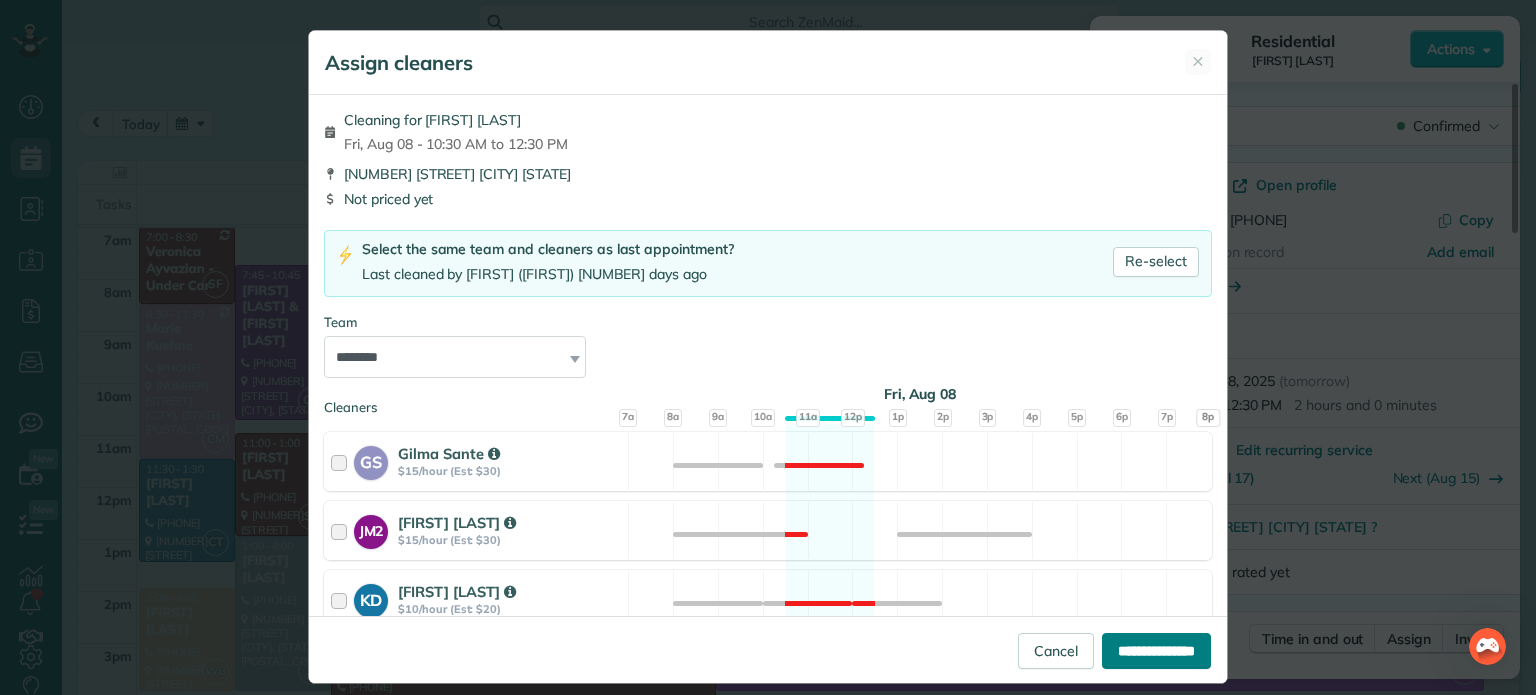 type on "**********" 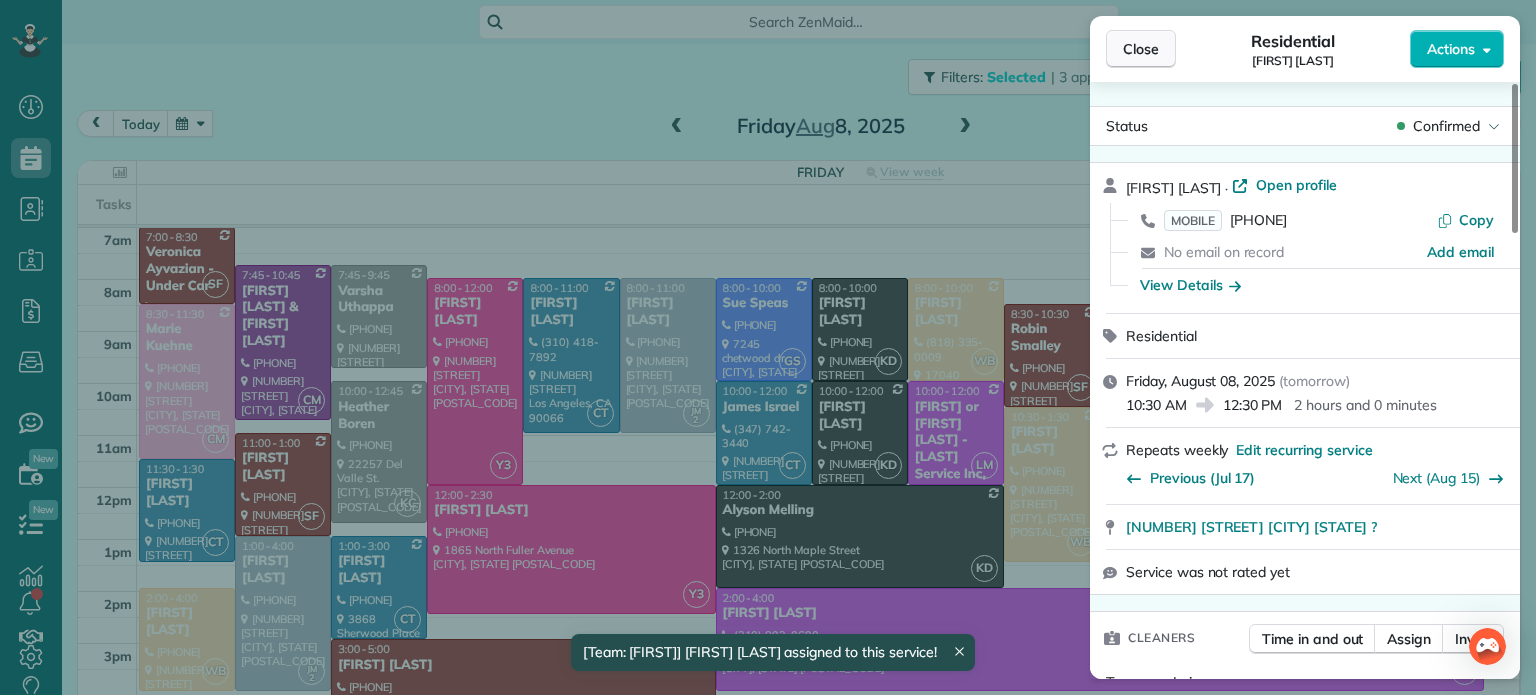 click on "Close" at bounding box center [1141, 49] 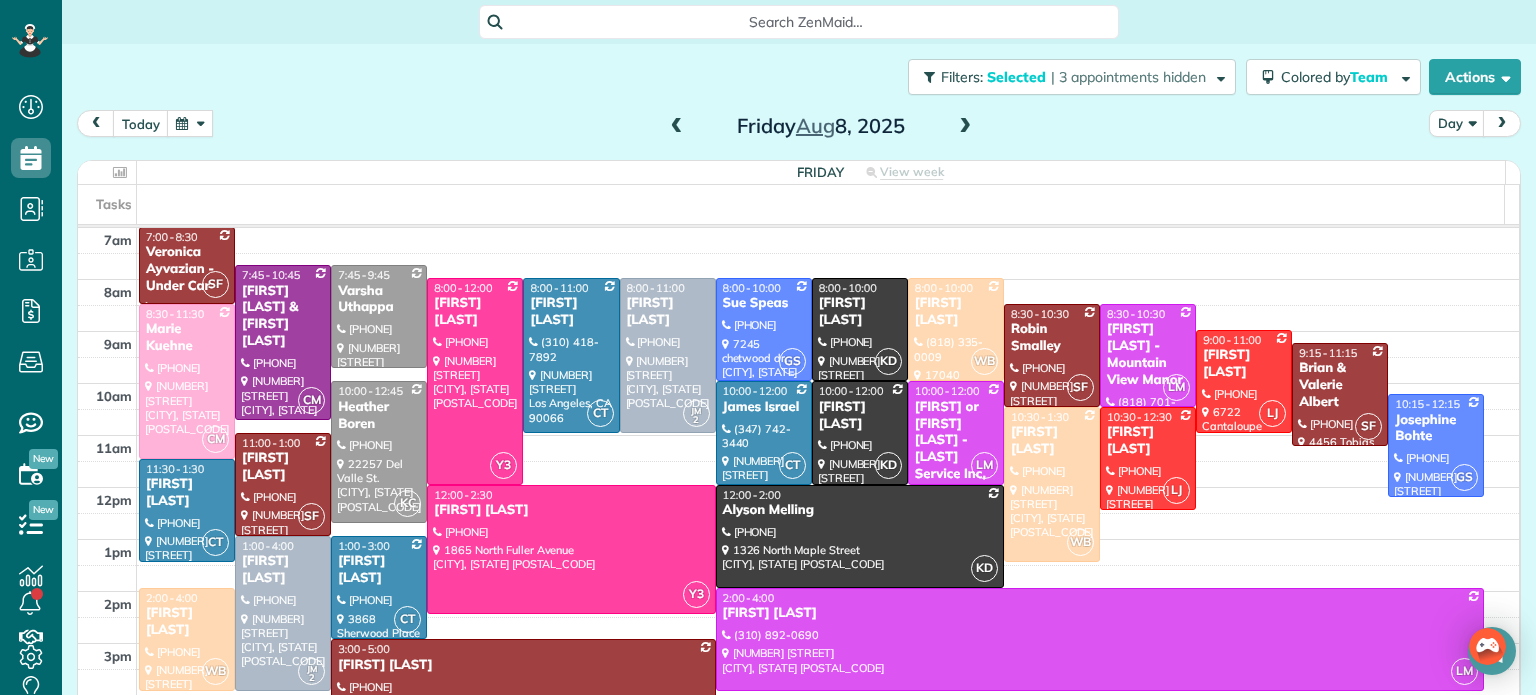 drag, startPoint x: 1108, startPoint y: 434, endPoint x: 1115, endPoint y: 471, distance: 37.65634 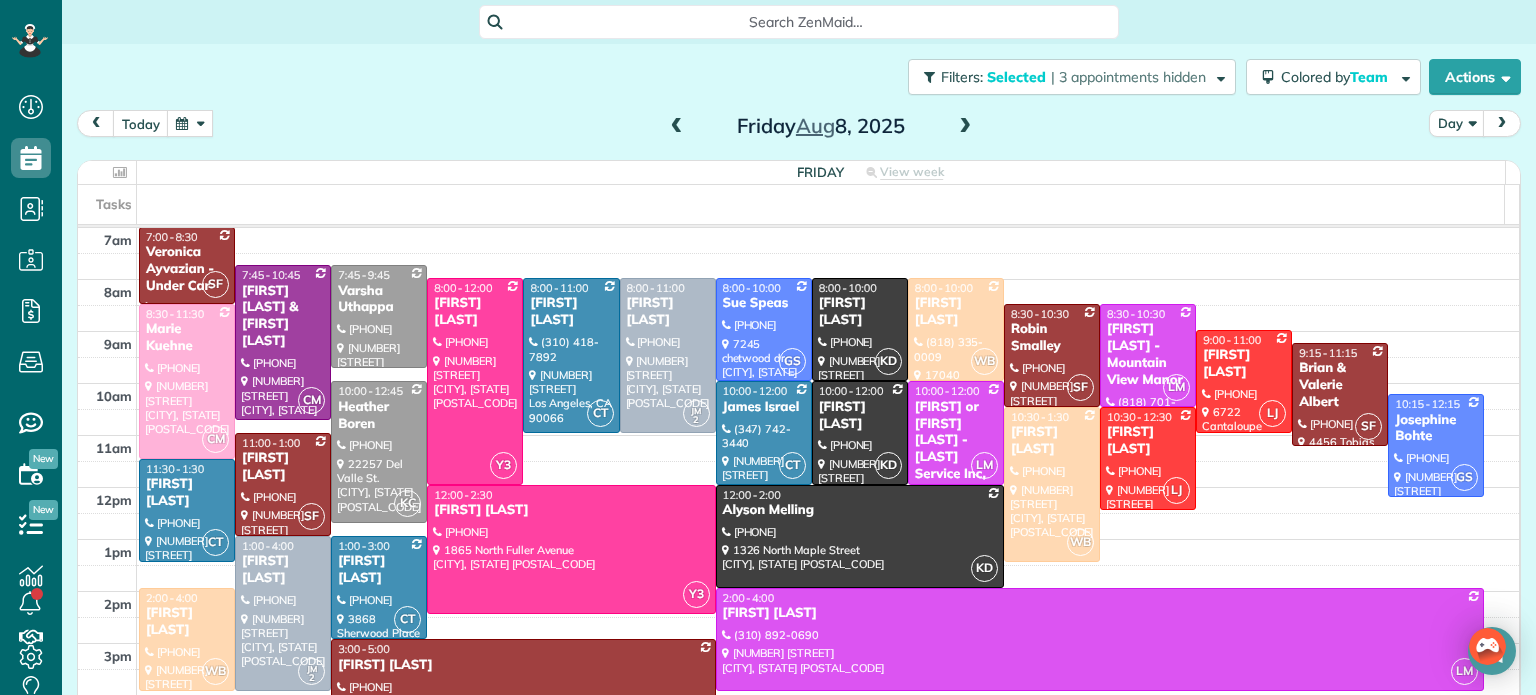 click on "today   Day Friday  Aug  8, 2025" at bounding box center [799, 128] 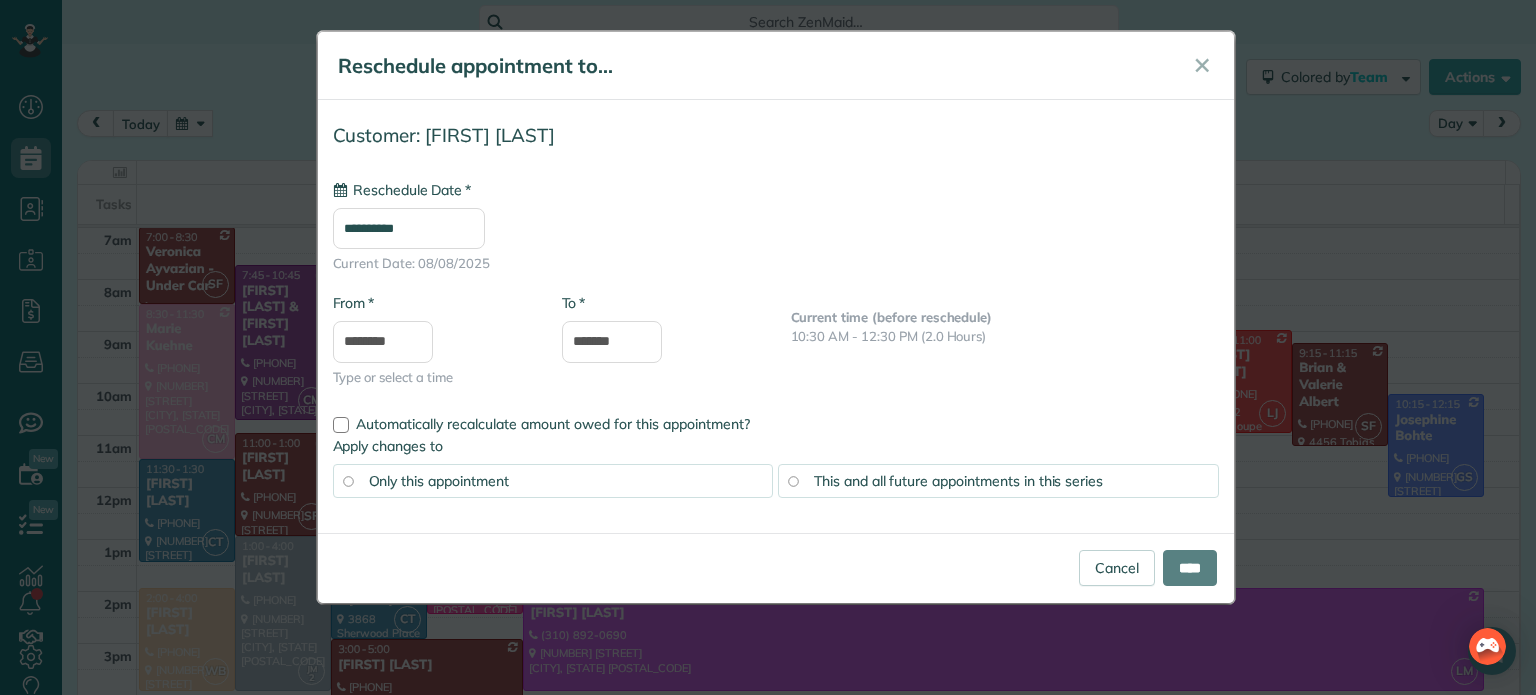 type on "**********" 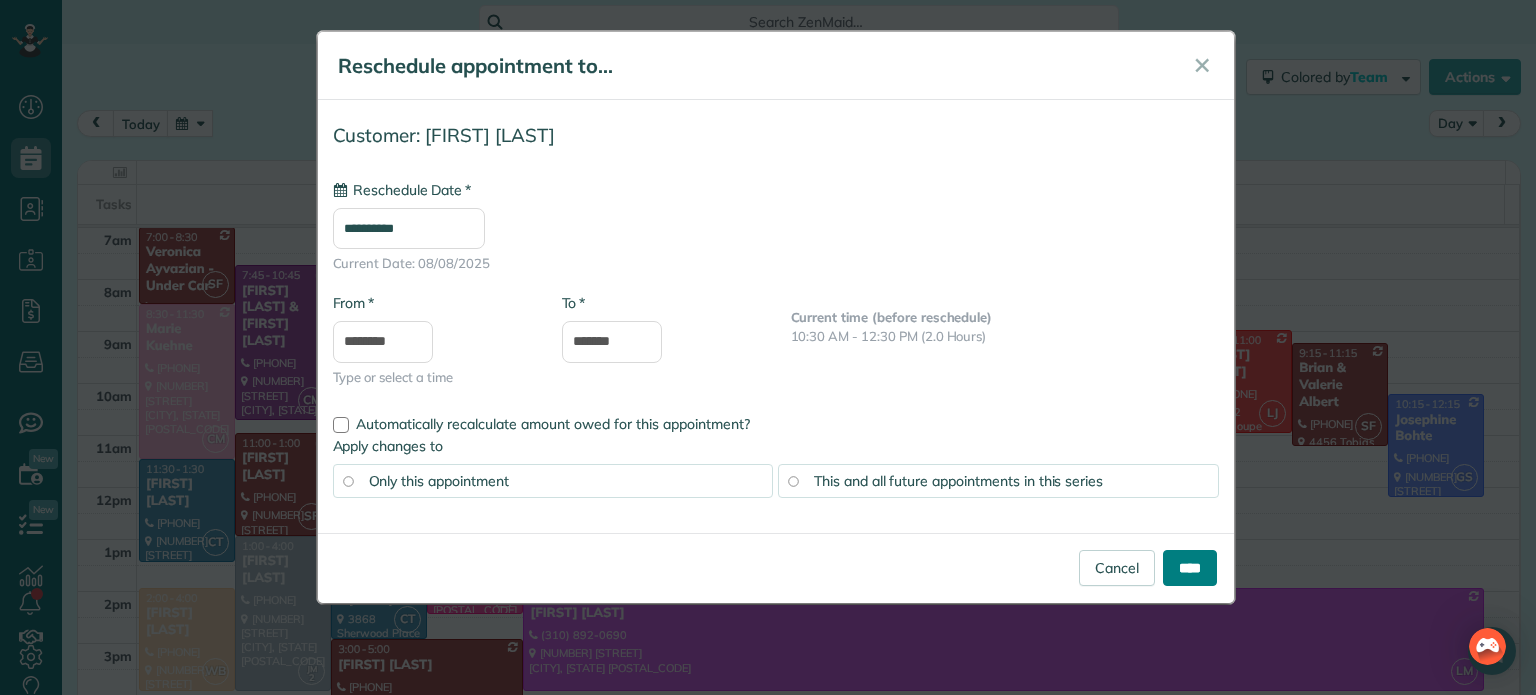 click on "****" at bounding box center [1190, 568] 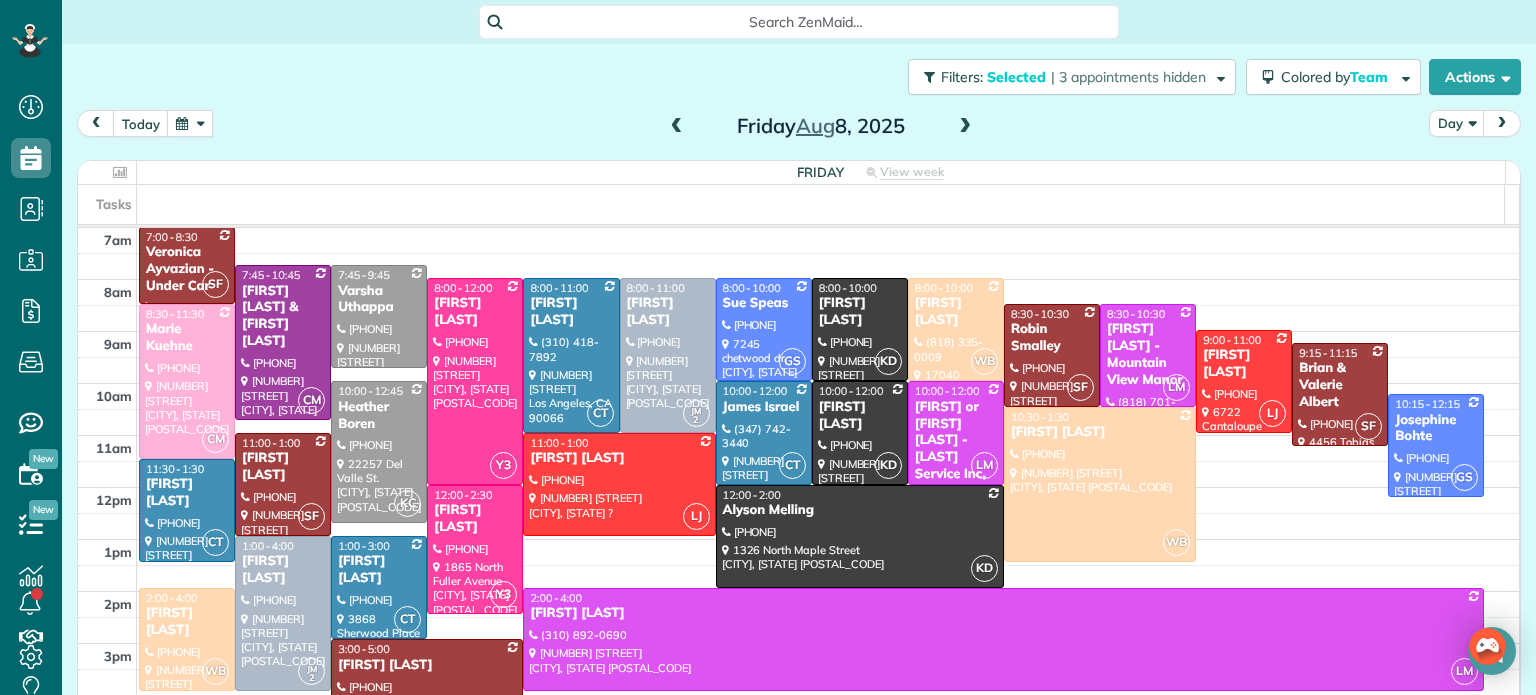 click on "Filters:   Selected
|  3 appointments hidden
Colored by  Team
Color by Cleaner
Color by Team
Color by Status
Color by Recurrence
Color by Paid/Unpaid
Filters  Selected
Schedule Changes
Actions
Create Appointment
Create Task
Clock In/Out
Send Work Orders
Print Route Sheets
Today's Emails/Texts
View Metrics" at bounding box center (799, 77) 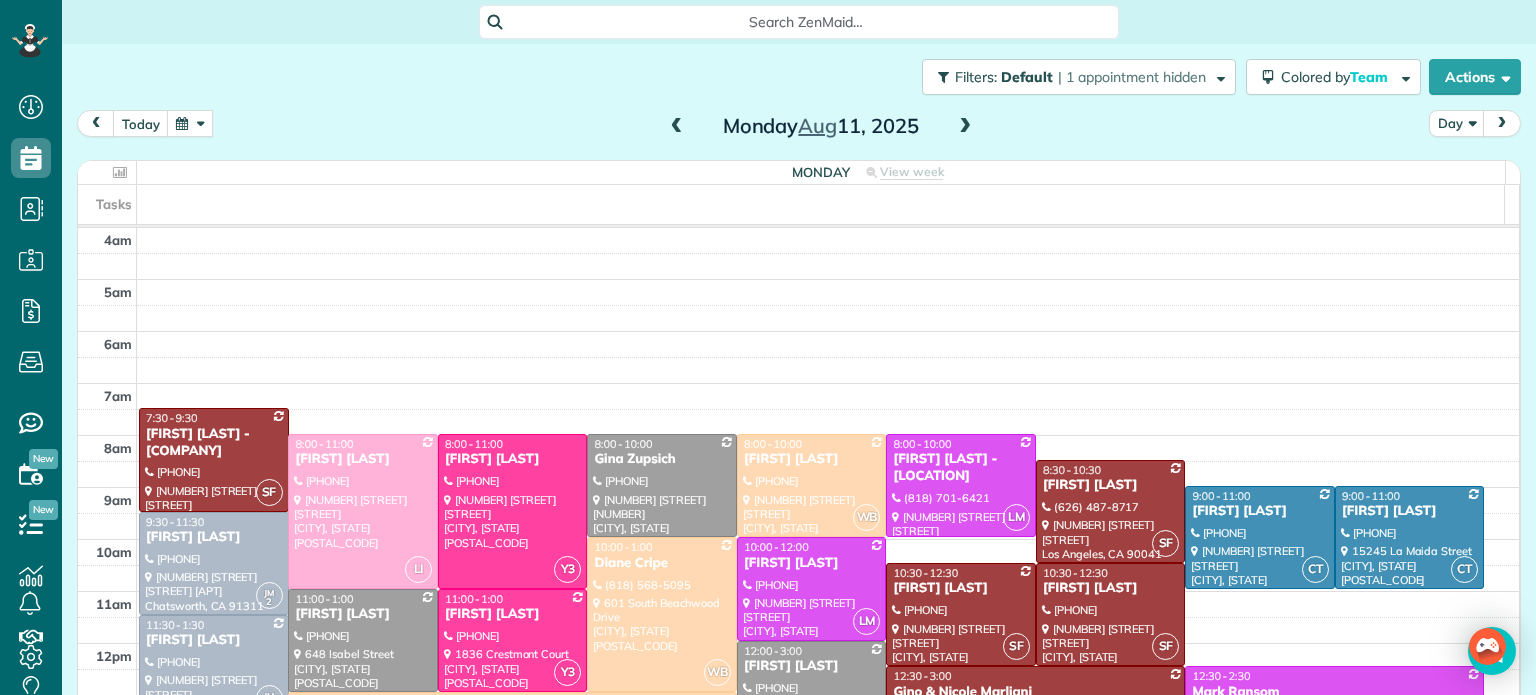 scroll, scrollTop: 0, scrollLeft: 0, axis: both 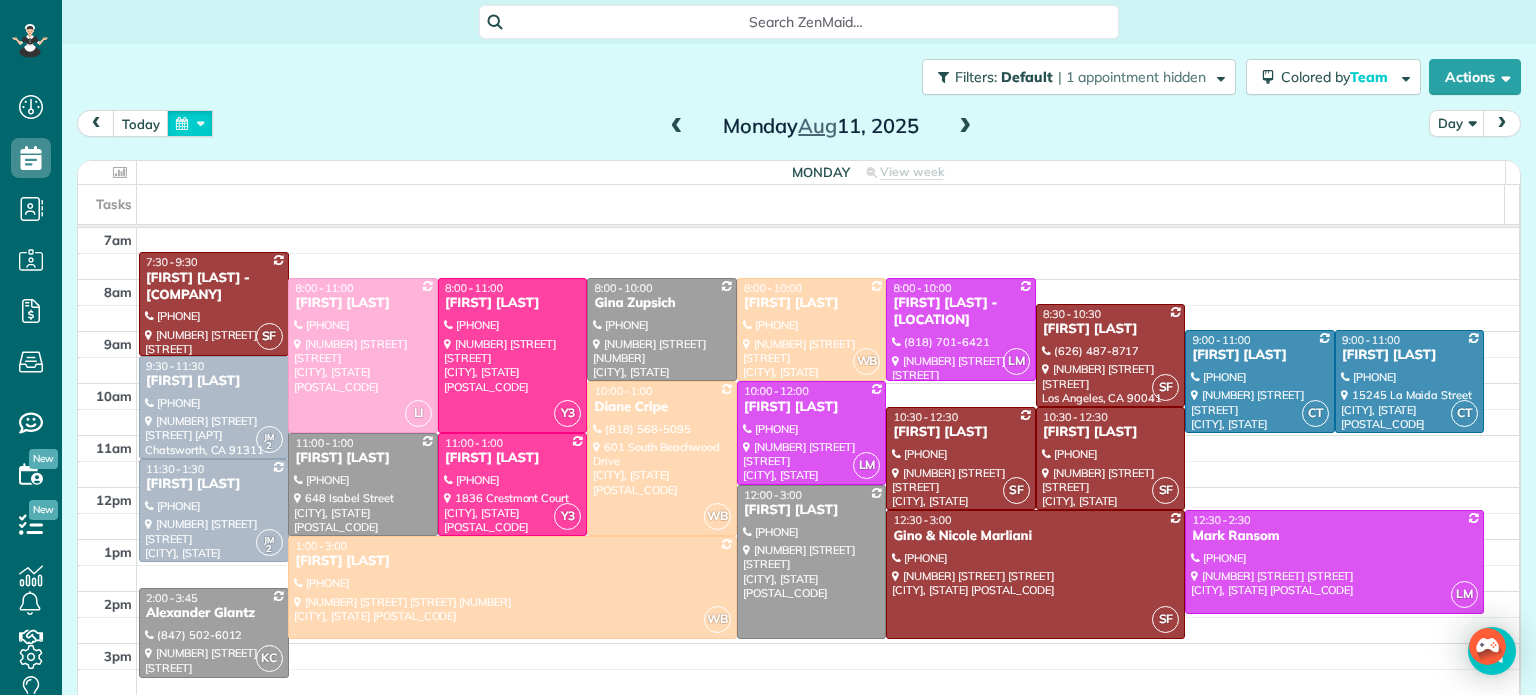click at bounding box center (190, 123) 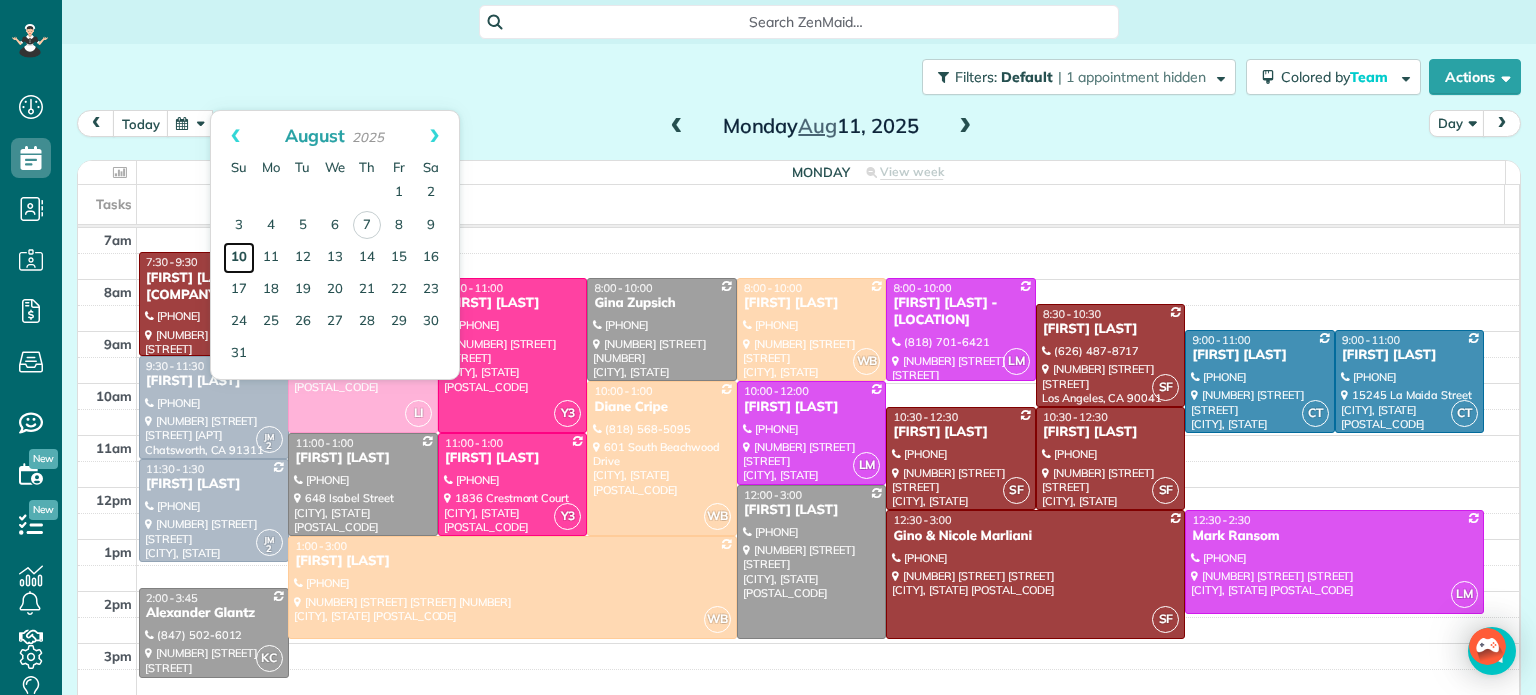 click on "10" at bounding box center (239, 258) 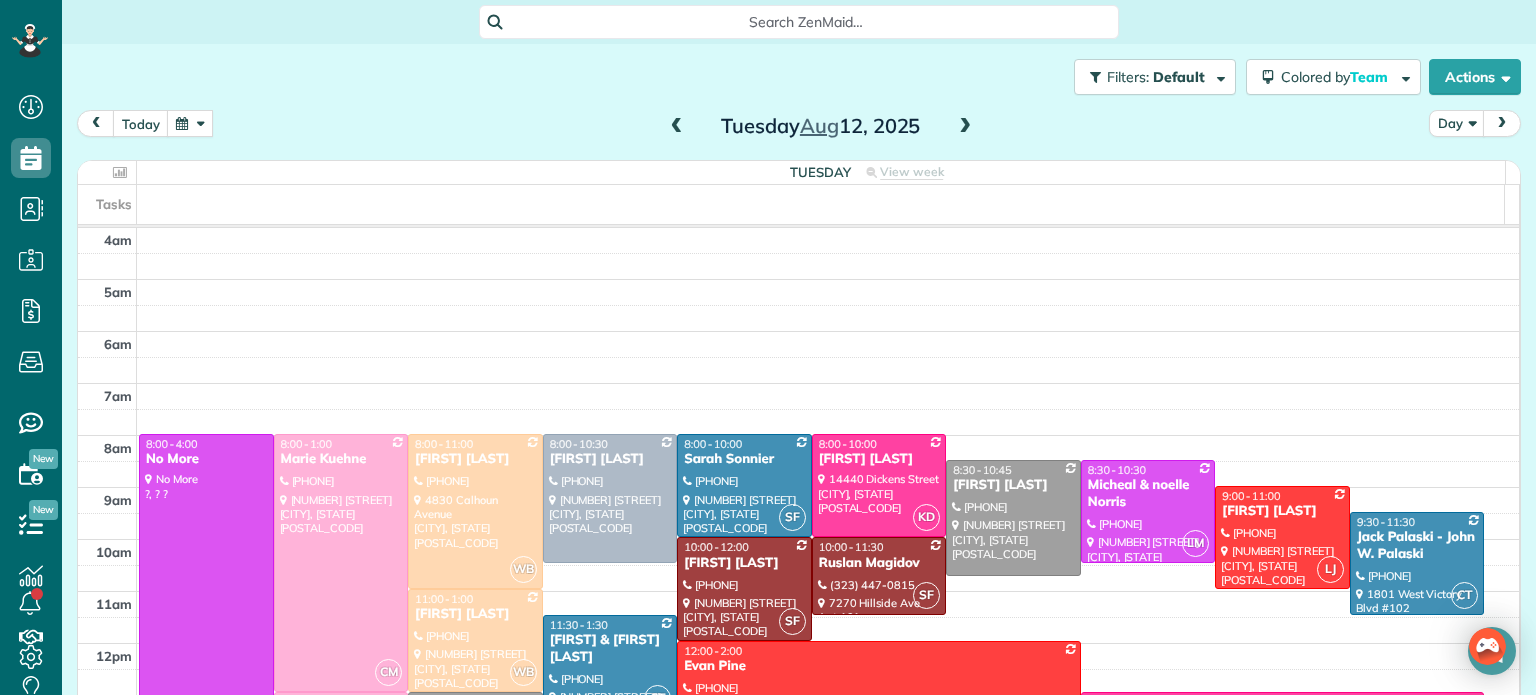 scroll, scrollTop: 0, scrollLeft: 0, axis: both 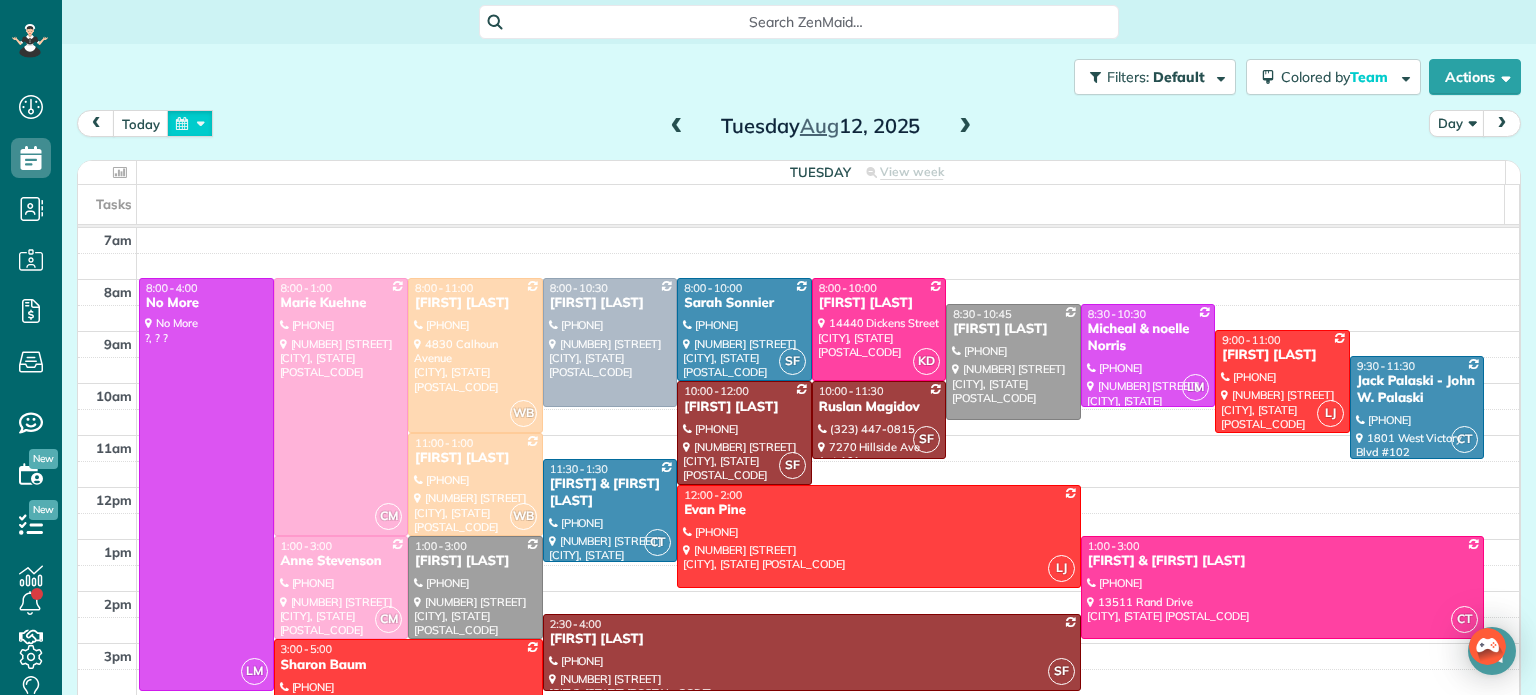 click at bounding box center (190, 123) 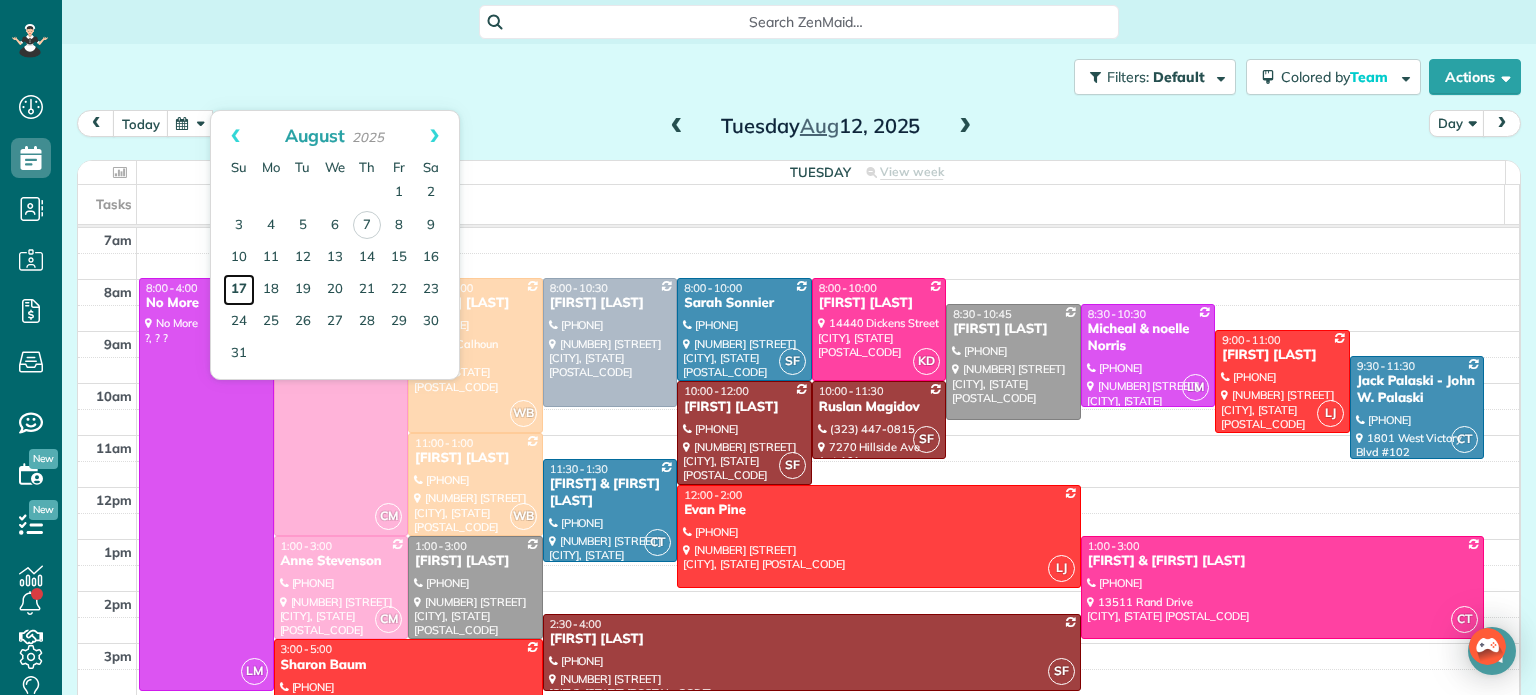 click on "17" at bounding box center [239, 290] 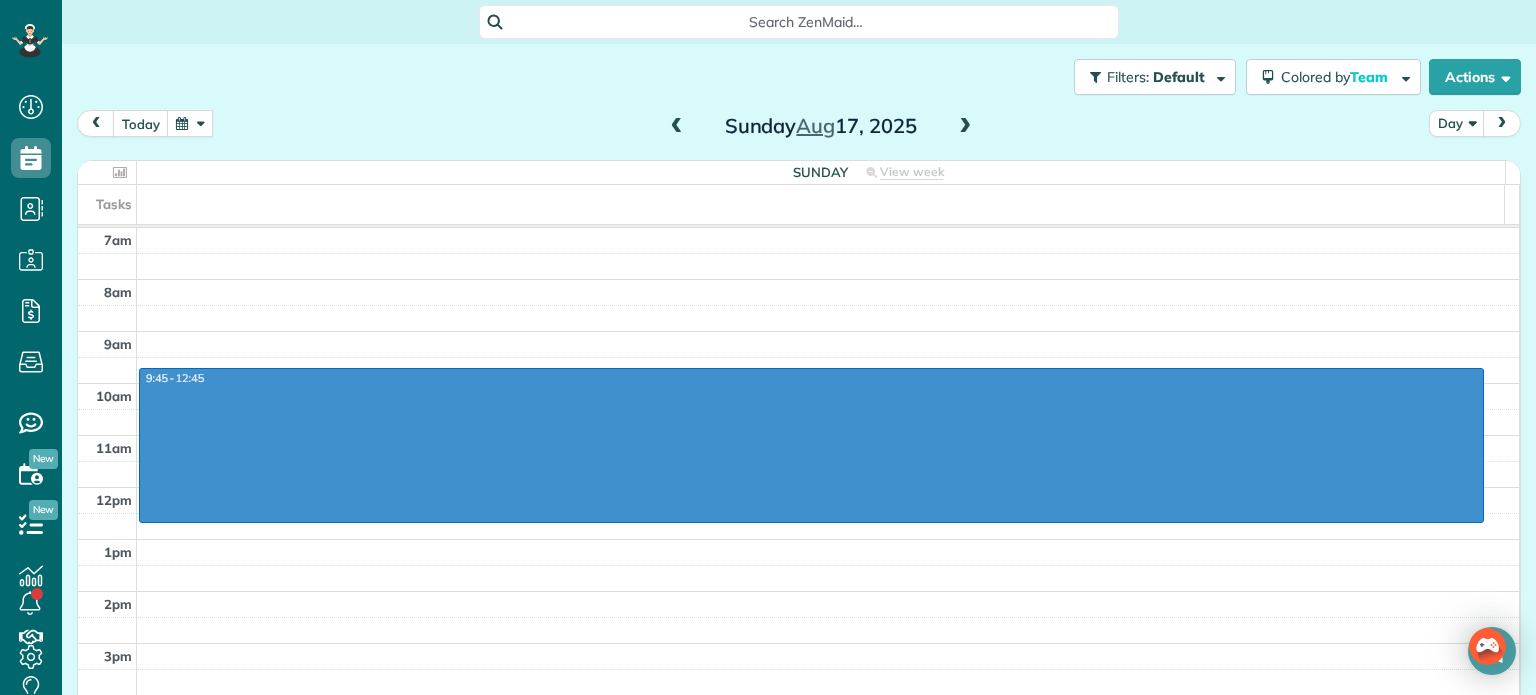 drag, startPoint x: 476, startPoint y: 370, endPoint x: 453, endPoint y: 511, distance: 142.86357 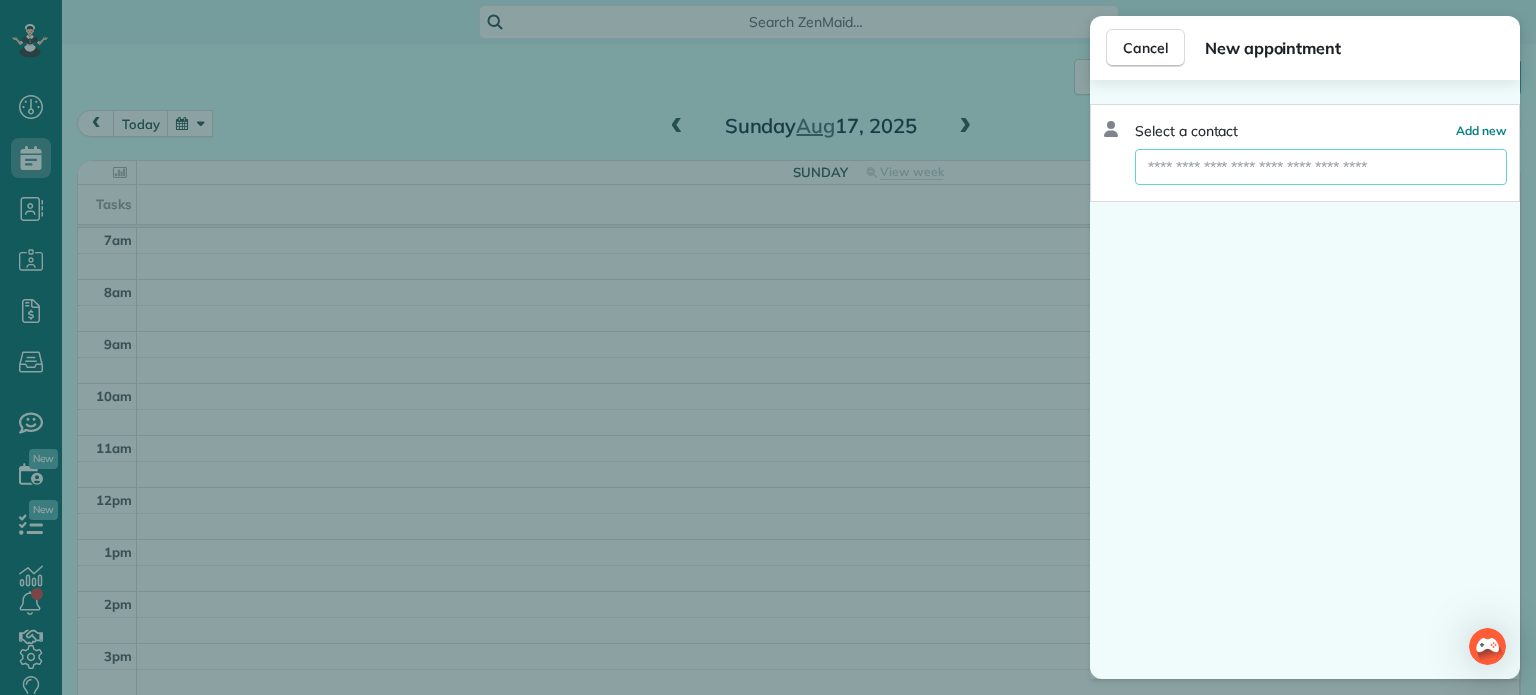 click at bounding box center (1321, 167) 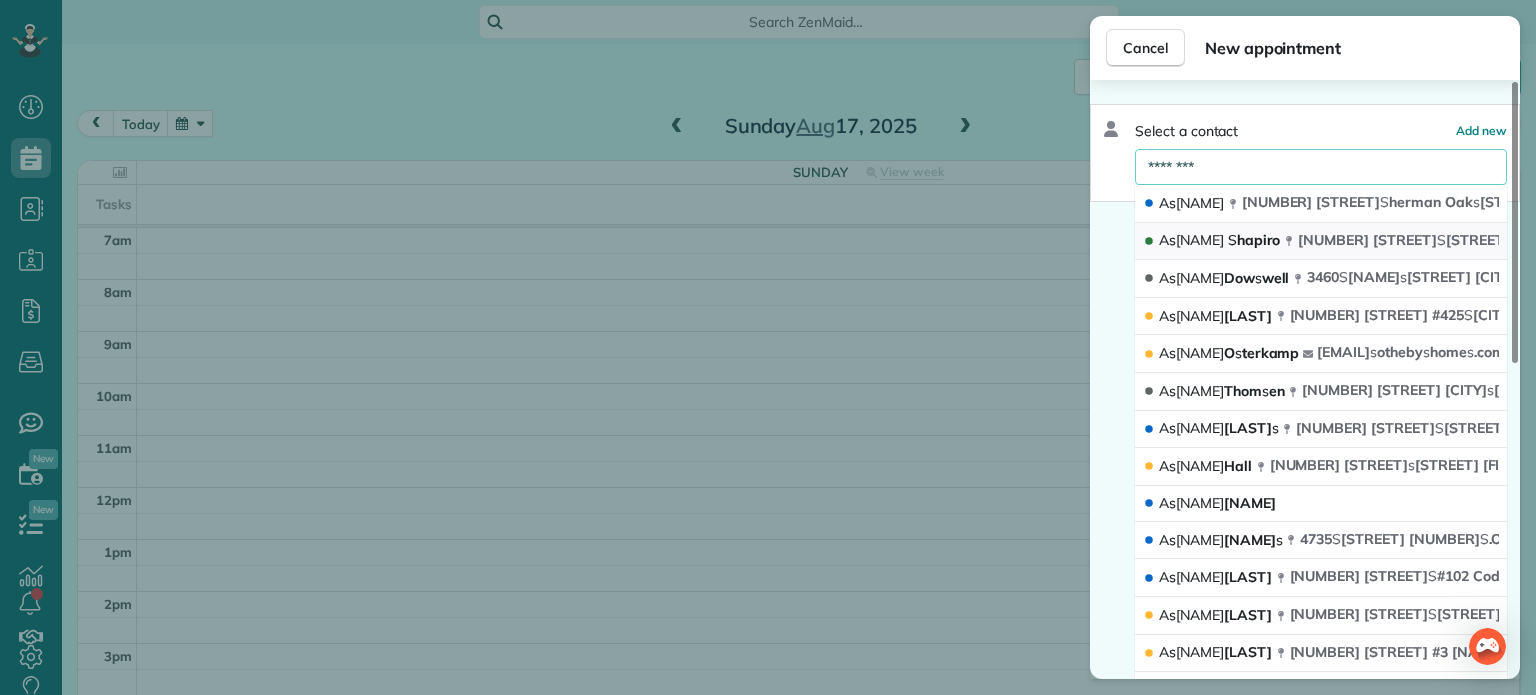 type on "********" 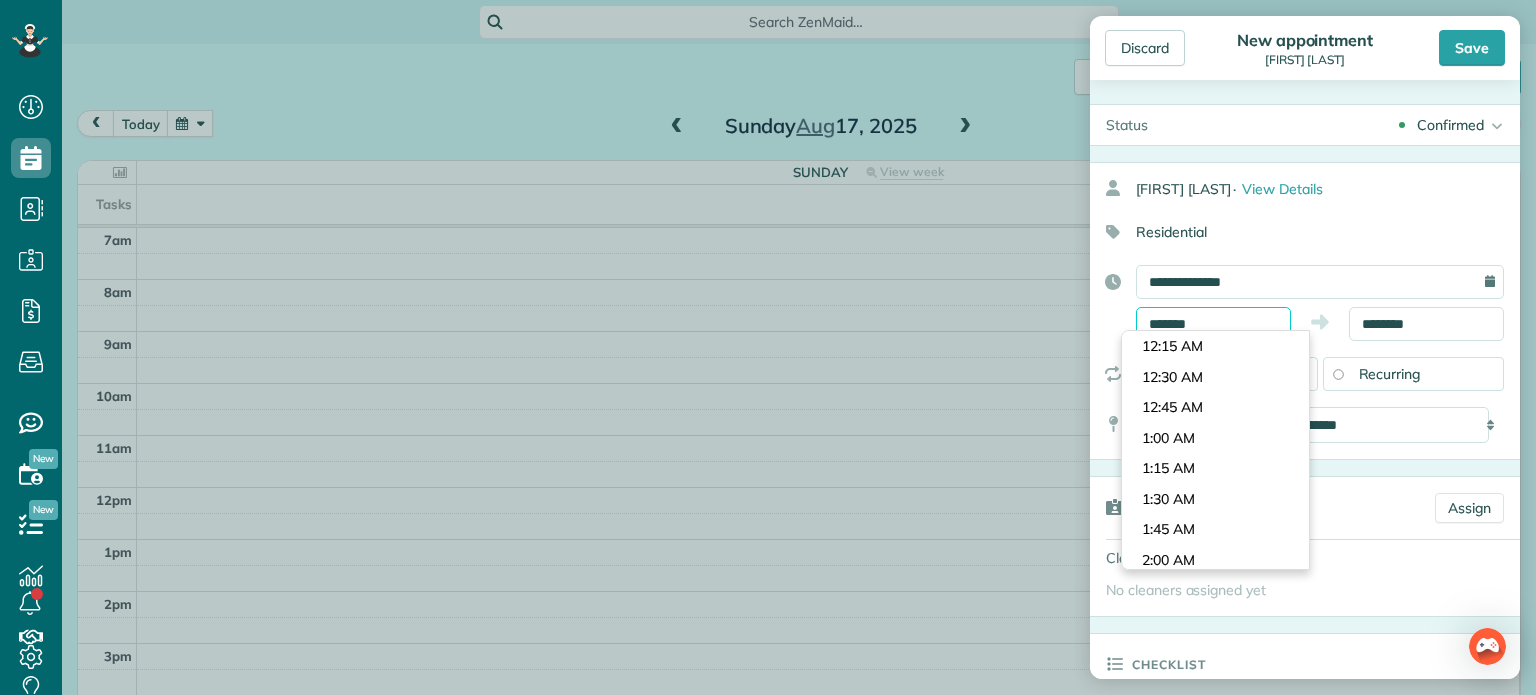 scroll, scrollTop: 1129, scrollLeft: 0, axis: vertical 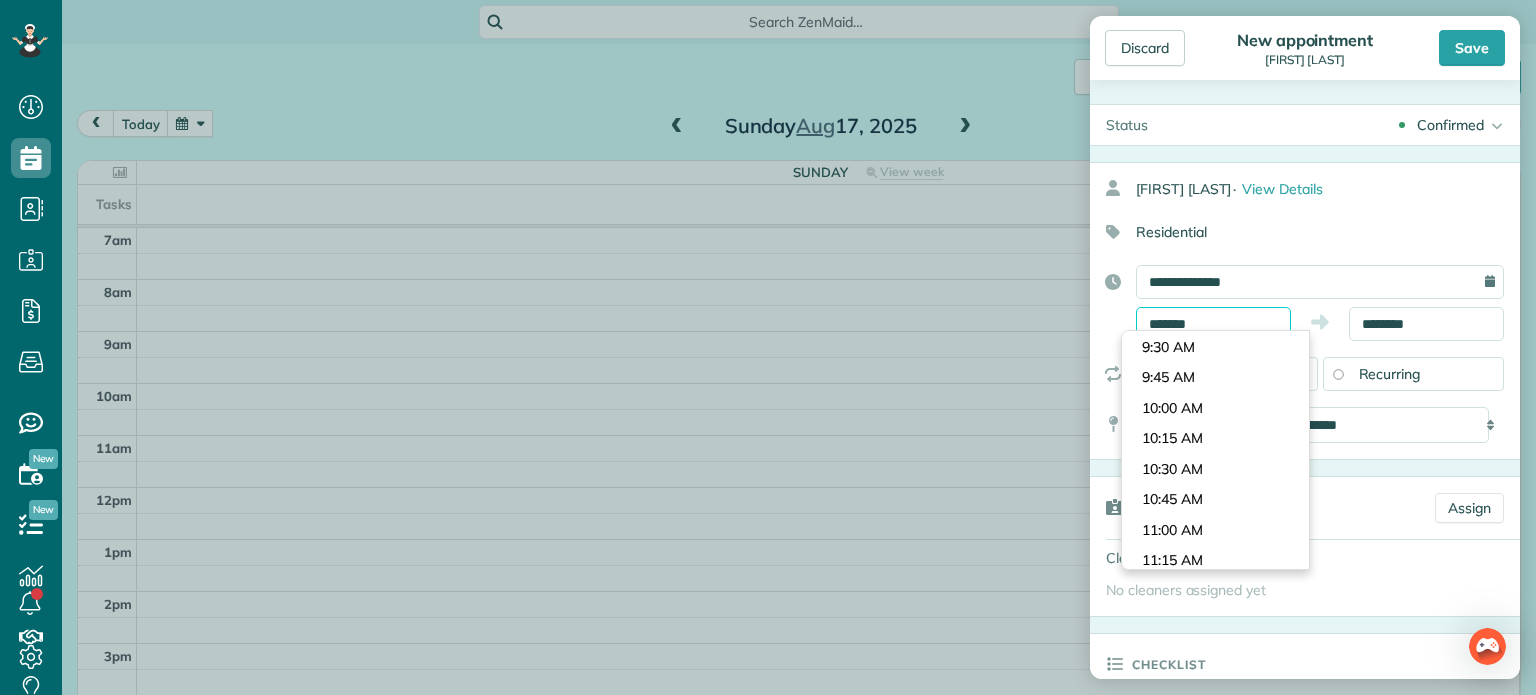 click on "*******" at bounding box center (1213, 324) 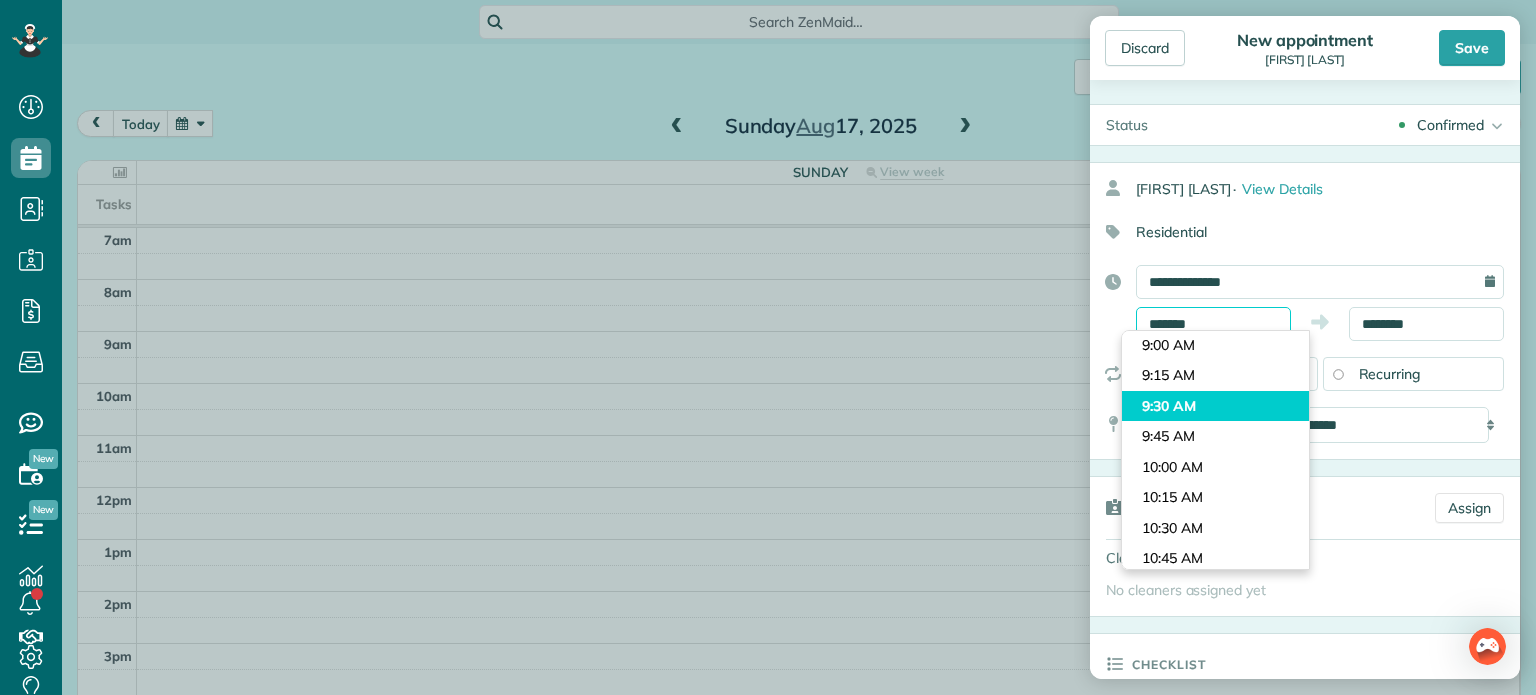 scroll, scrollTop: 1052, scrollLeft: 0, axis: vertical 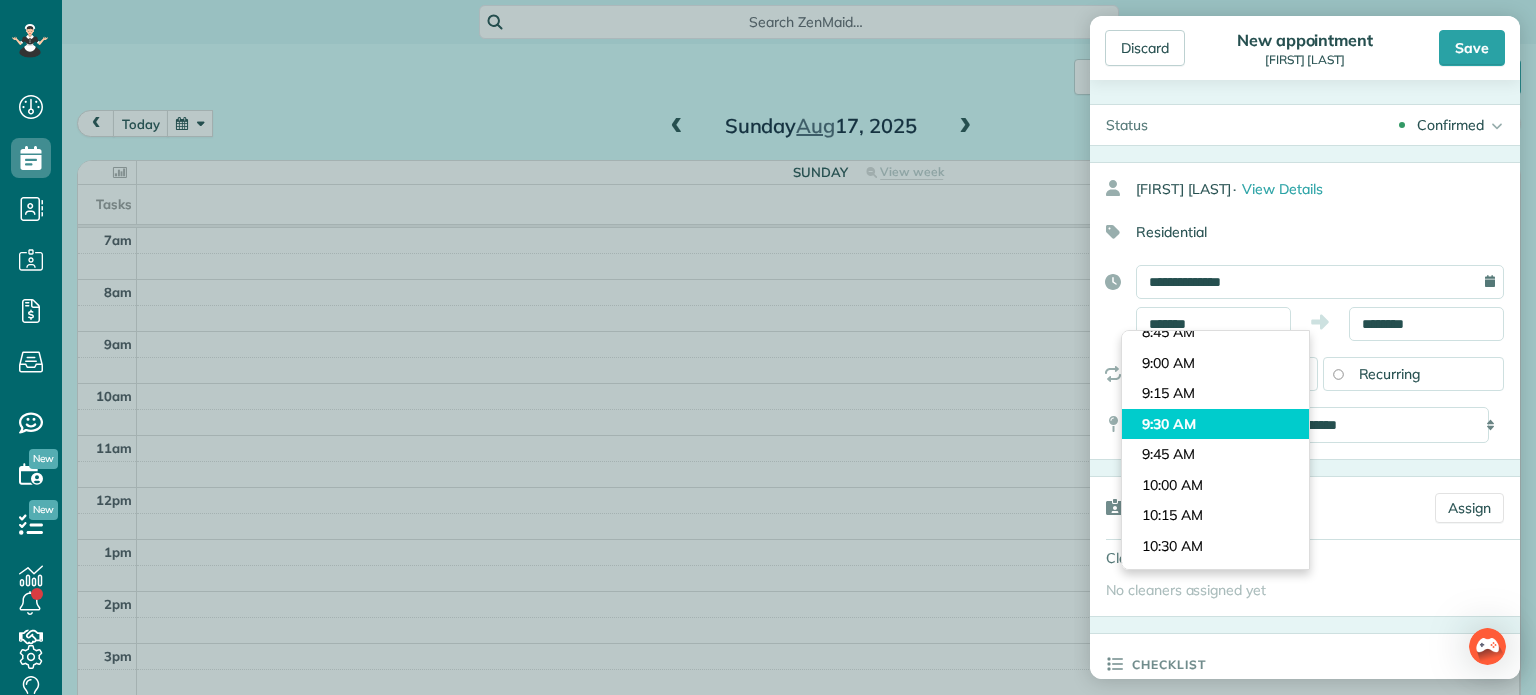 type on "*******" 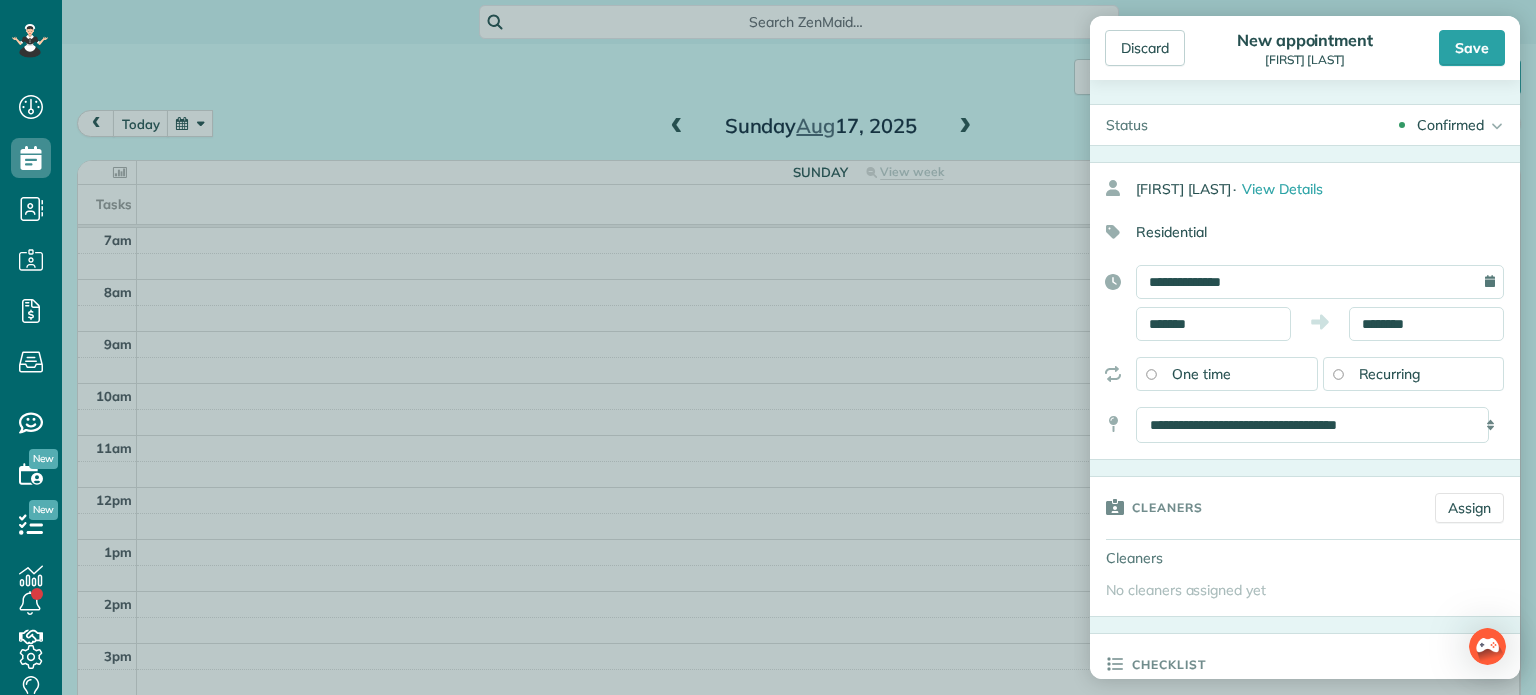 click on "Dashboard
Scheduling
Calendar View
List View
Dispatch View - Weekly scheduling (Beta)" at bounding box center [768, 347] 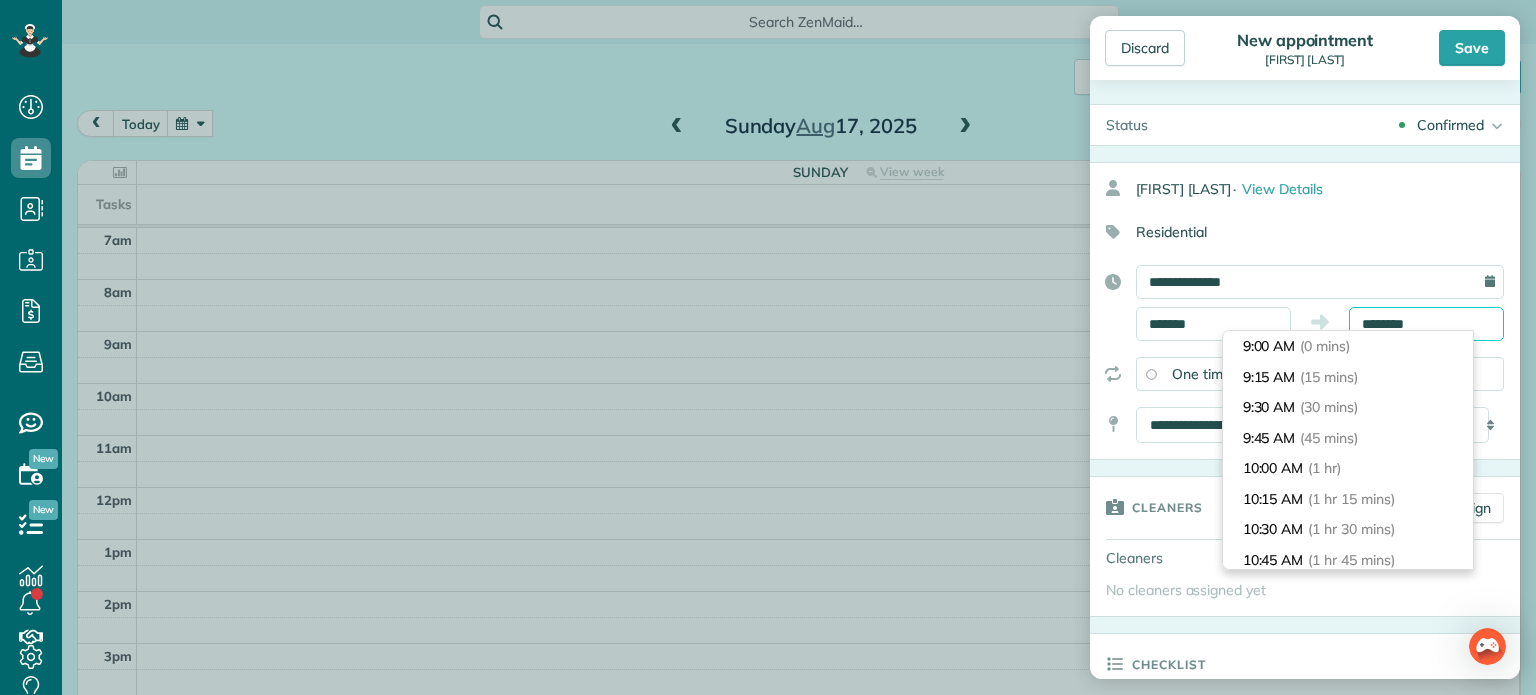 click on "********" at bounding box center (1426, 324) 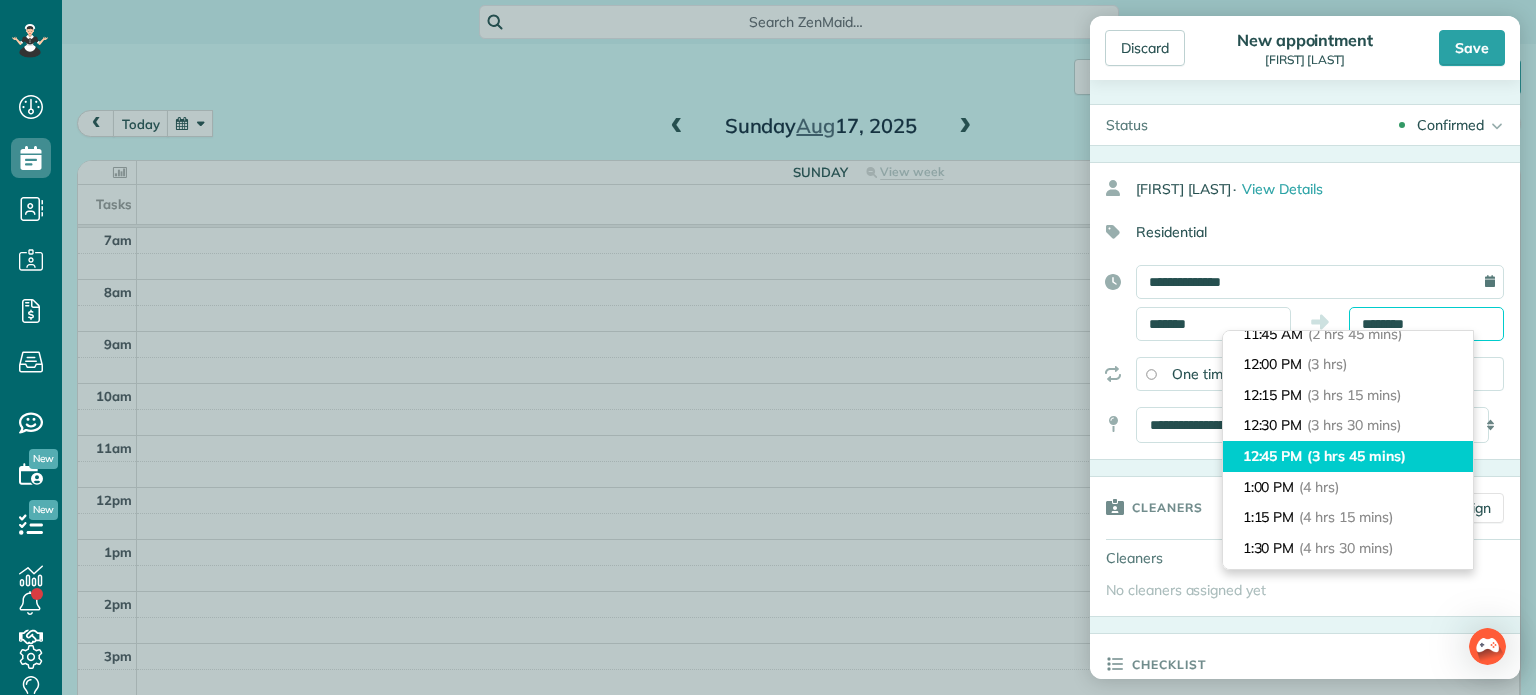 scroll, scrollTop: 349, scrollLeft: 0, axis: vertical 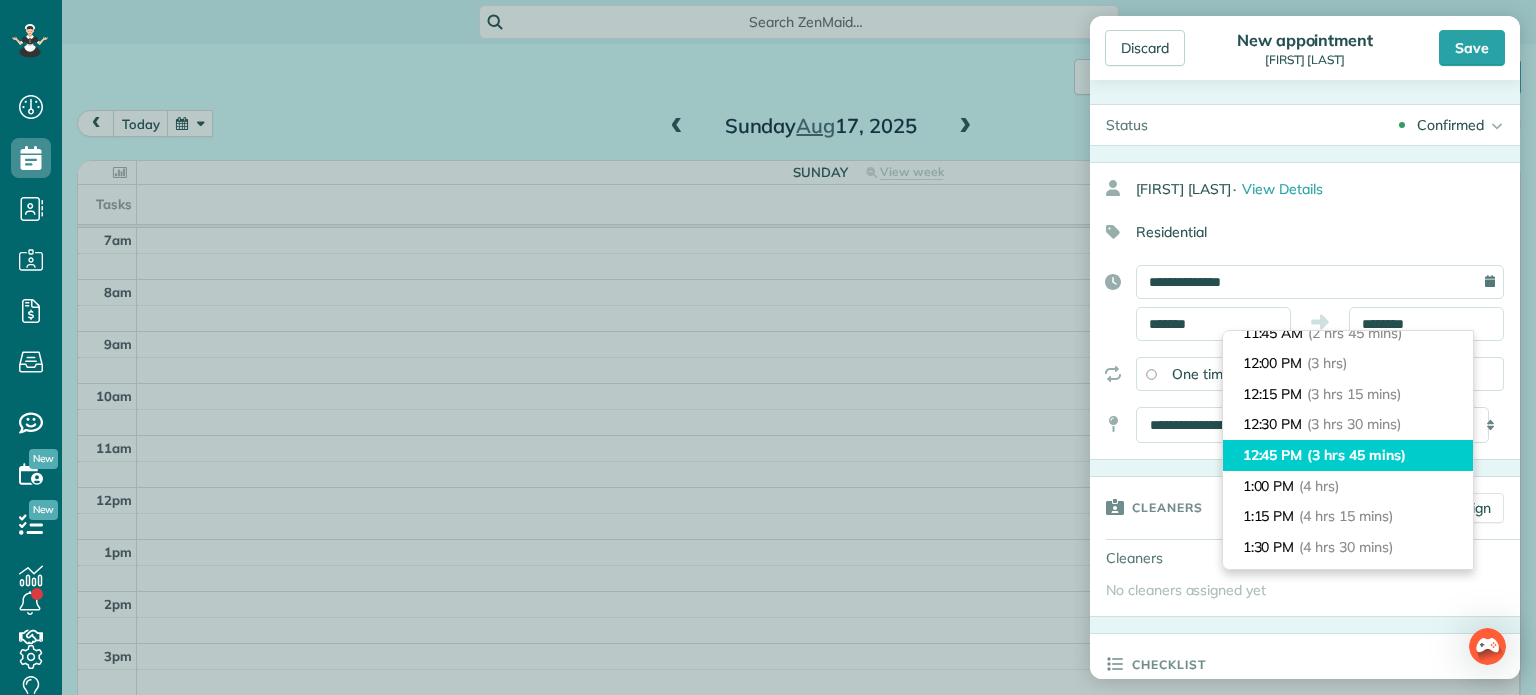 type on "********" 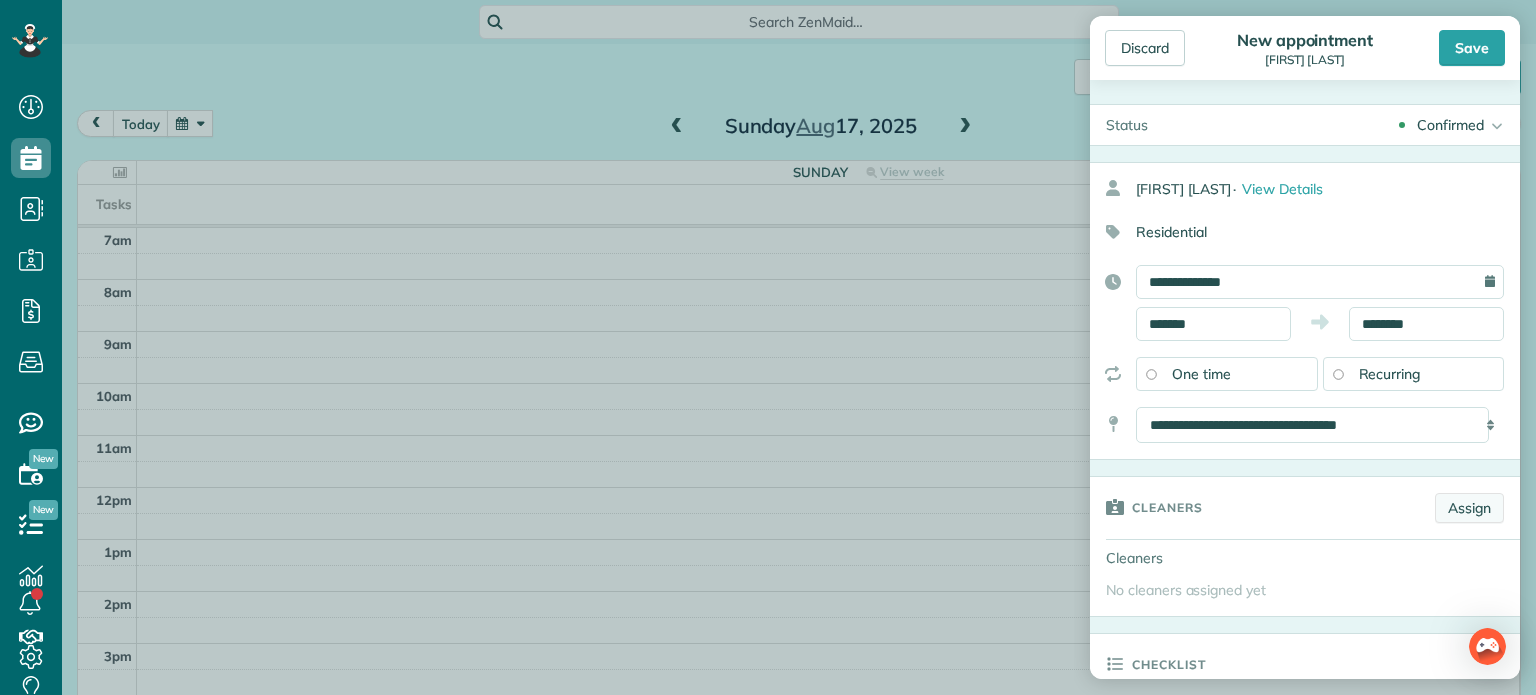 click on "Assign" at bounding box center [1469, 508] 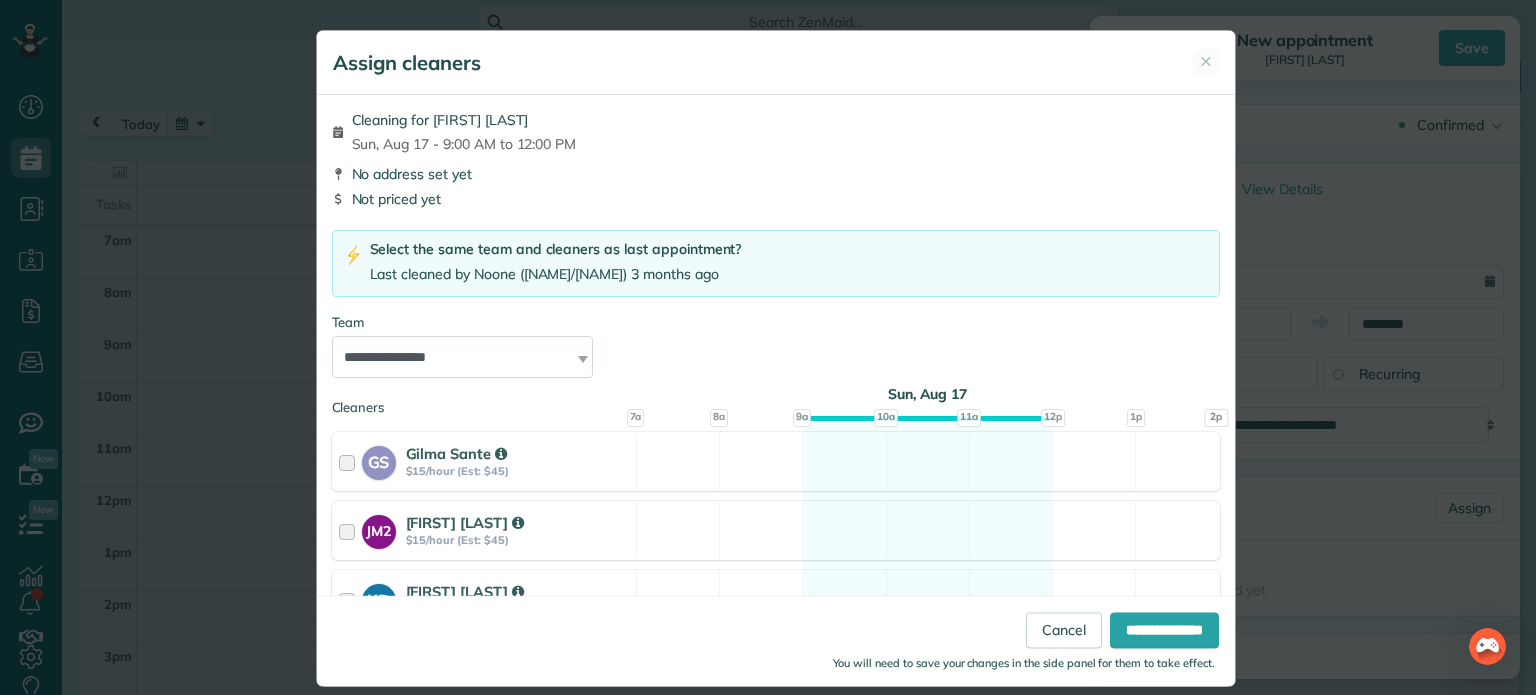 click on "Select the same team and cleaners as last appointment?
Last cleaned by Noone (Karla/Karina)
3 months ago" at bounding box center [788, 261] 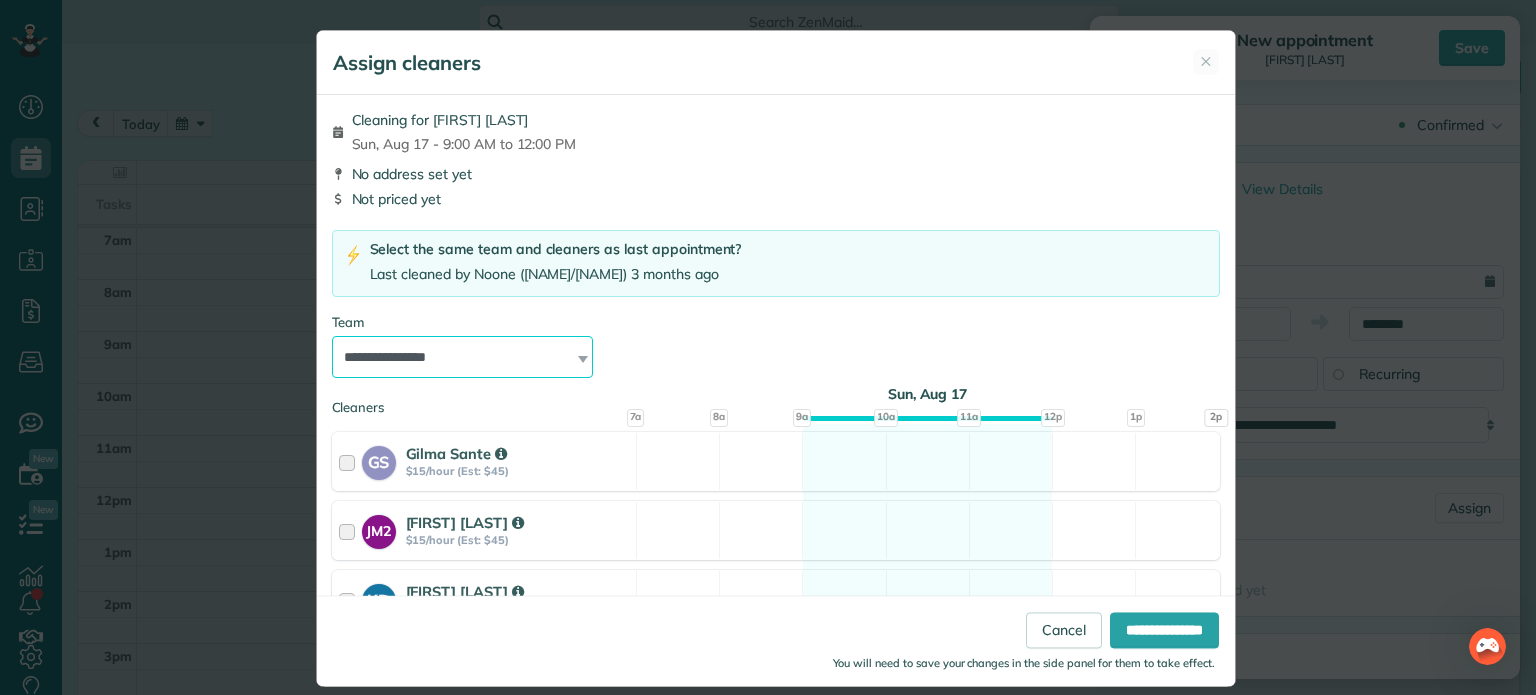 click on "**********" at bounding box center (463, 357) 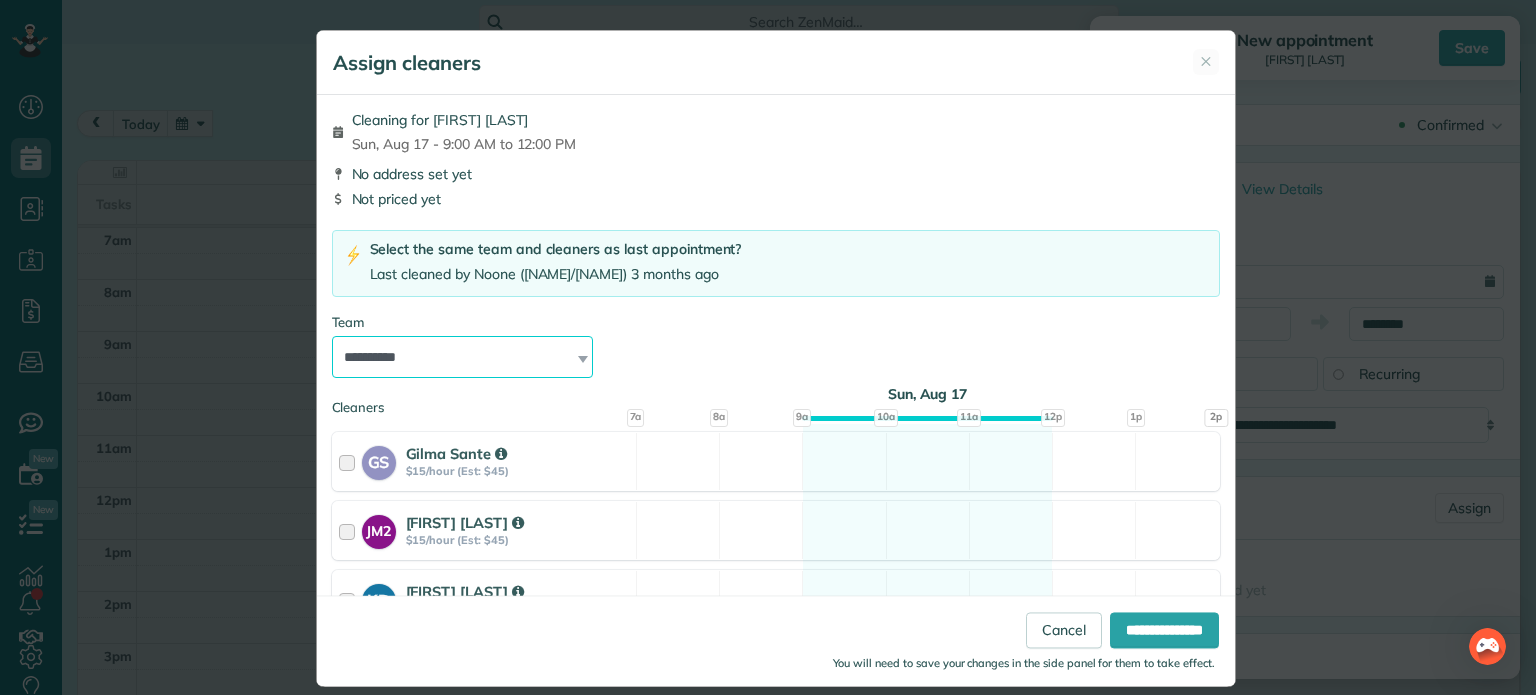 click on "**********" at bounding box center (463, 357) 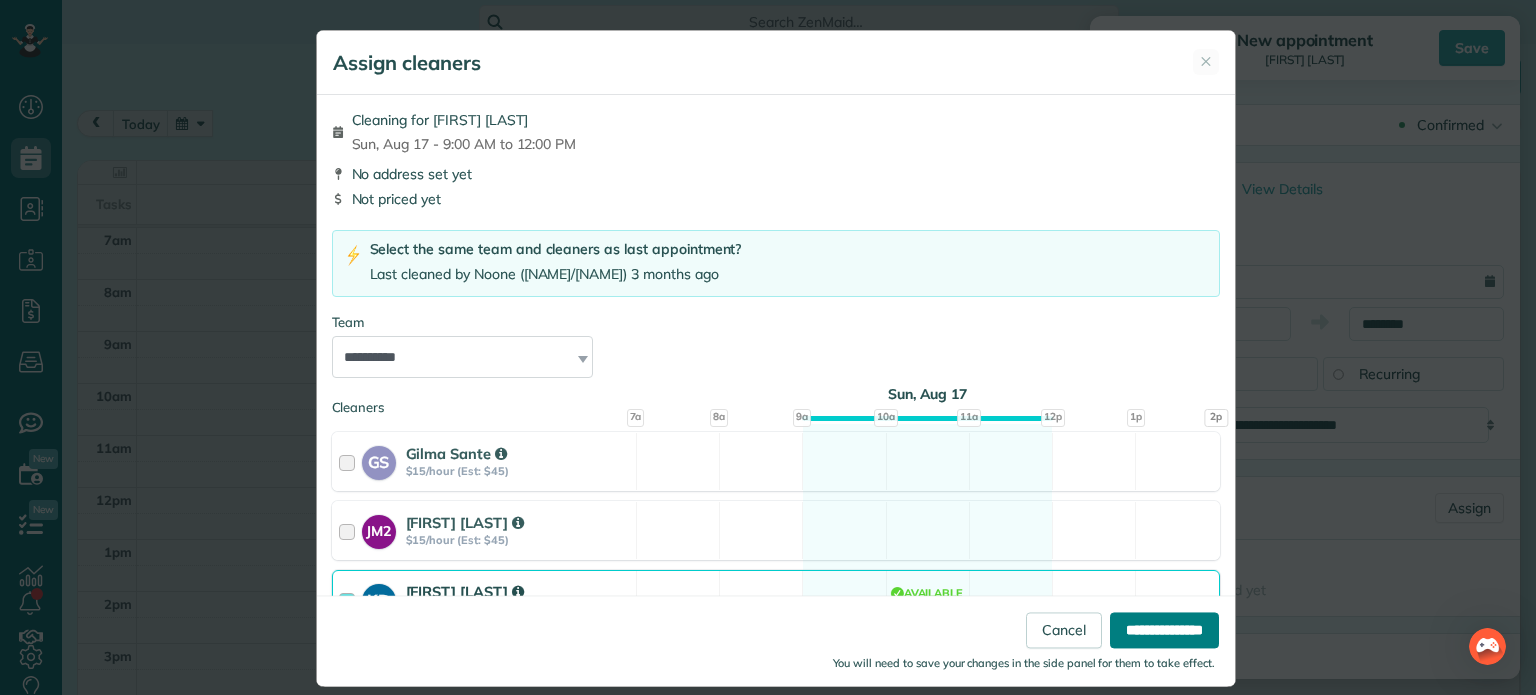 click on "**********" at bounding box center (1164, 631) 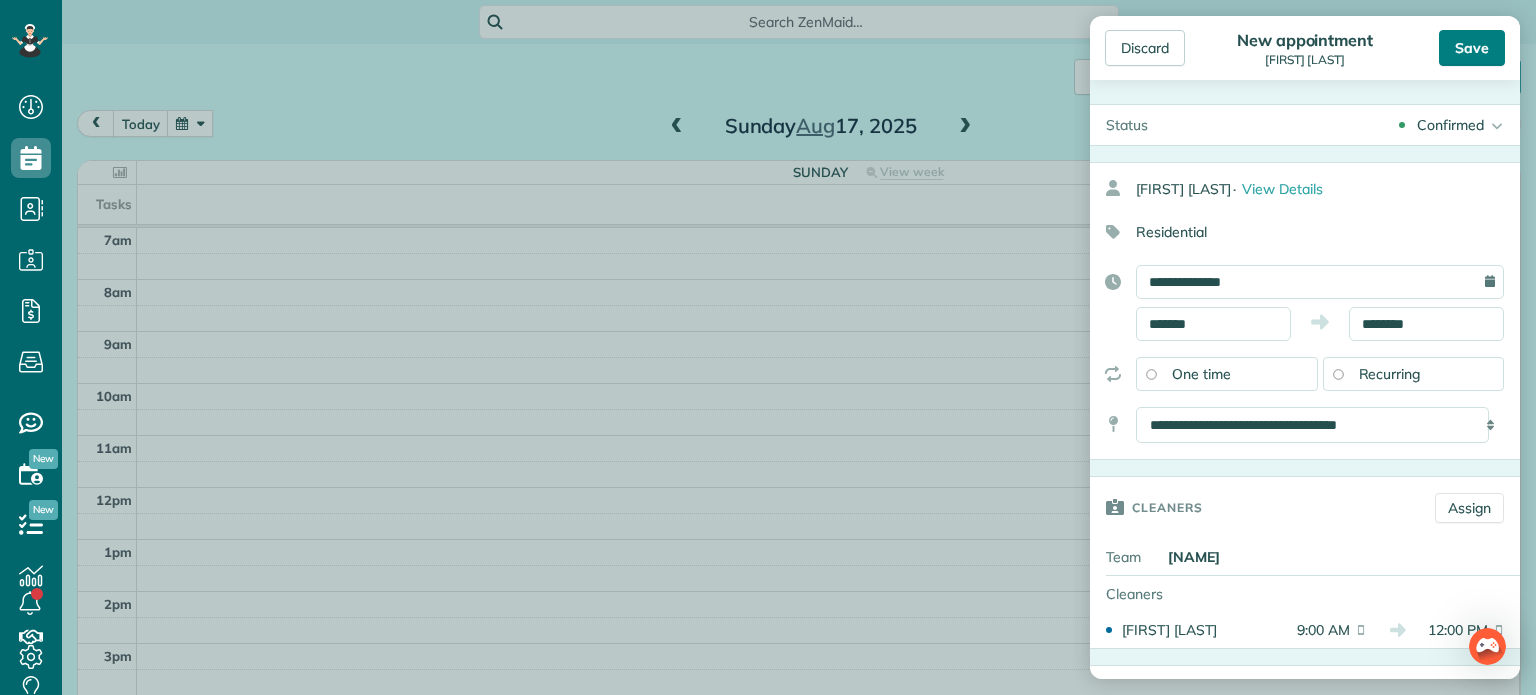 click on "Save" at bounding box center [1472, 48] 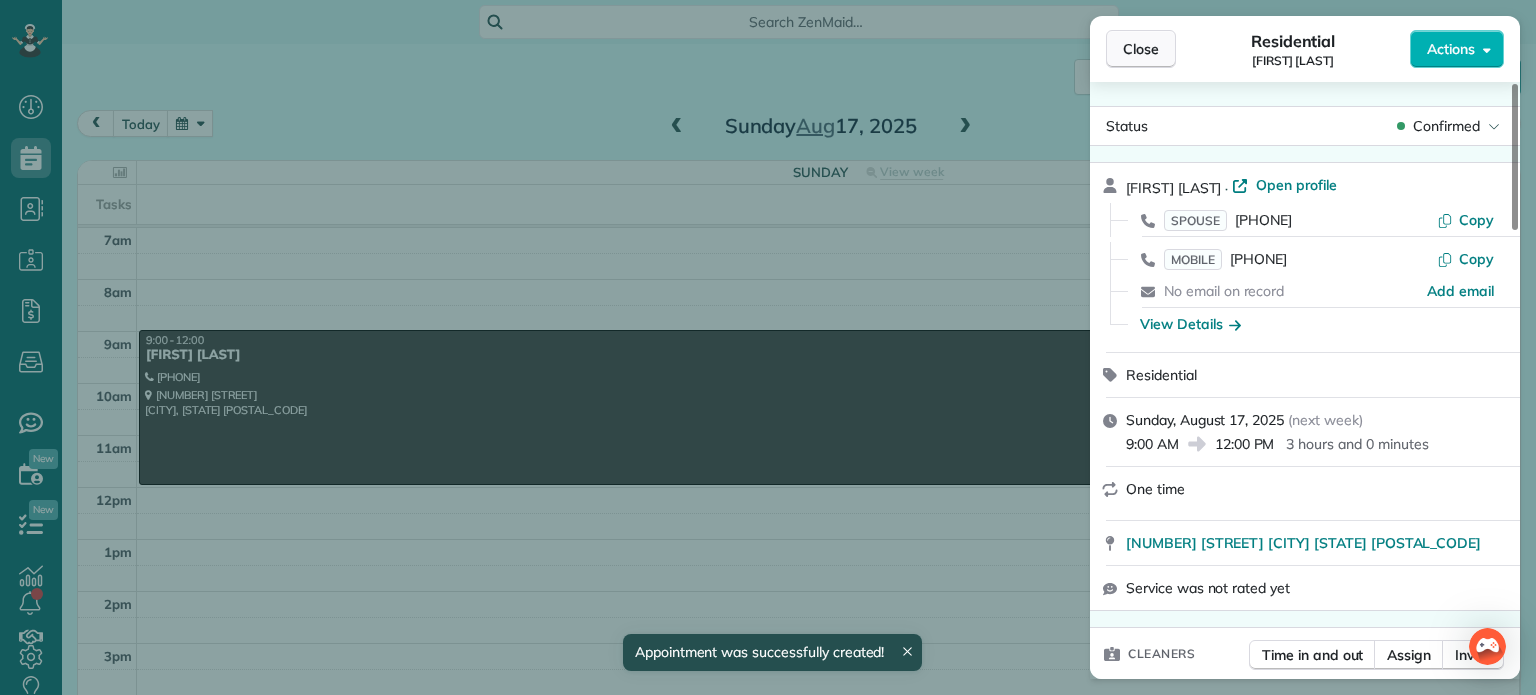click on "Close" at bounding box center [1141, 49] 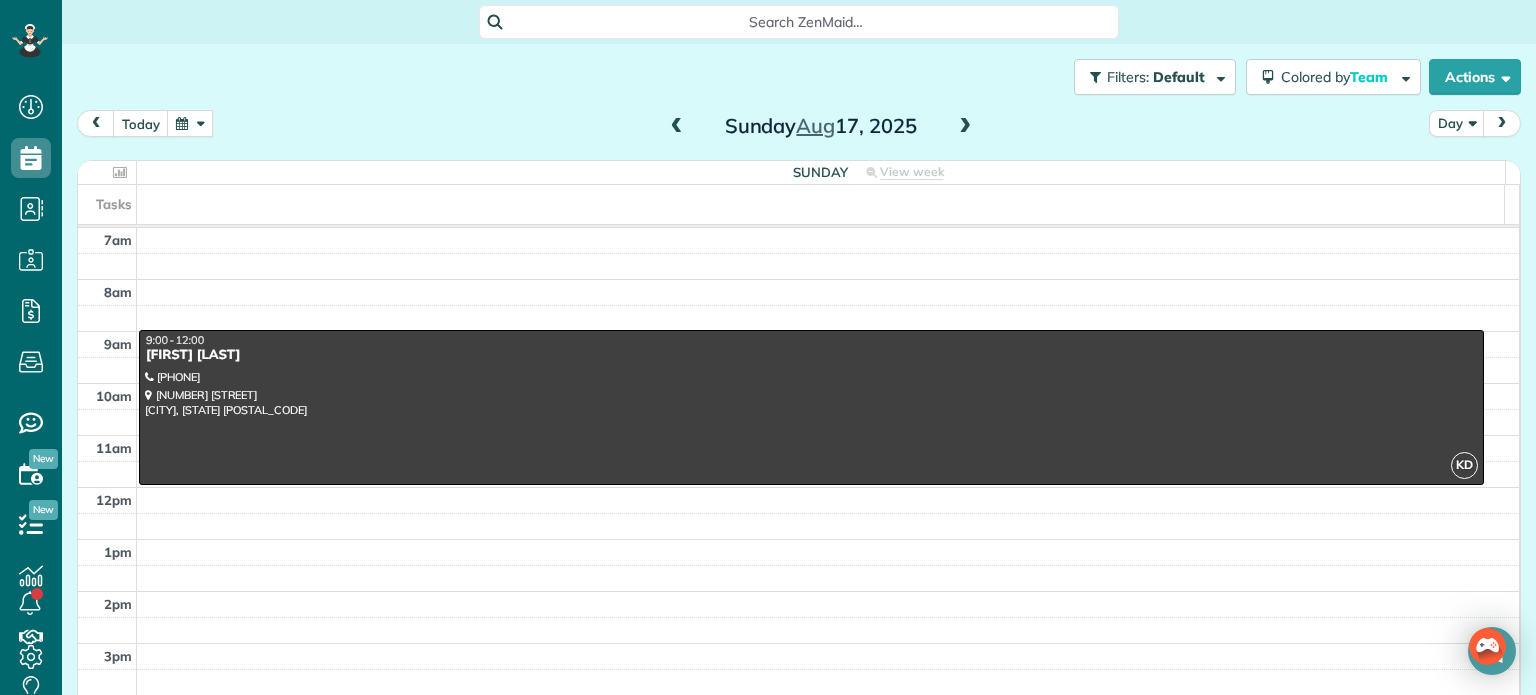 click on "Filters:   Default
|  1 appointment hidden
Colored by  Team
Color by Cleaner
Color by Team
Color by Status
Color by Recurrence
Color by Paid/Unpaid
Filters  Default
Schedule Changes
Actions
Create Appointment
Create Task
Clock In/Out
Send Work Orders
Print Route Sheets
Today's Emails/Texts
View Metrics" at bounding box center [799, 77] 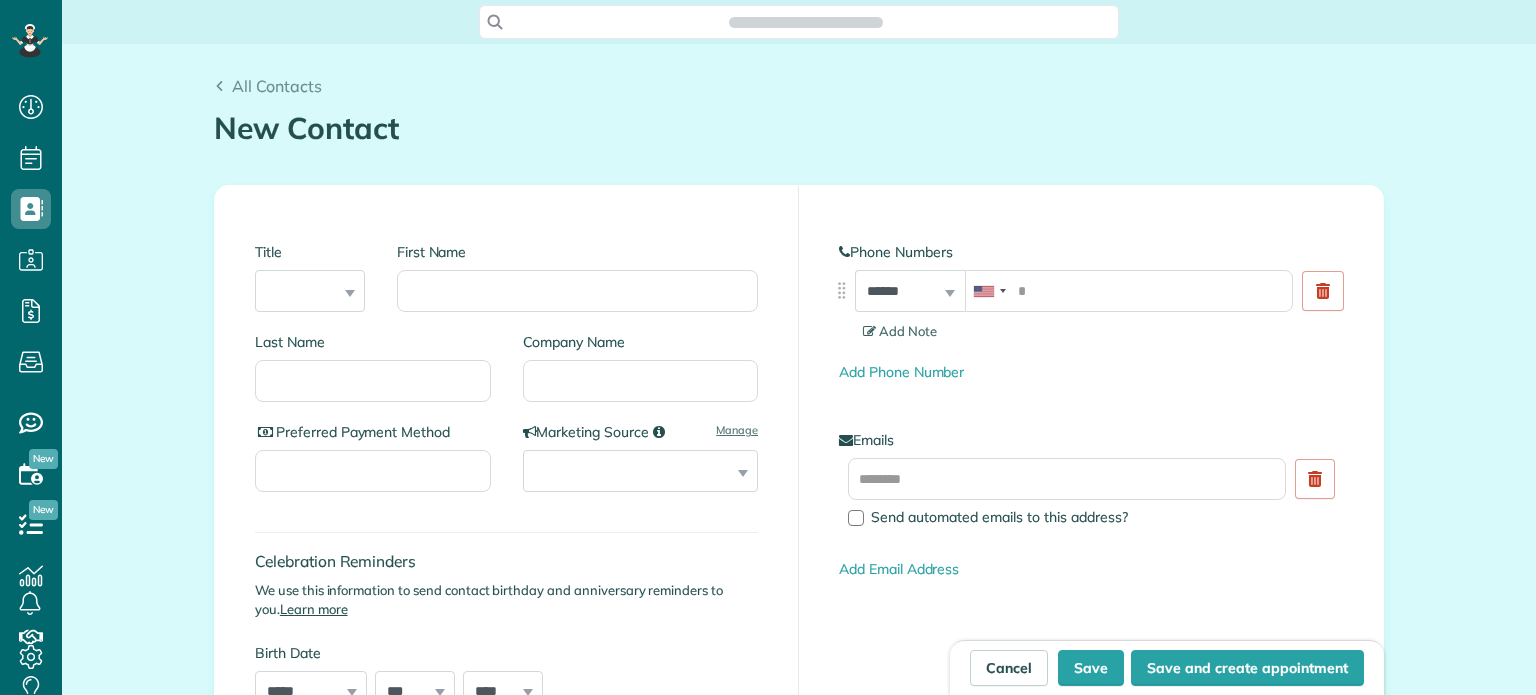 scroll, scrollTop: 0, scrollLeft: 0, axis: both 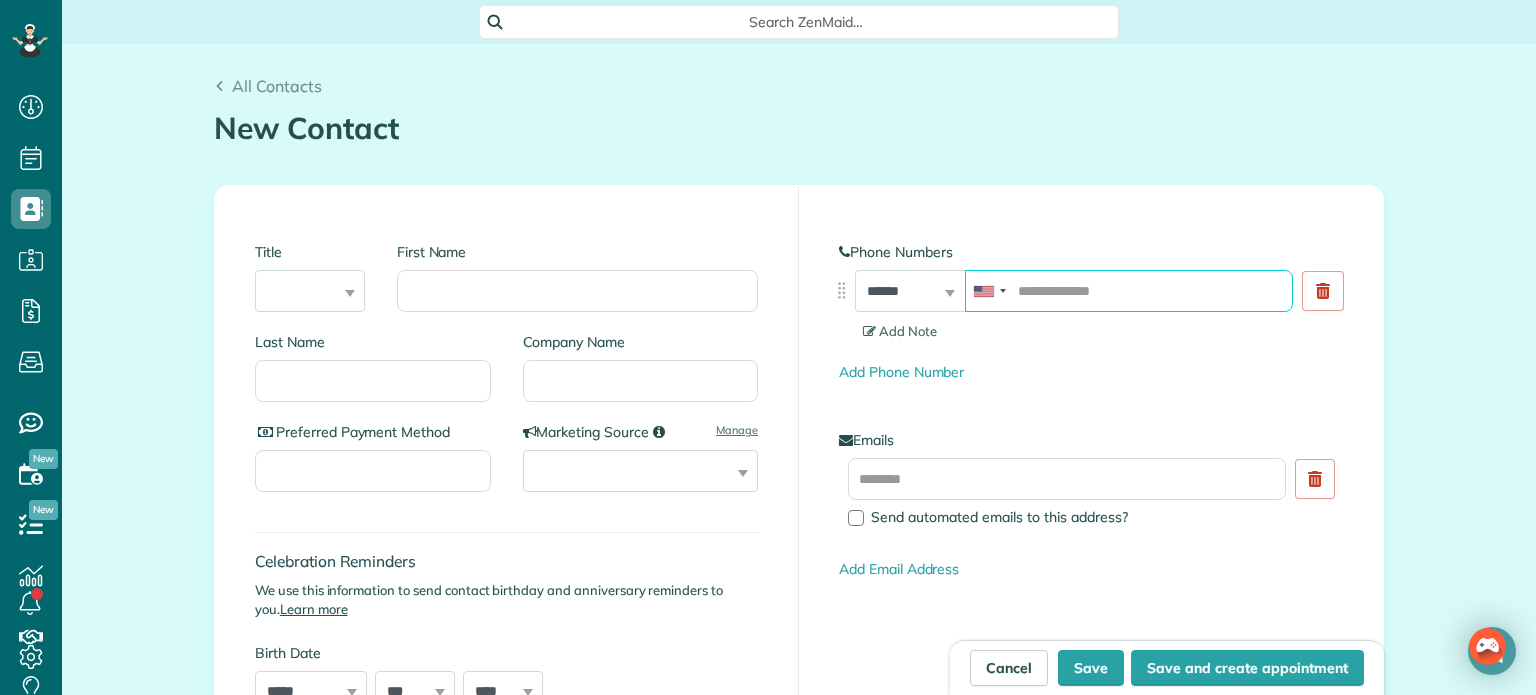 click at bounding box center (1129, 291) 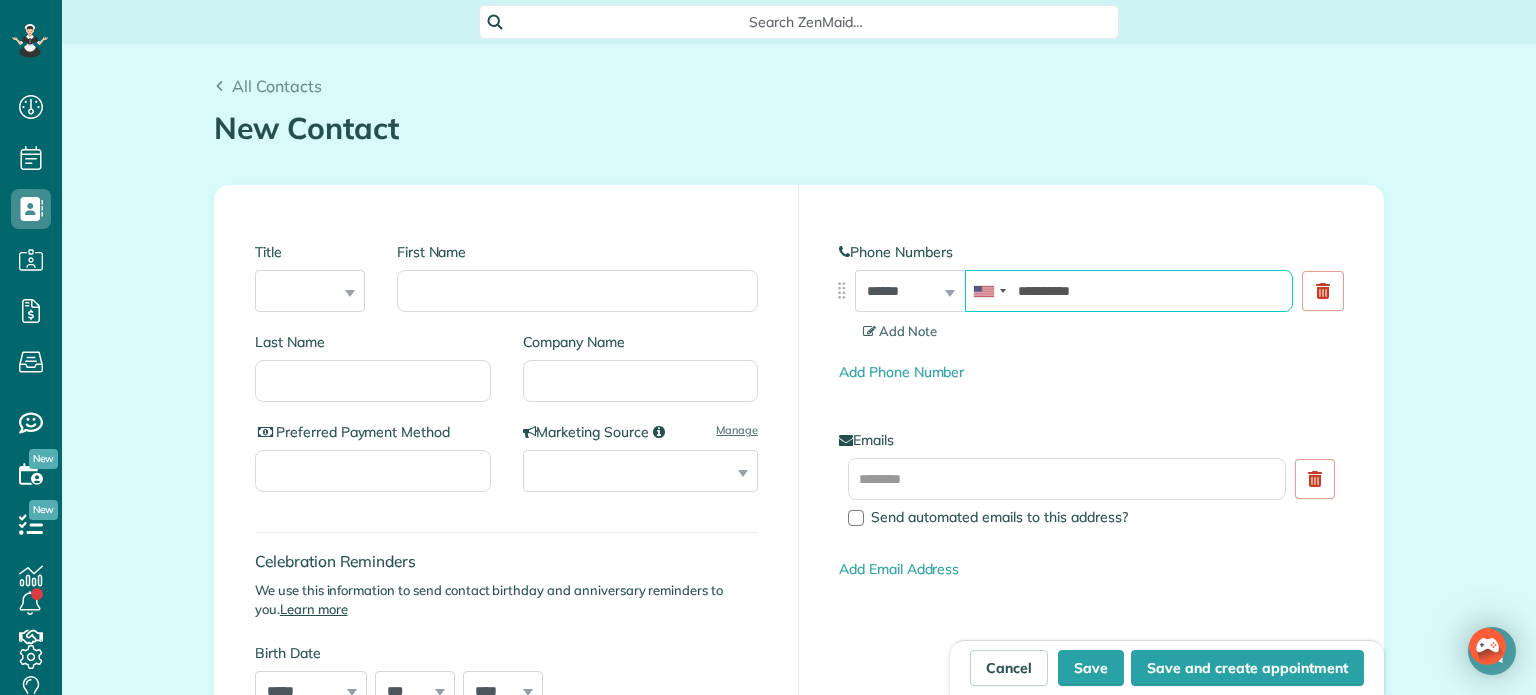 type on "**********" 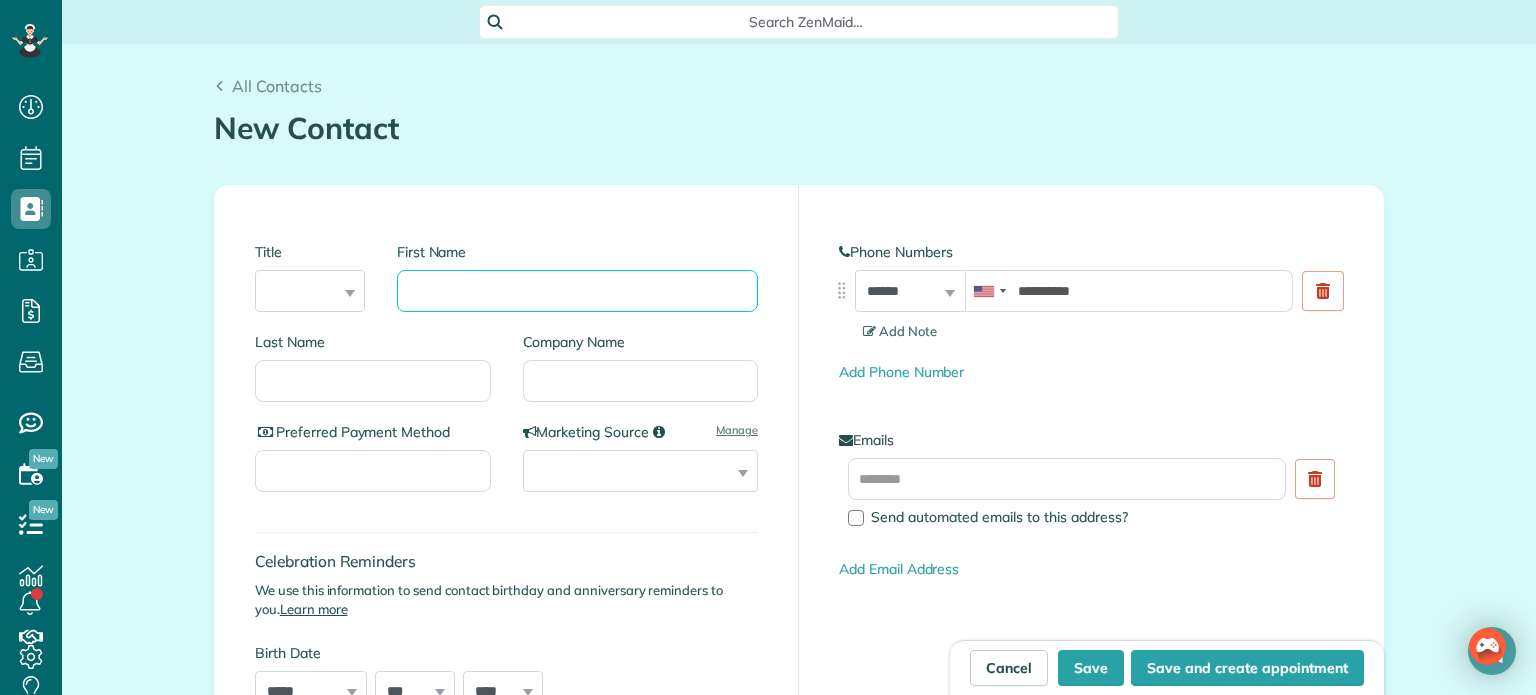 click on "First Name" at bounding box center (577, 291) 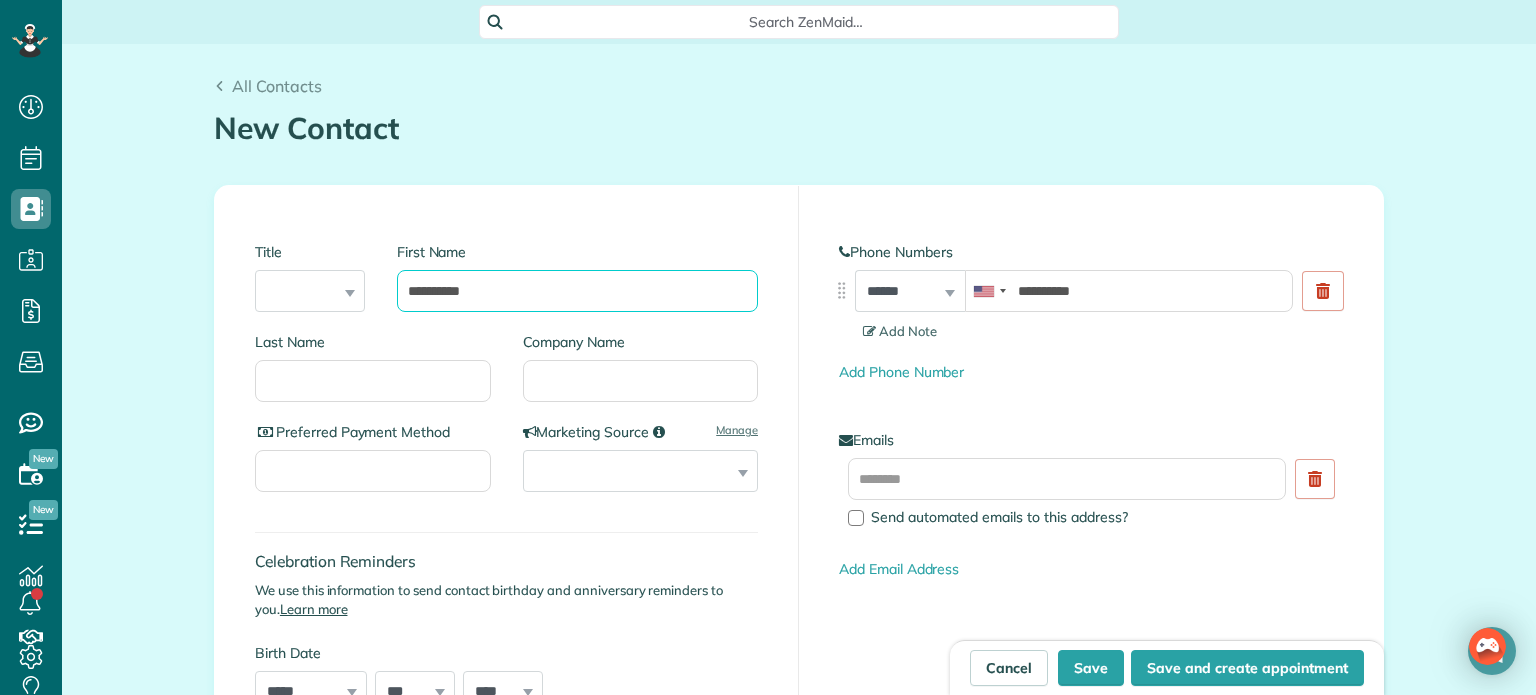 type on "*********" 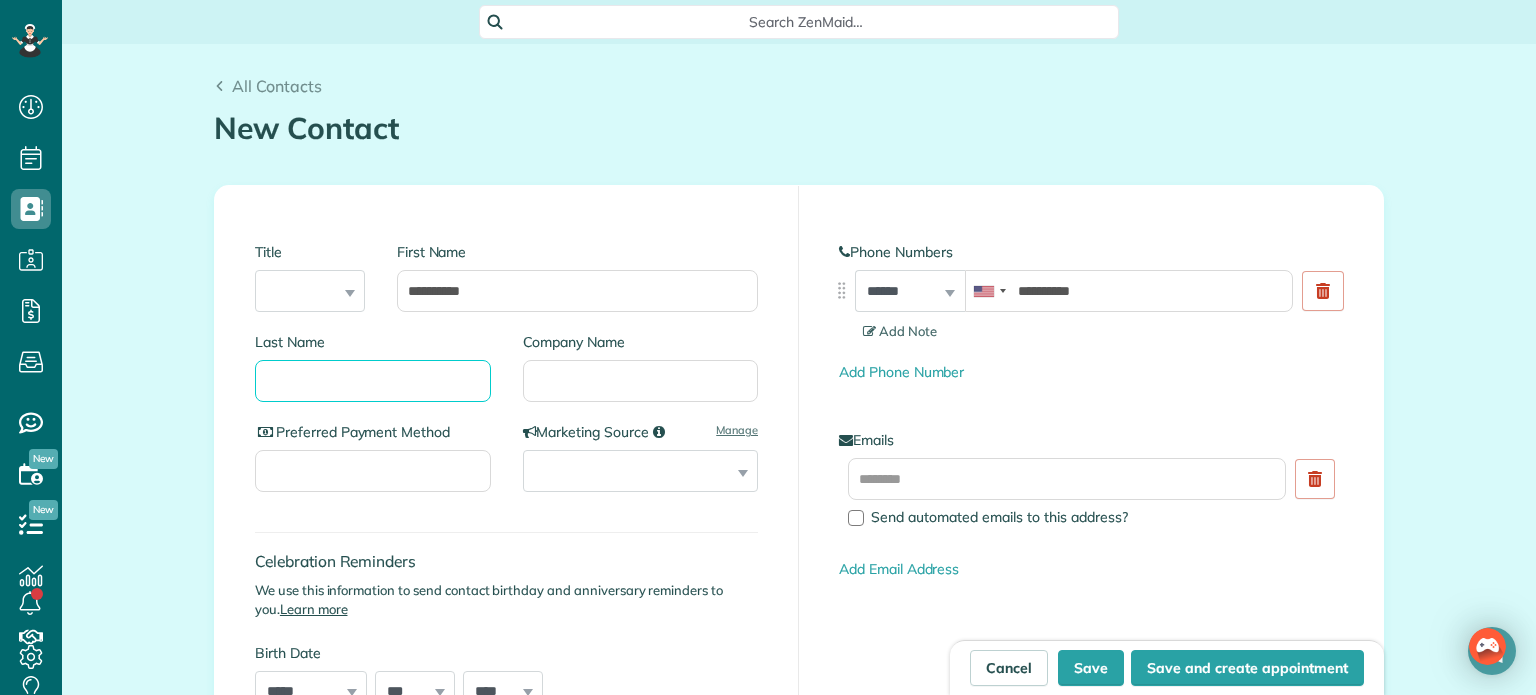 click on "Last Name" at bounding box center [373, 381] 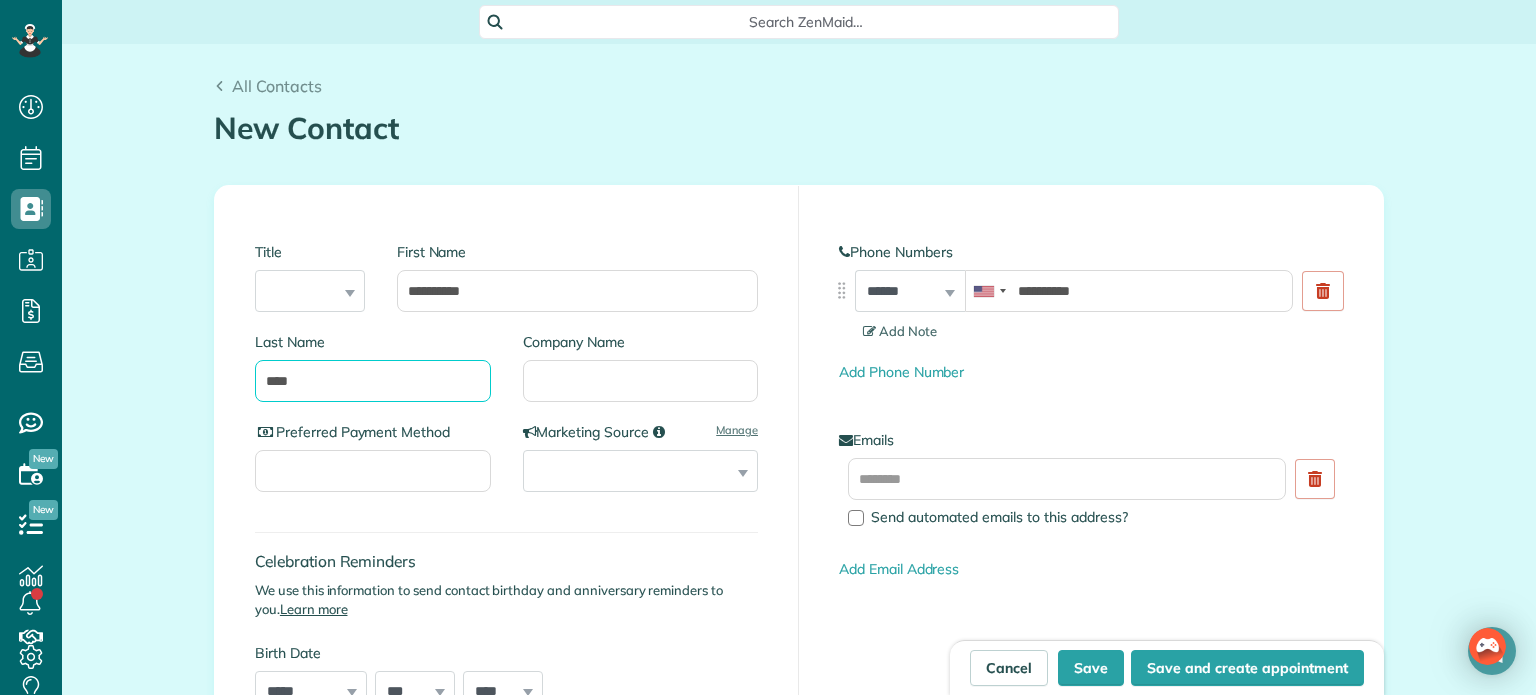 type on "****" 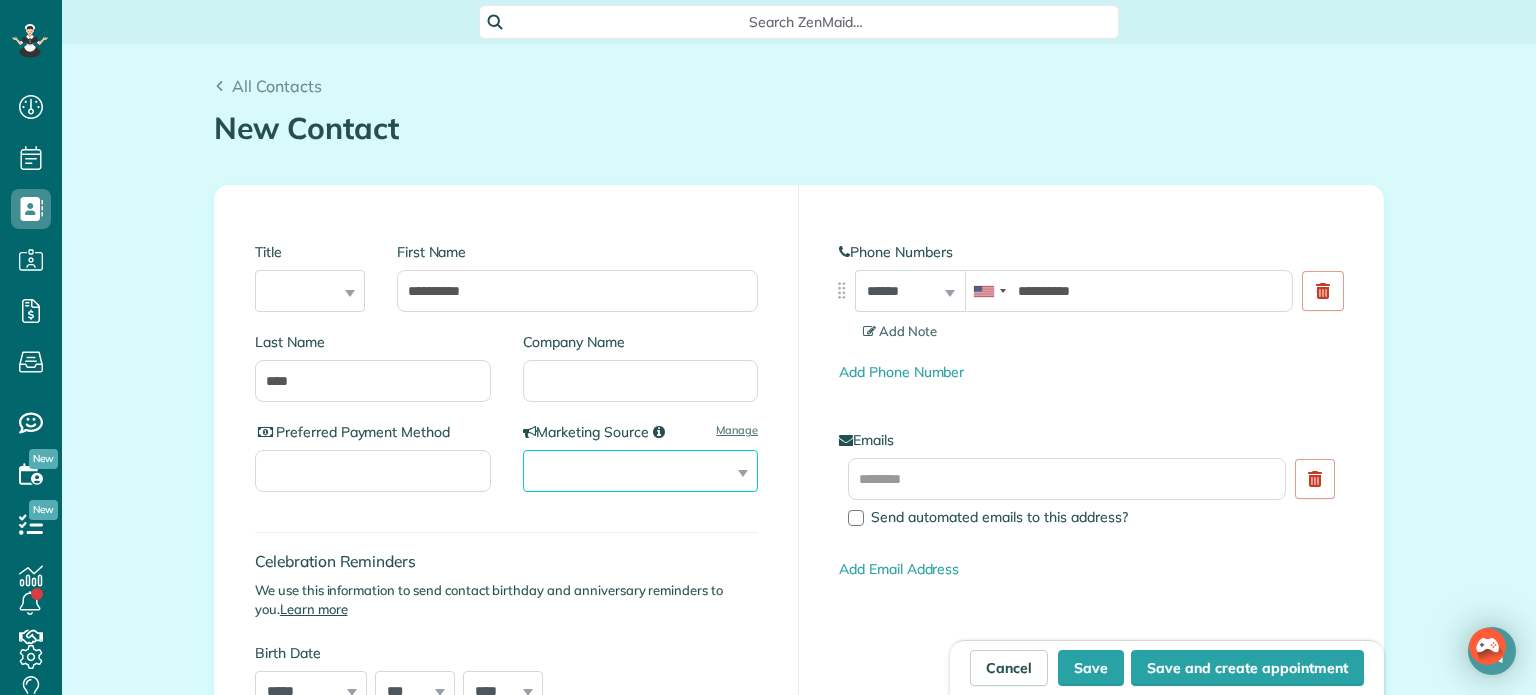 click on "**********" at bounding box center [641, 471] 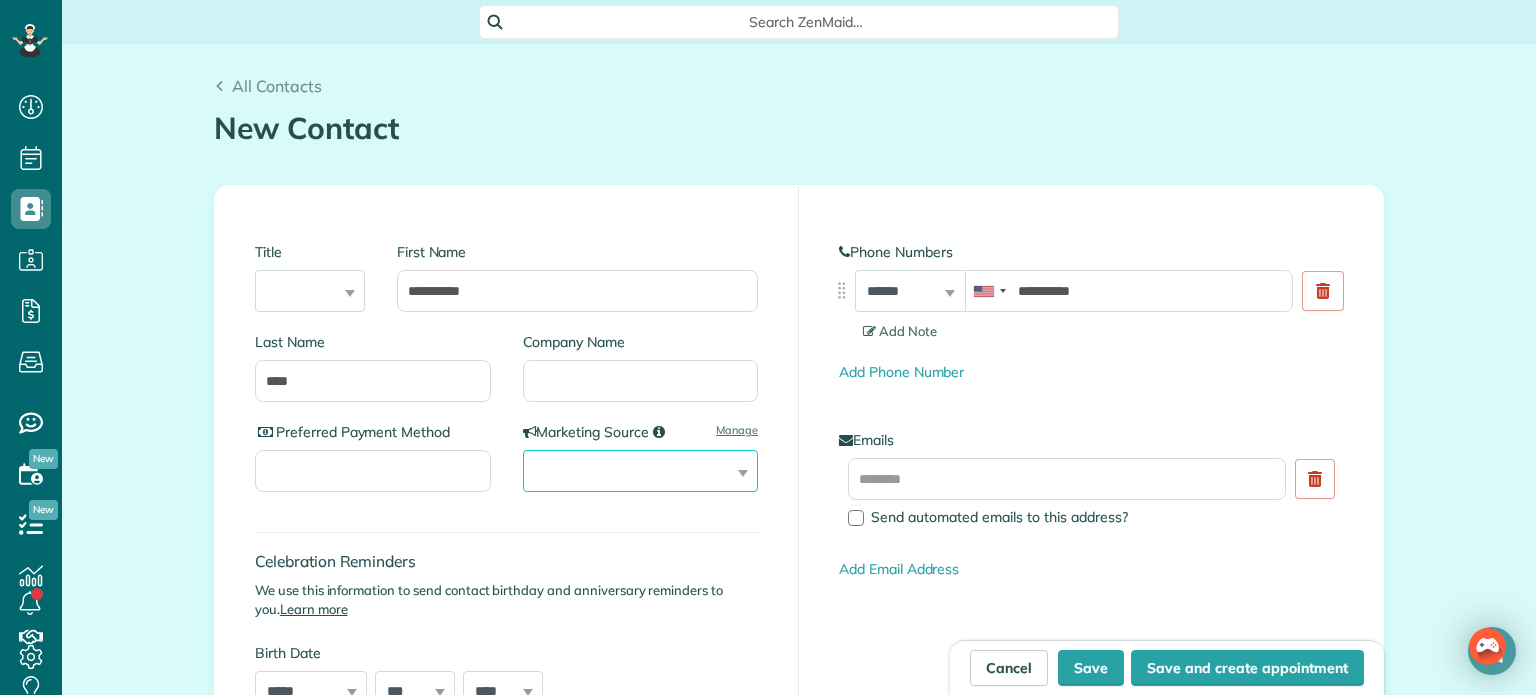 select on "********" 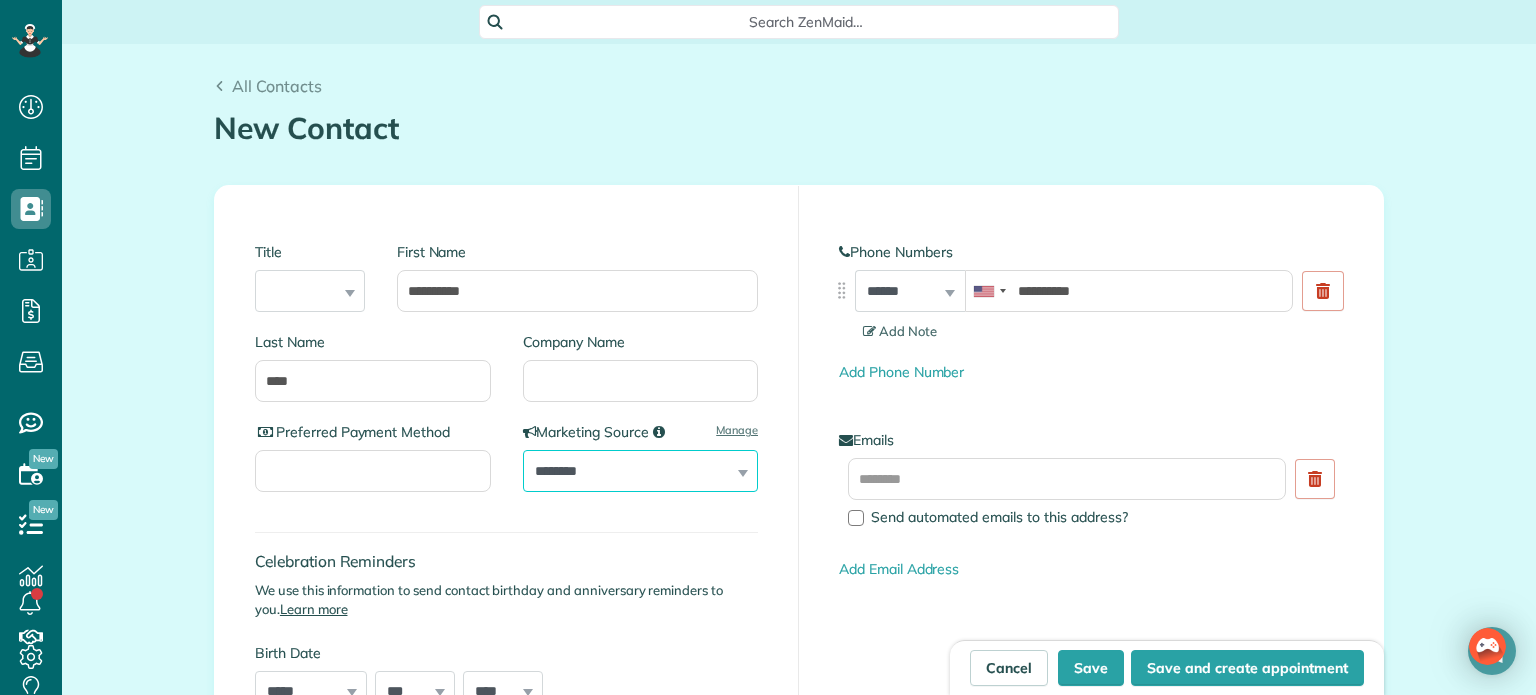 click on "**********" at bounding box center (641, 471) 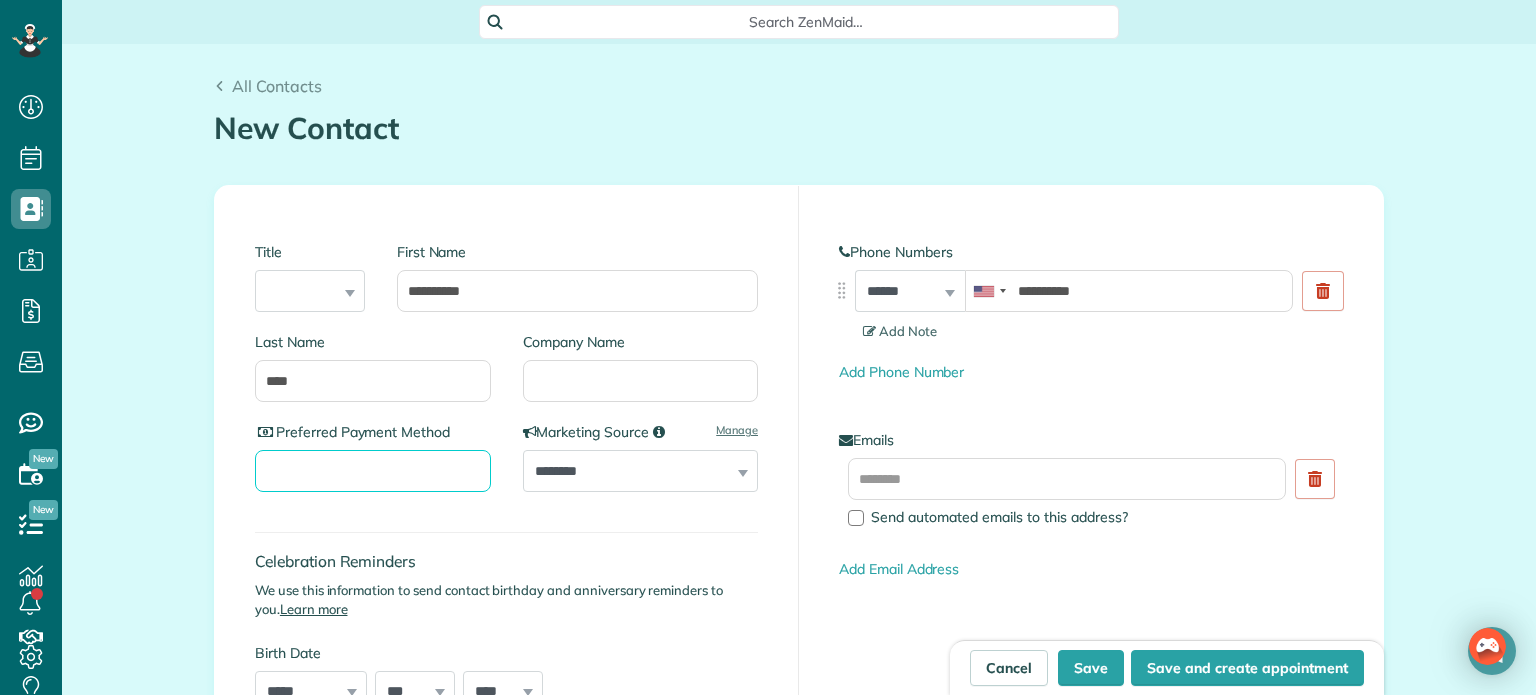 click on "Preferred Payment Method" at bounding box center (373, 471) 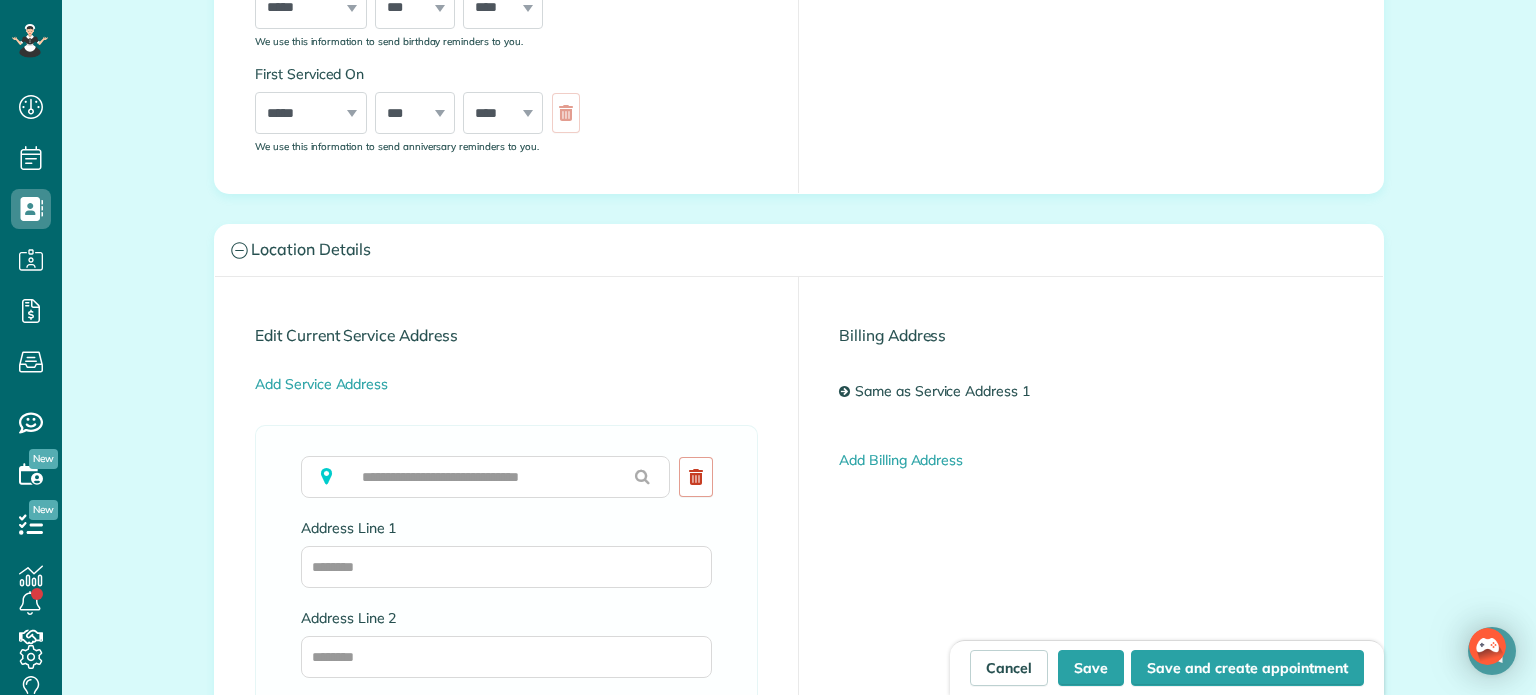 scroll, scrollTop: 696, scrollLeft: 0, axis: vertical 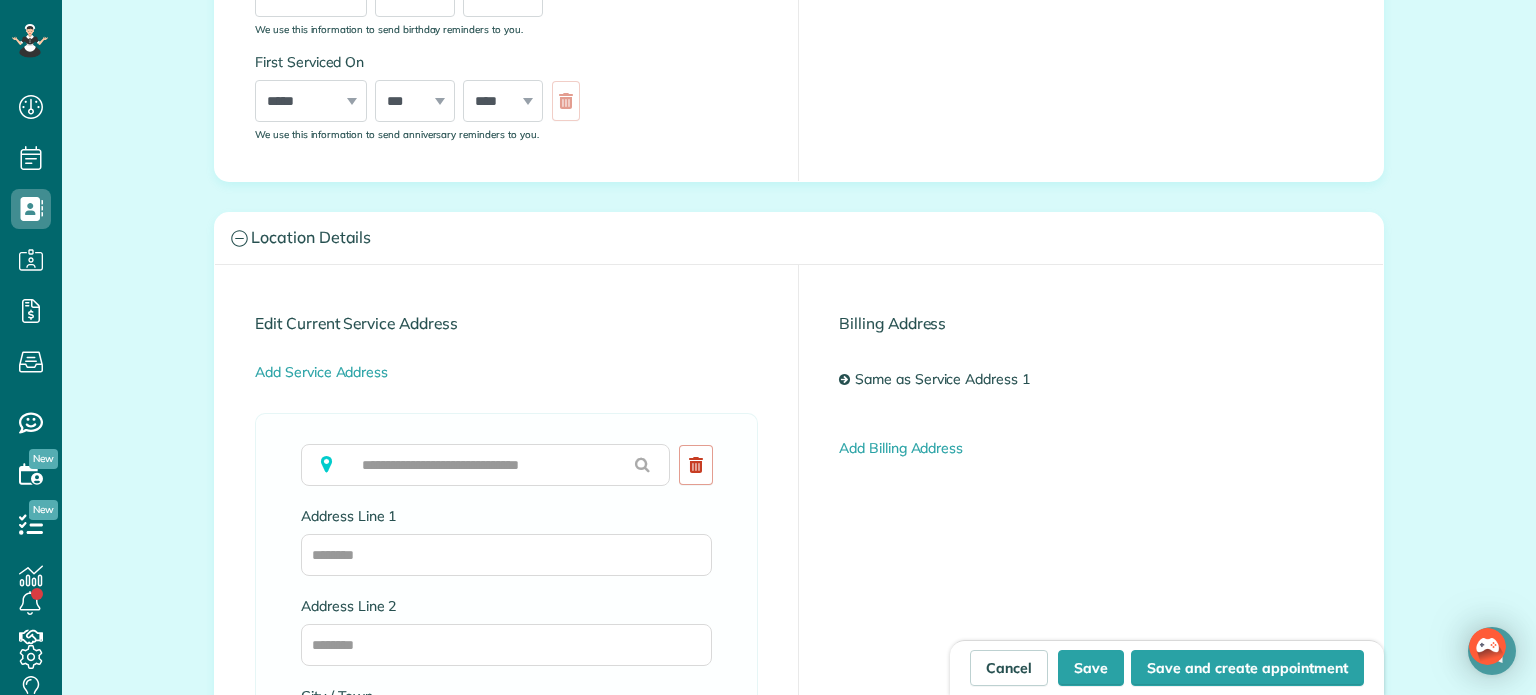 type on "*****" 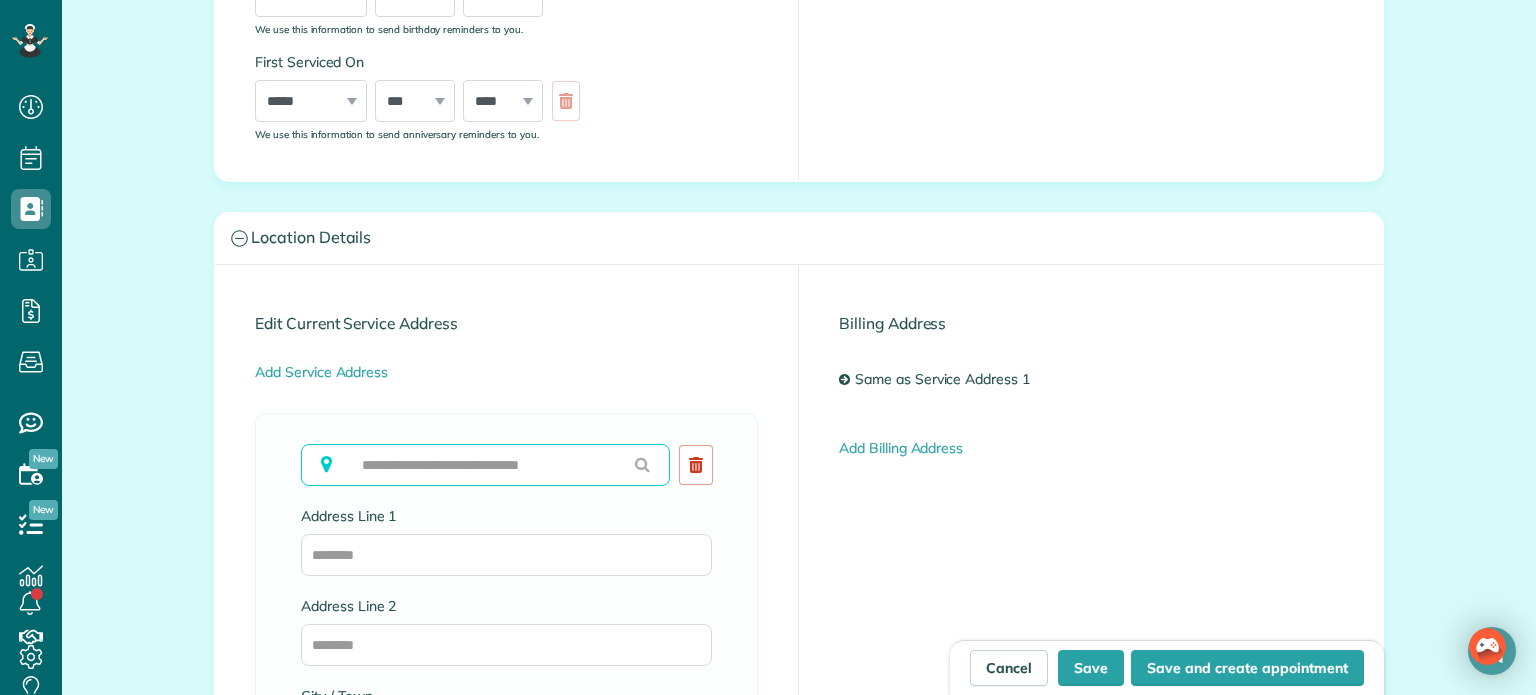 click at bounding box center [485, 465] 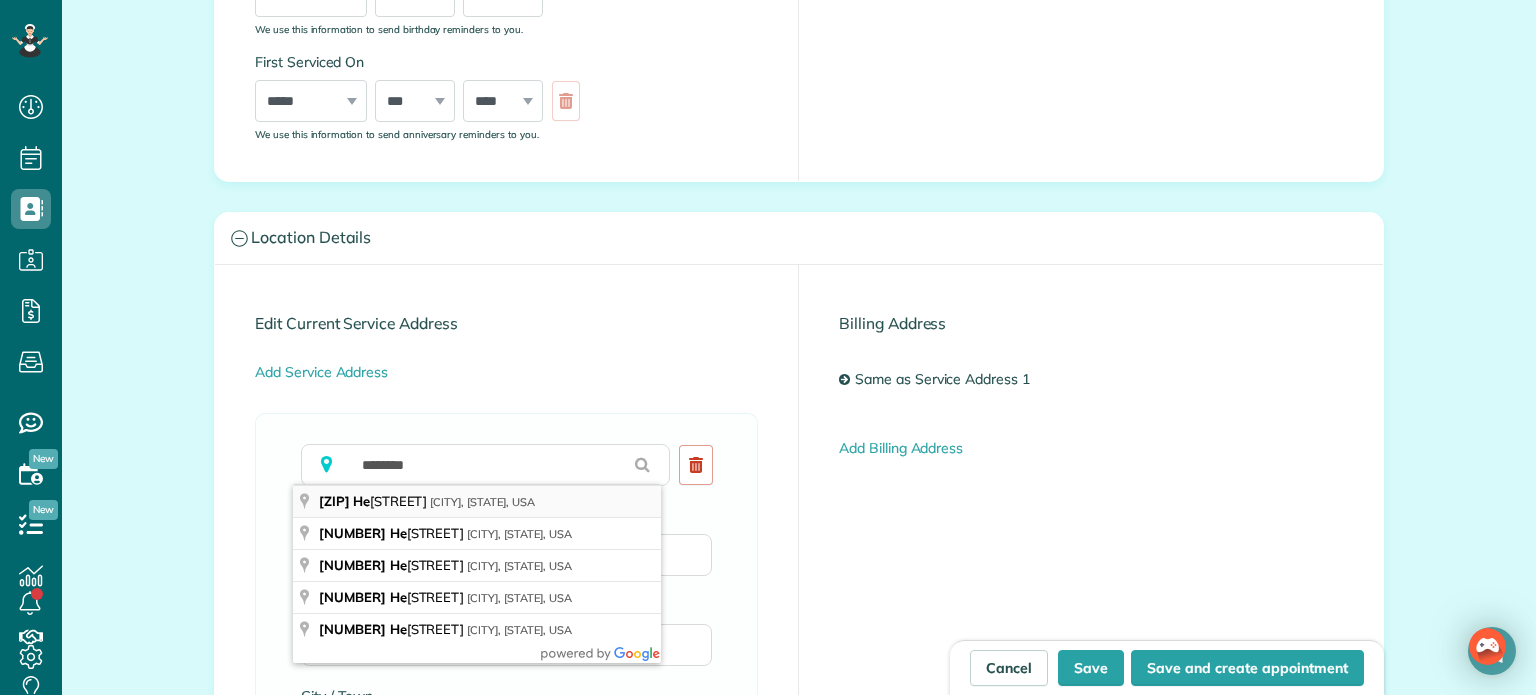 type on "**********" 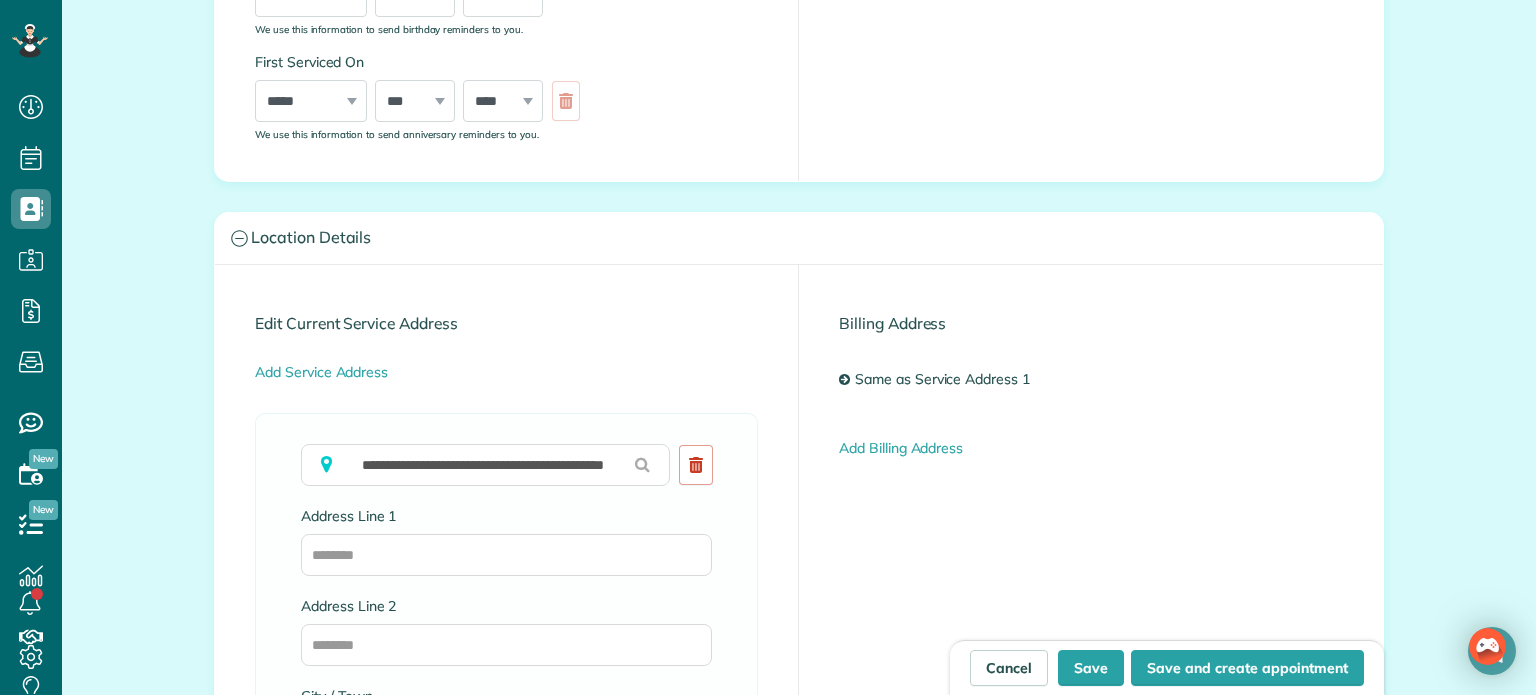 type on "**********" 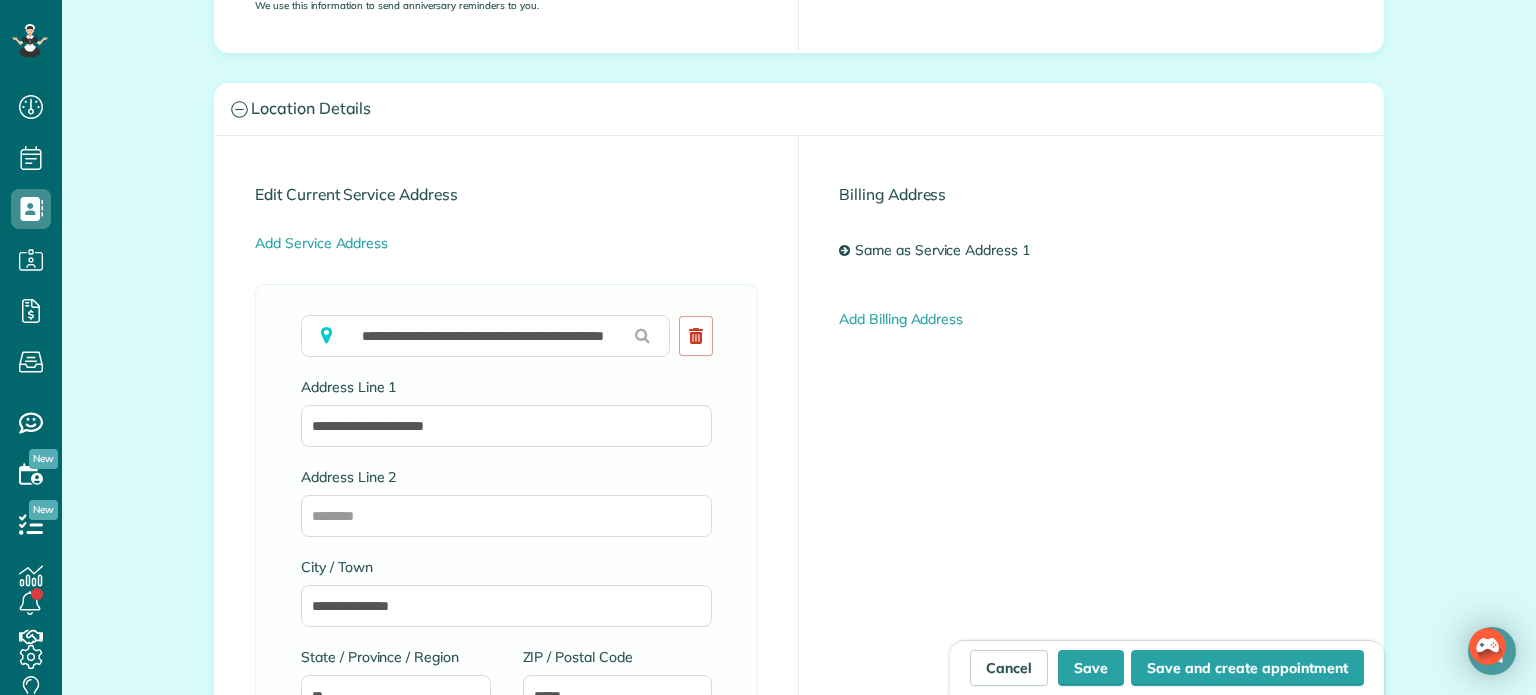 scroll, scrollTop: 838, scrollLeft: 0, axis: vertical 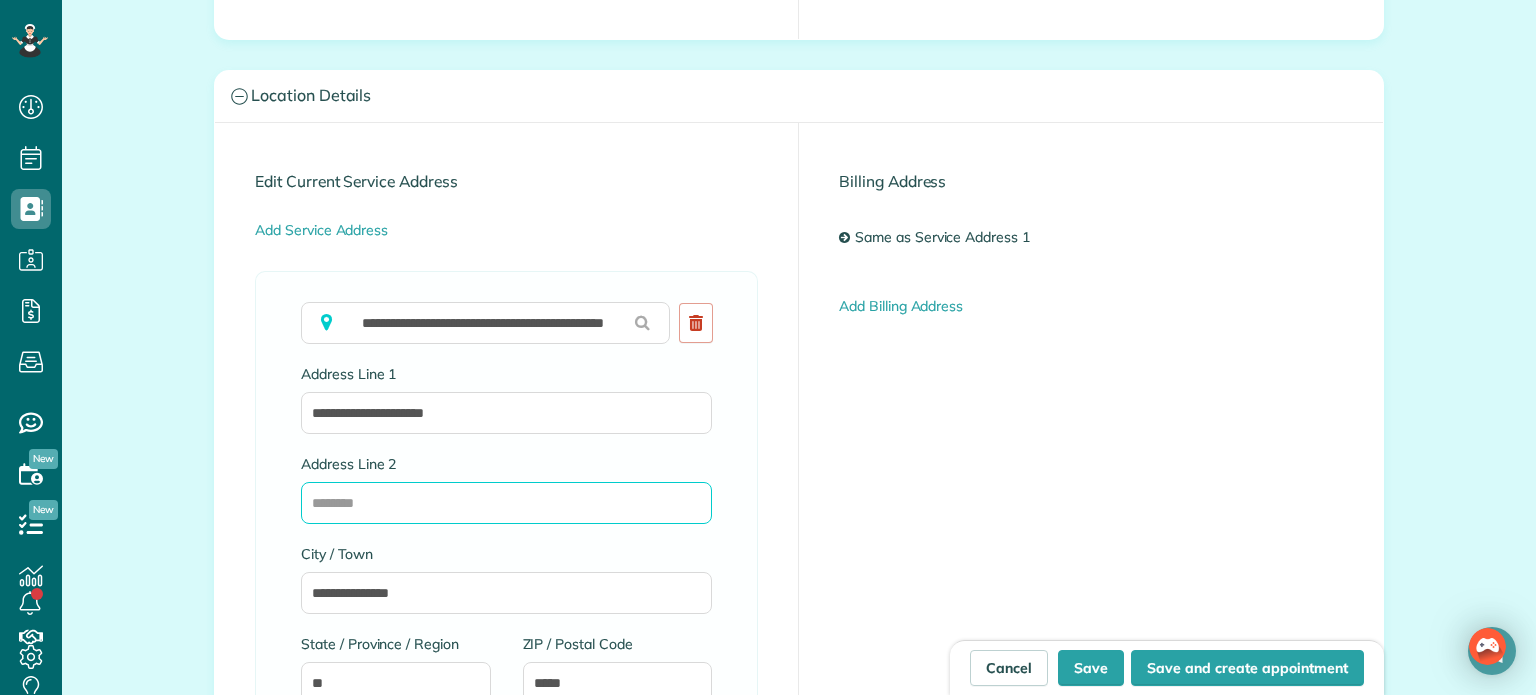 click on "Address Line 2" at bounding box center [506, 503] 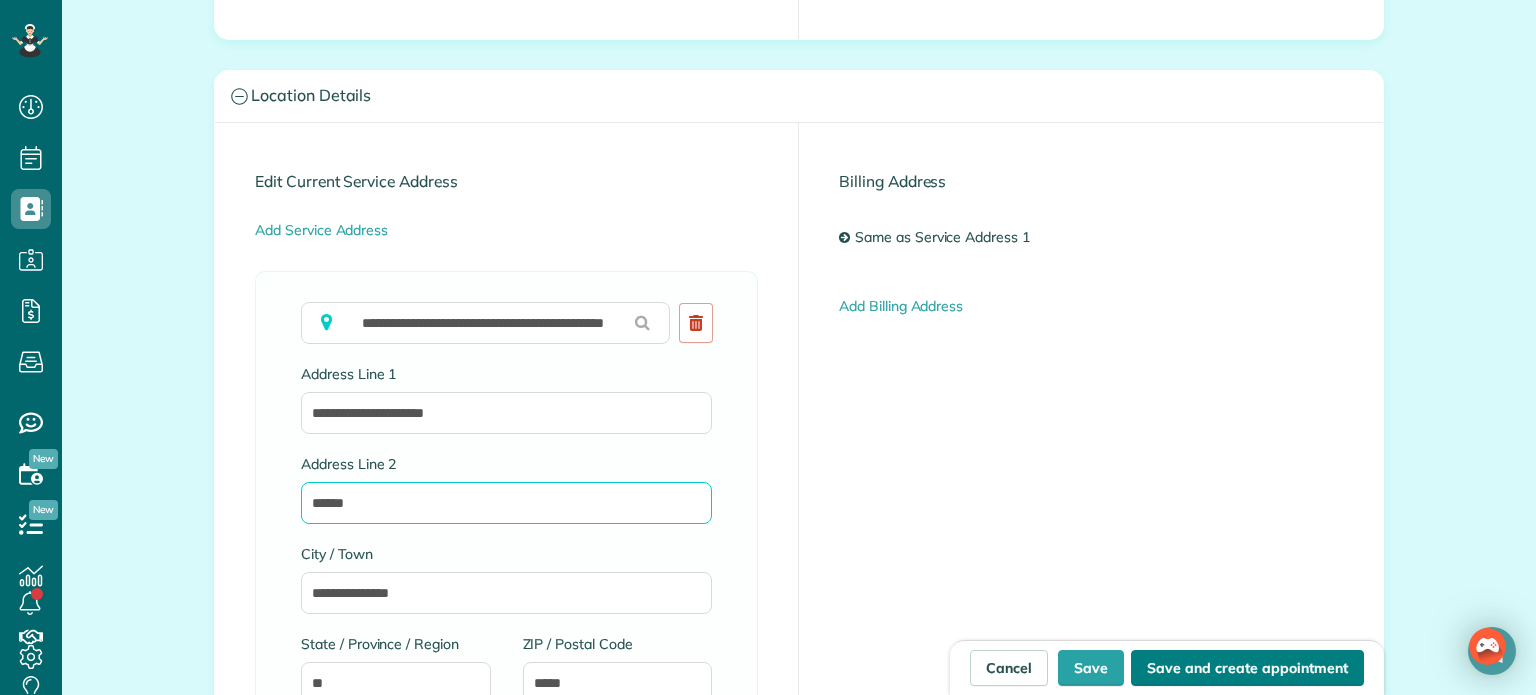 type on "******" 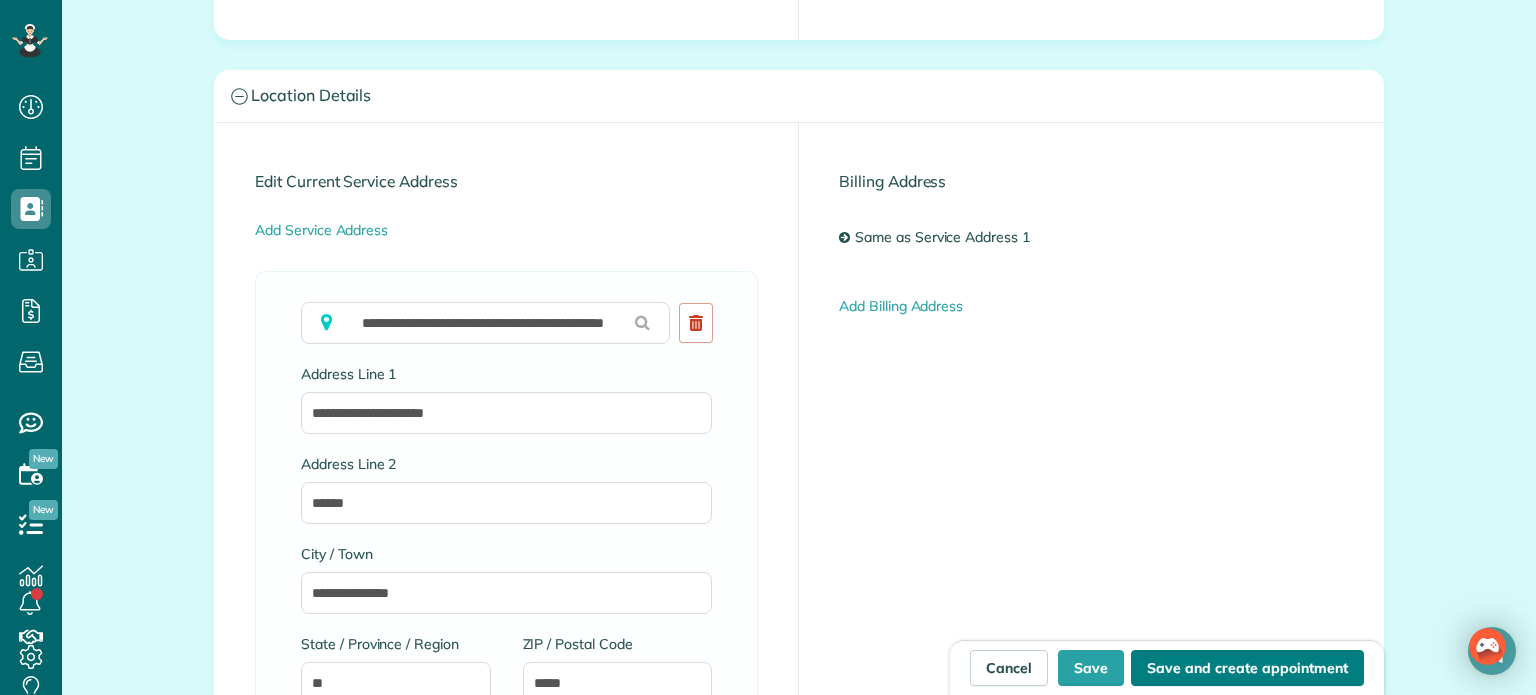 click on "Save and create appointment" at bounding box center [1247, 668] 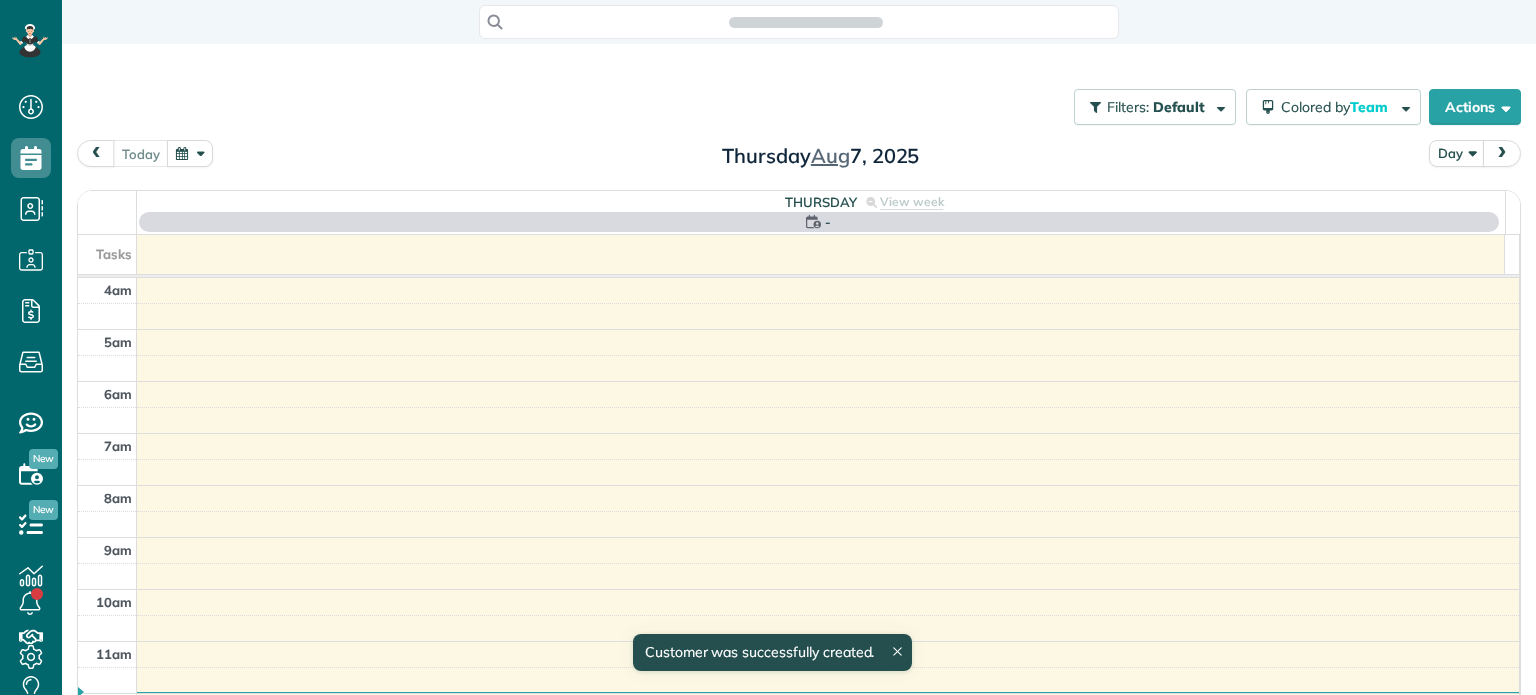 scroll, scrollTop: 0, scrollLeft: 0, axis: both 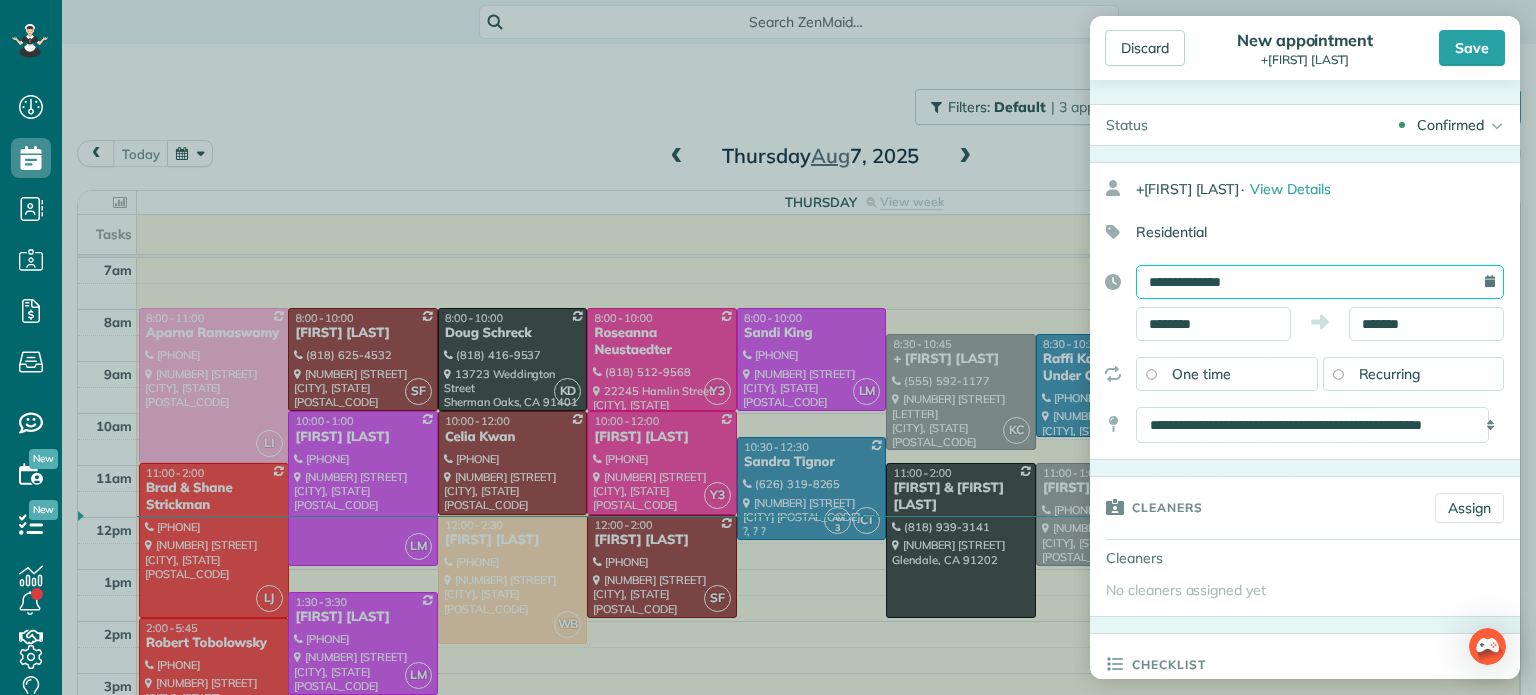 click on "**********" at bounding box center (1320, 282) 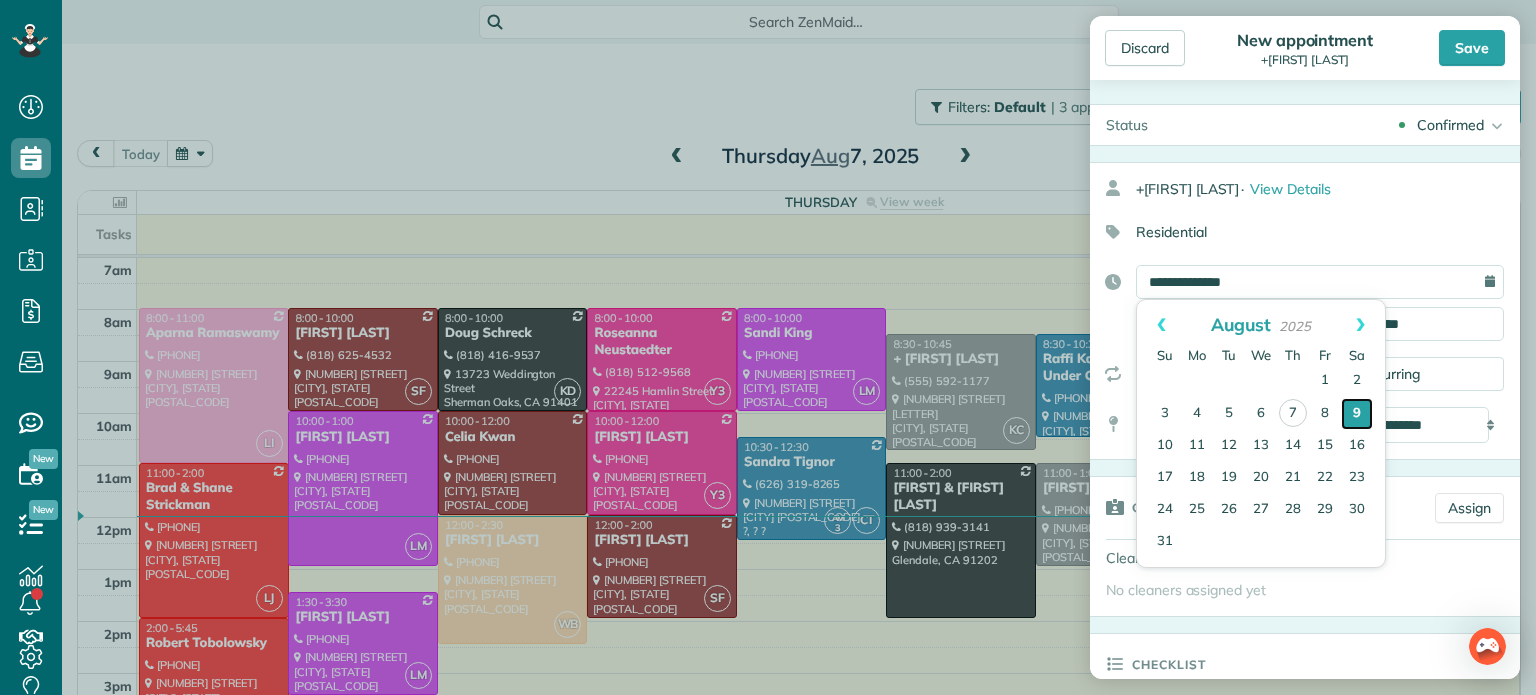 click on "9" at bounding box center (1357, 414) 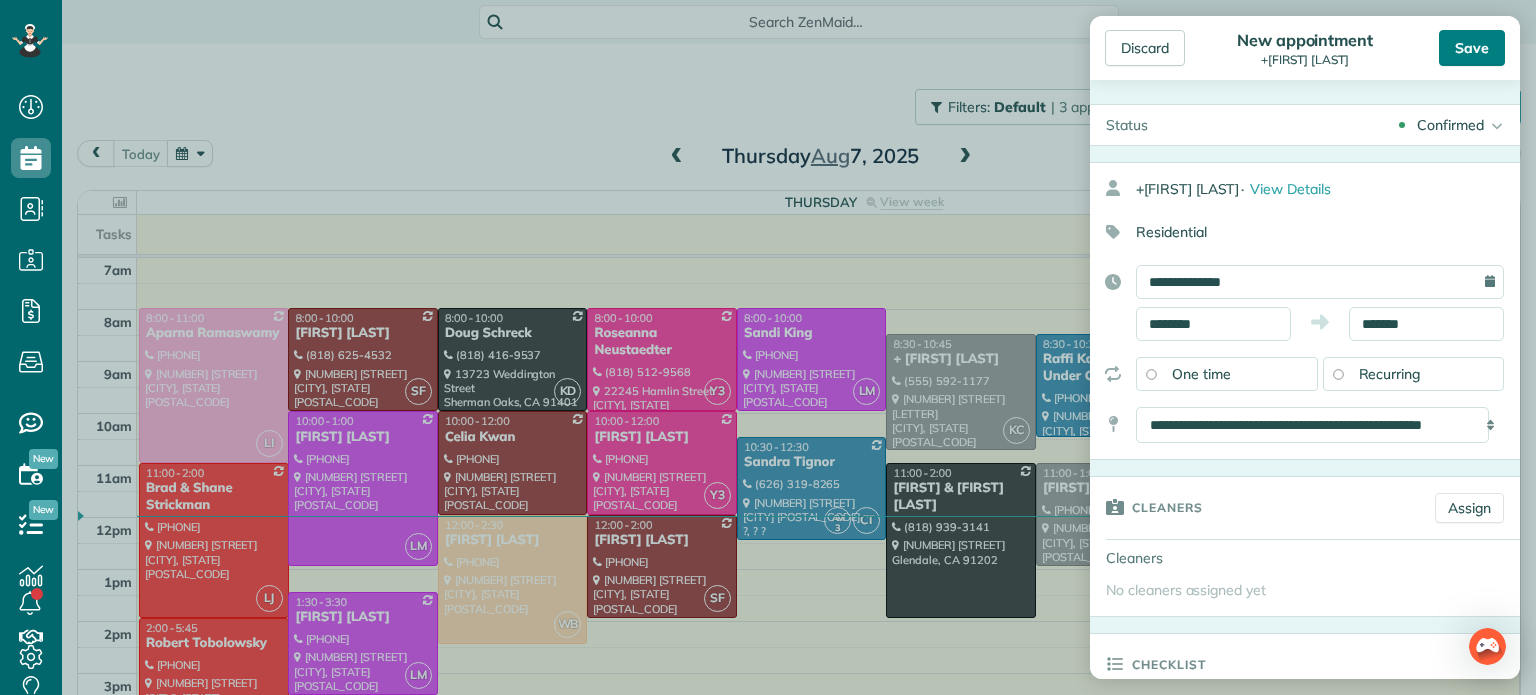 click on "Save" at bounding box center [1472, 48] 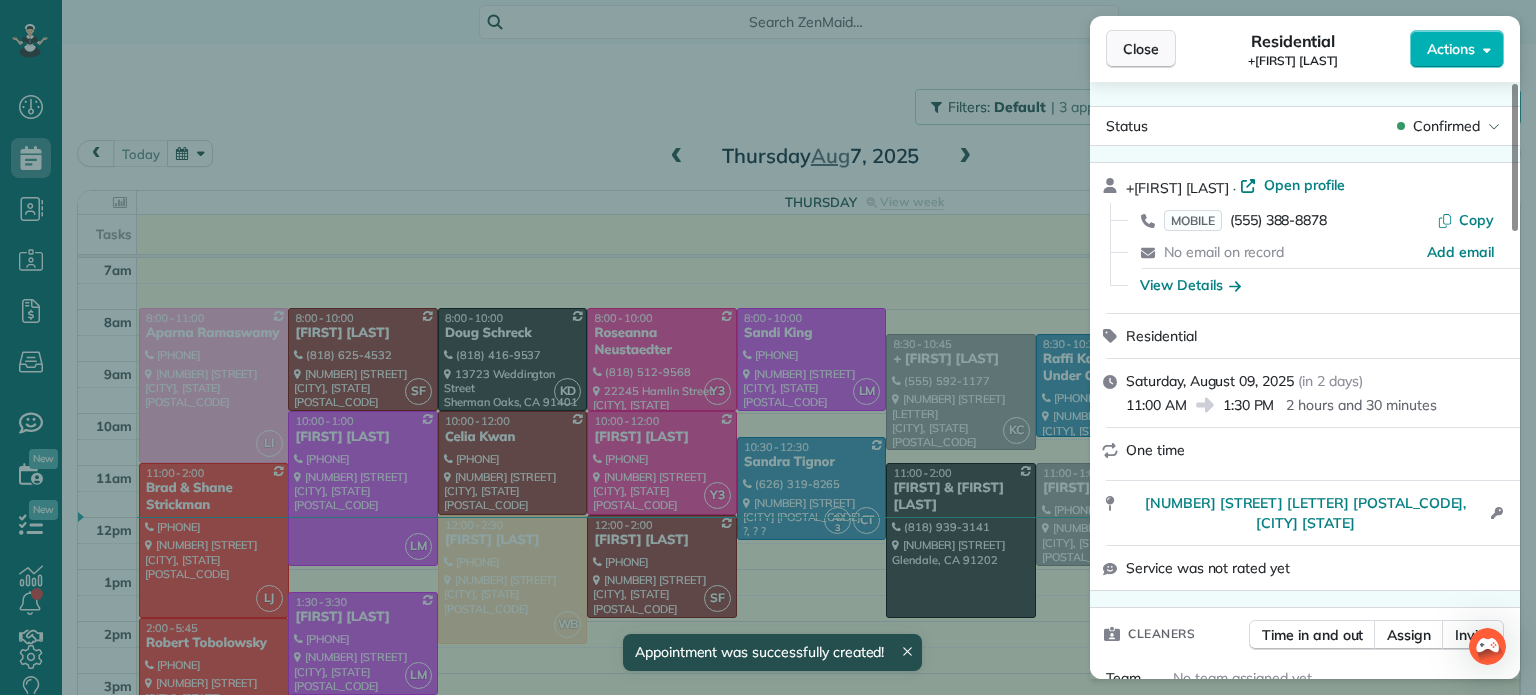 click on "Close" at bounding box center (1141, 49) 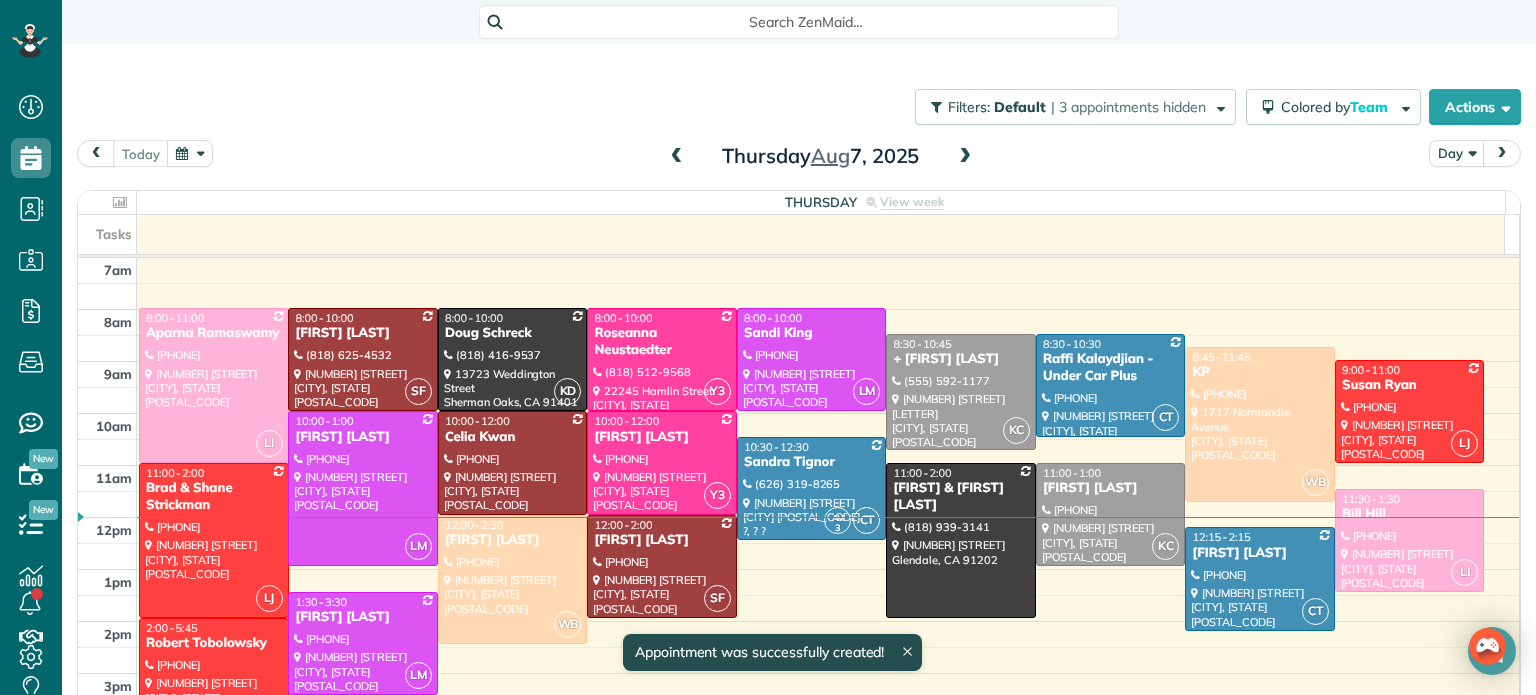 click on "Filters:   Default
|  3 appointments hidden
Colored by  Team
Color by Cleaner
Color by Team
Color by Status
Color by Recurrence
Color by Paid/Unpaid
Filters  Default
Schedule Changes
Actions
Create Appointment
Create Task
Clock In/Out
Send Work Orders
Print Route Sheets
Today's Emails/Texts
View Metrics" at bounding box center [799, 107] 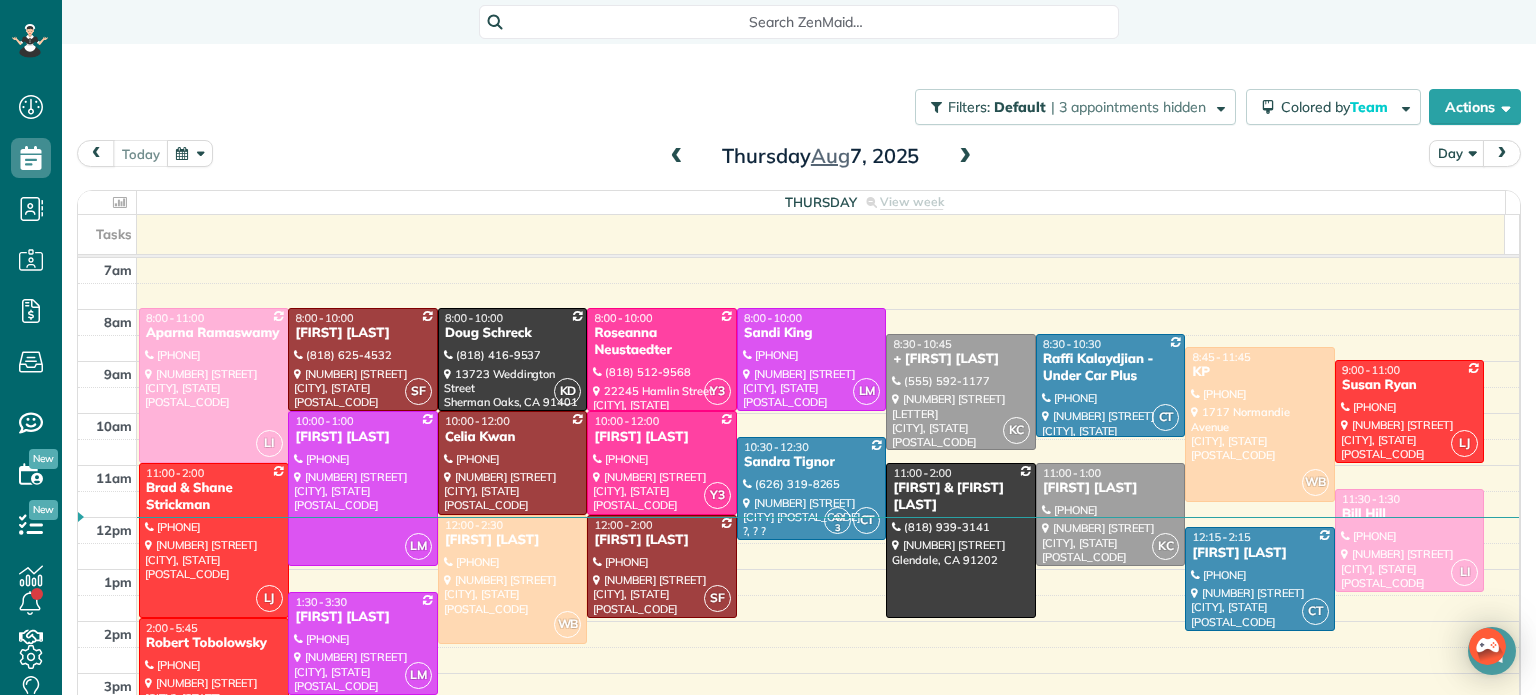 click at bounding box center [965, 157] 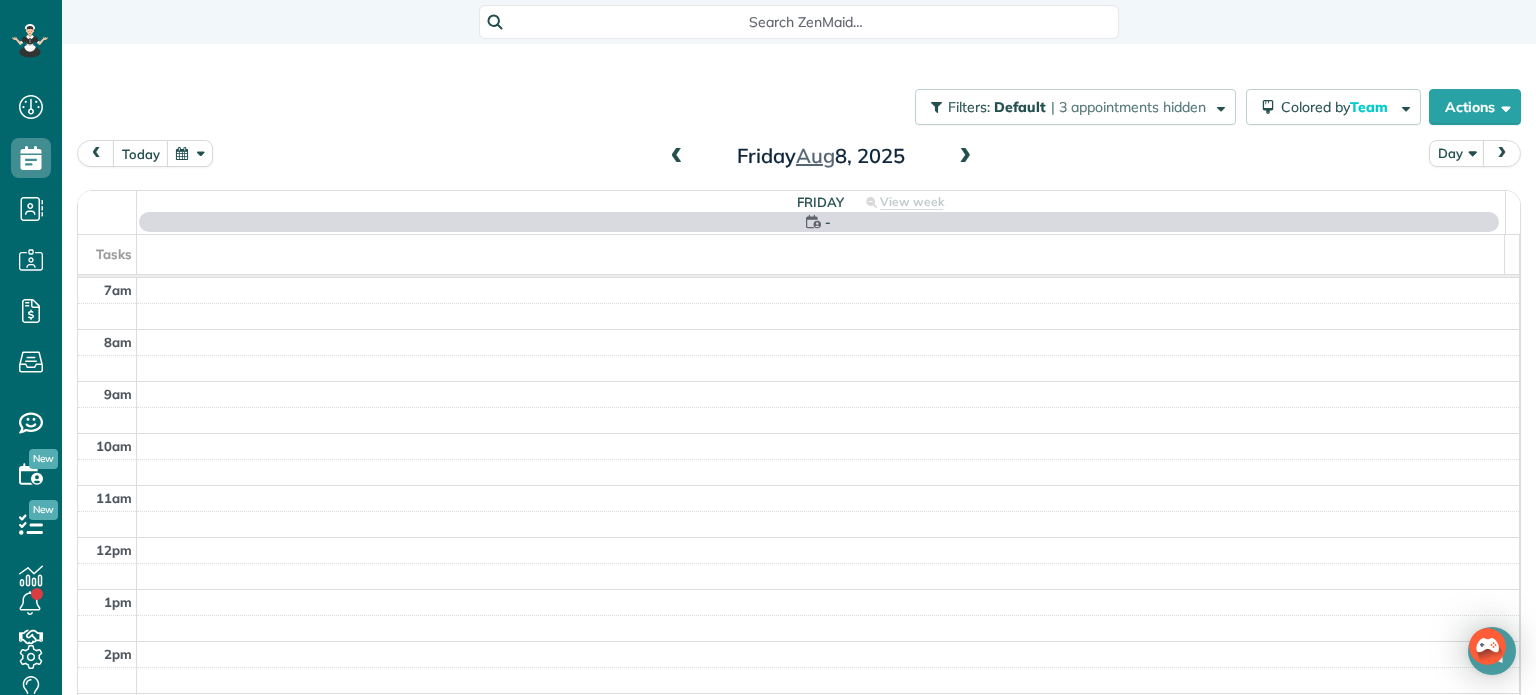 click at bounding box center (965, 157) 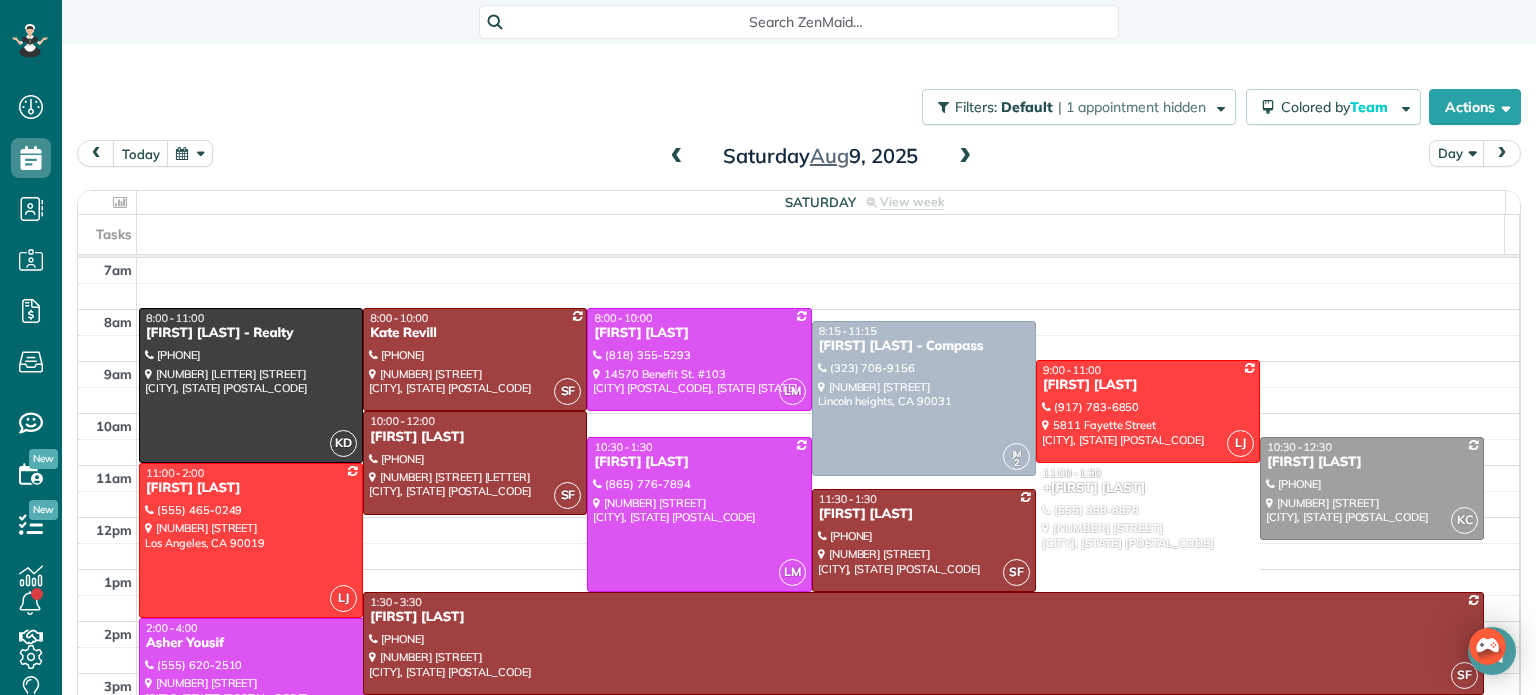 click at bounding box center (1148, 527) 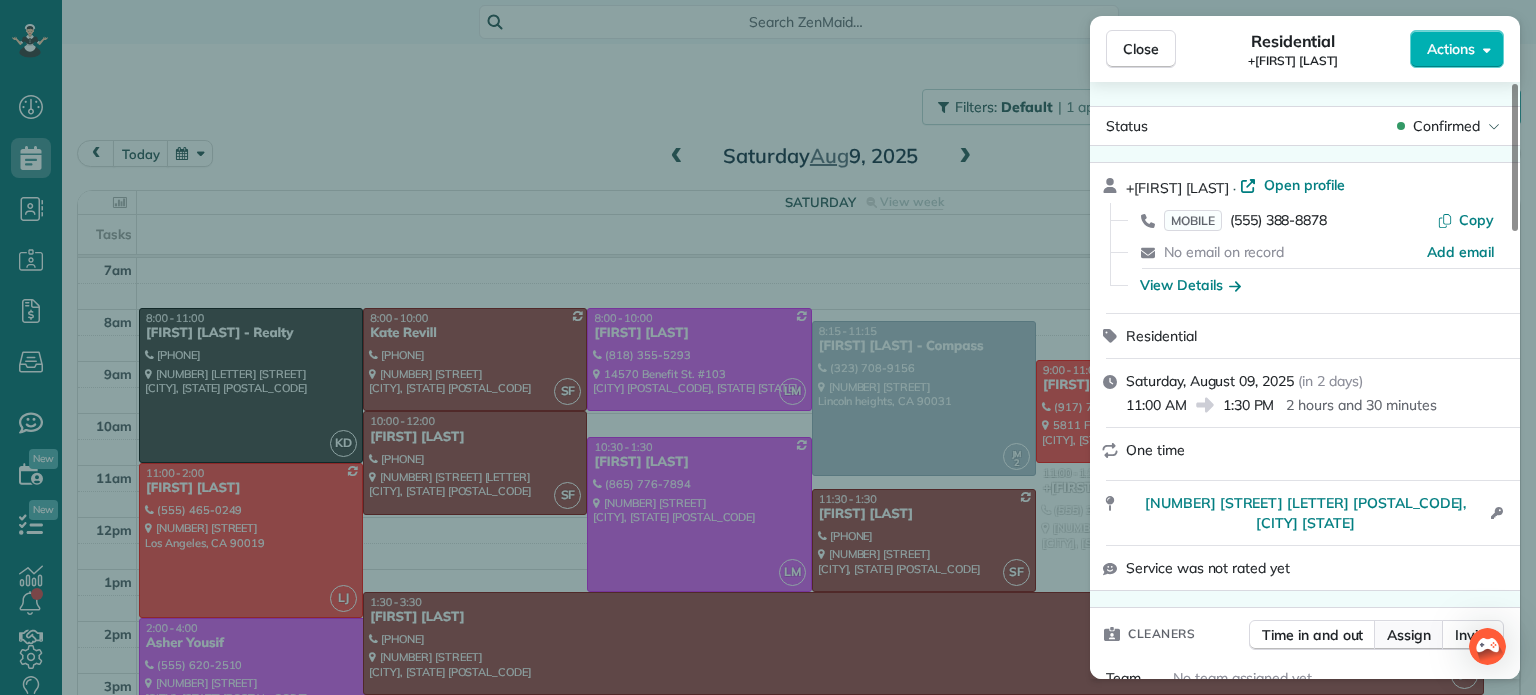 click on "Assign" at bounding box center (1409, 635) 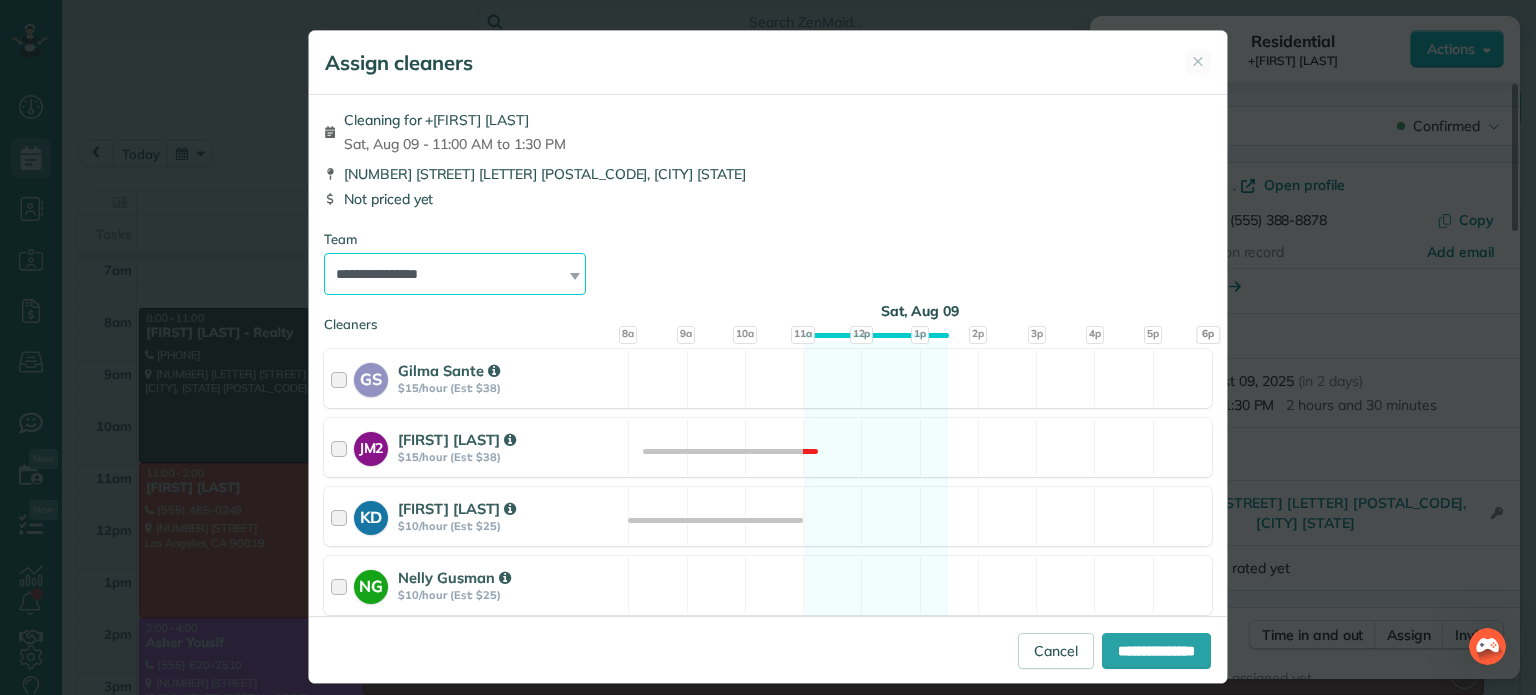 click on "**********" at bounding box center [455, 274] 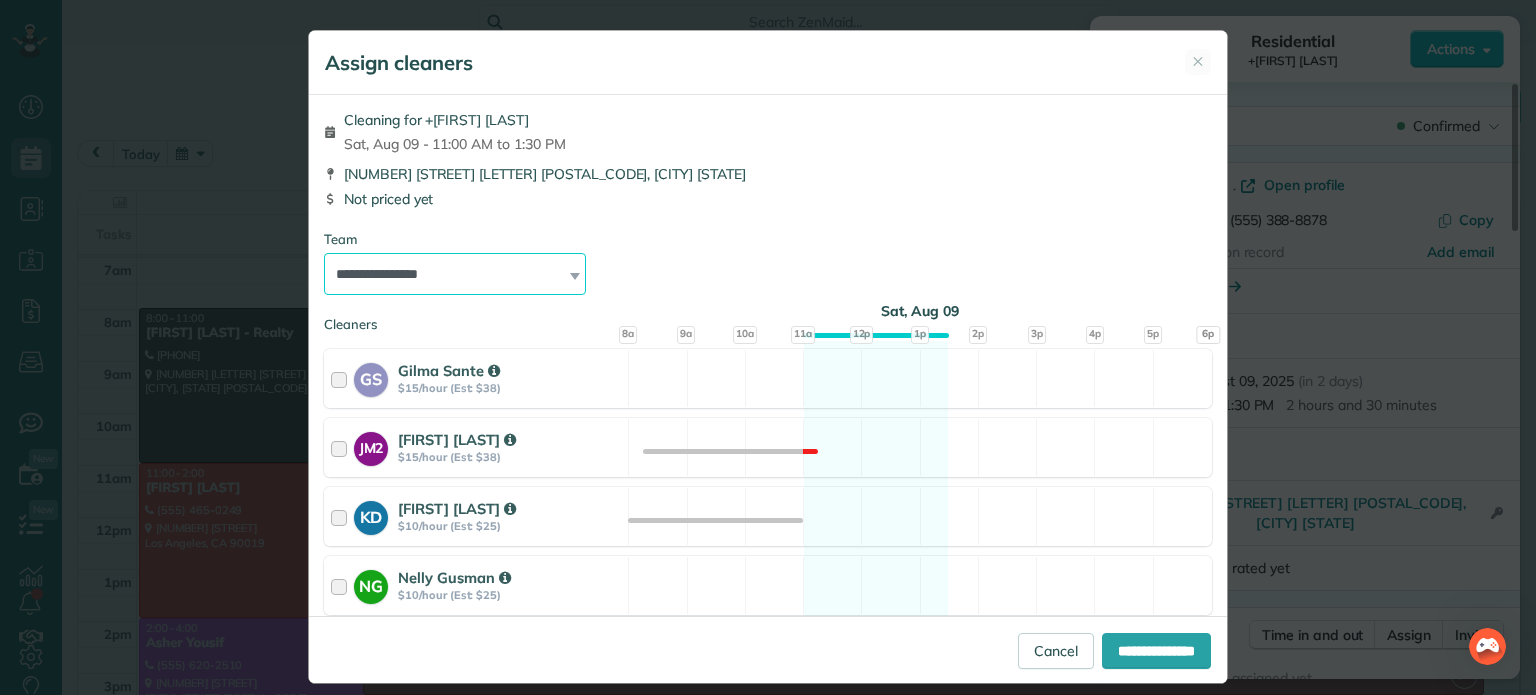 select on "*****" 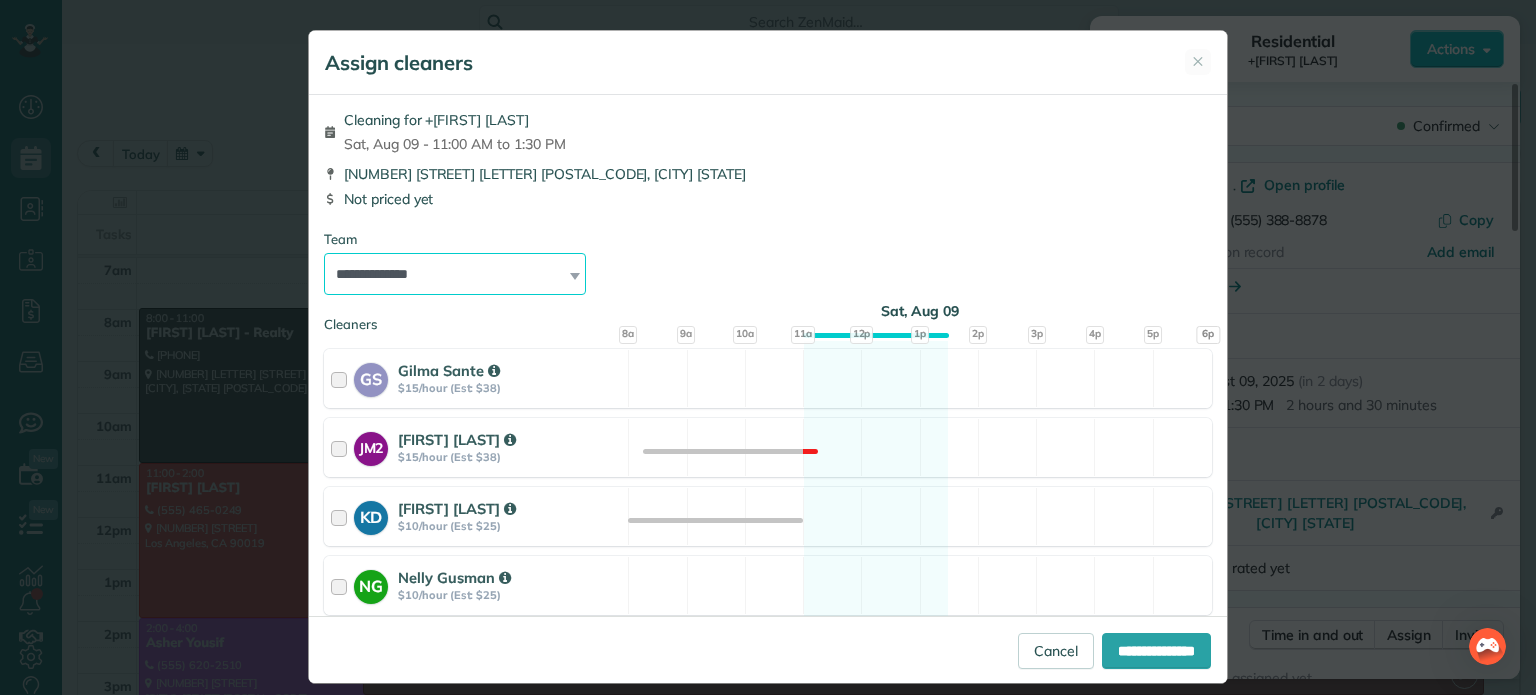 click on "**********" at bounding box center [455, 274] 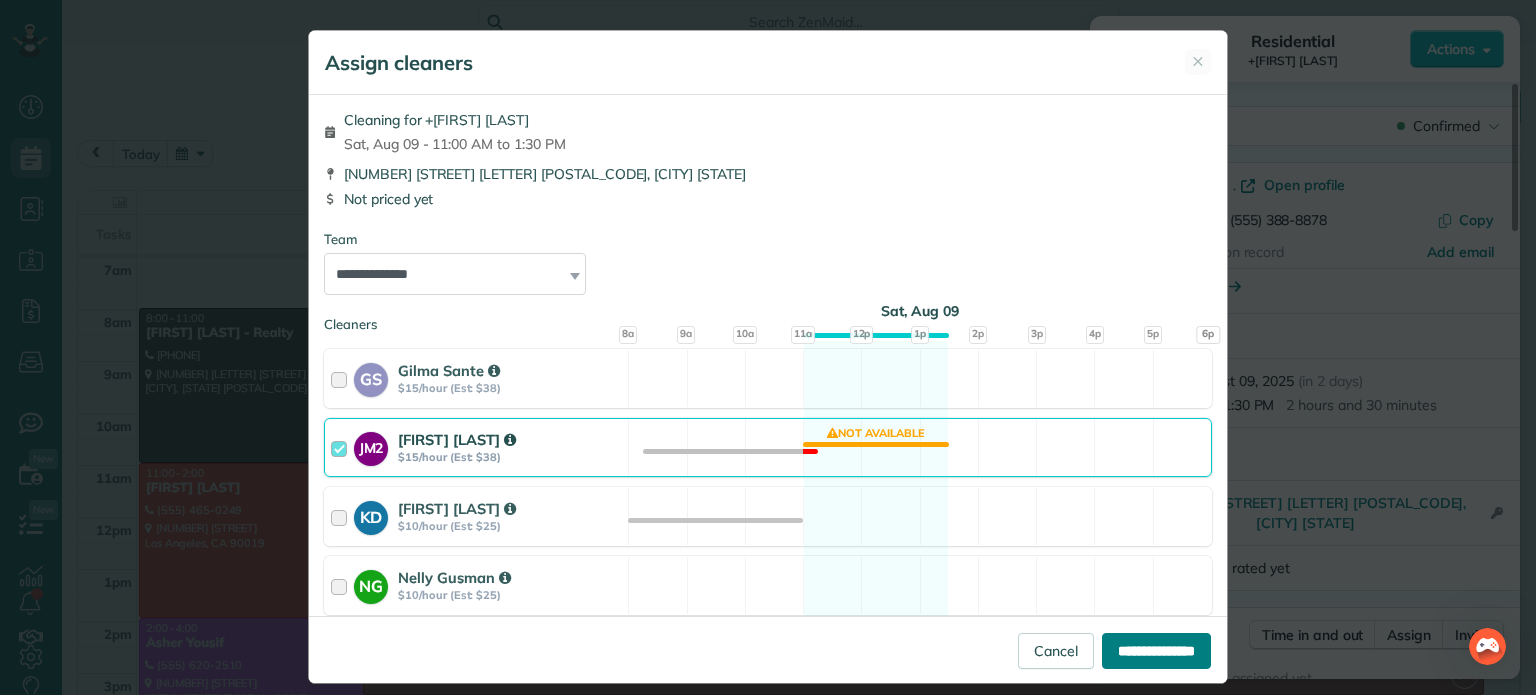click on "**********" at bounding box center (1156, 651) 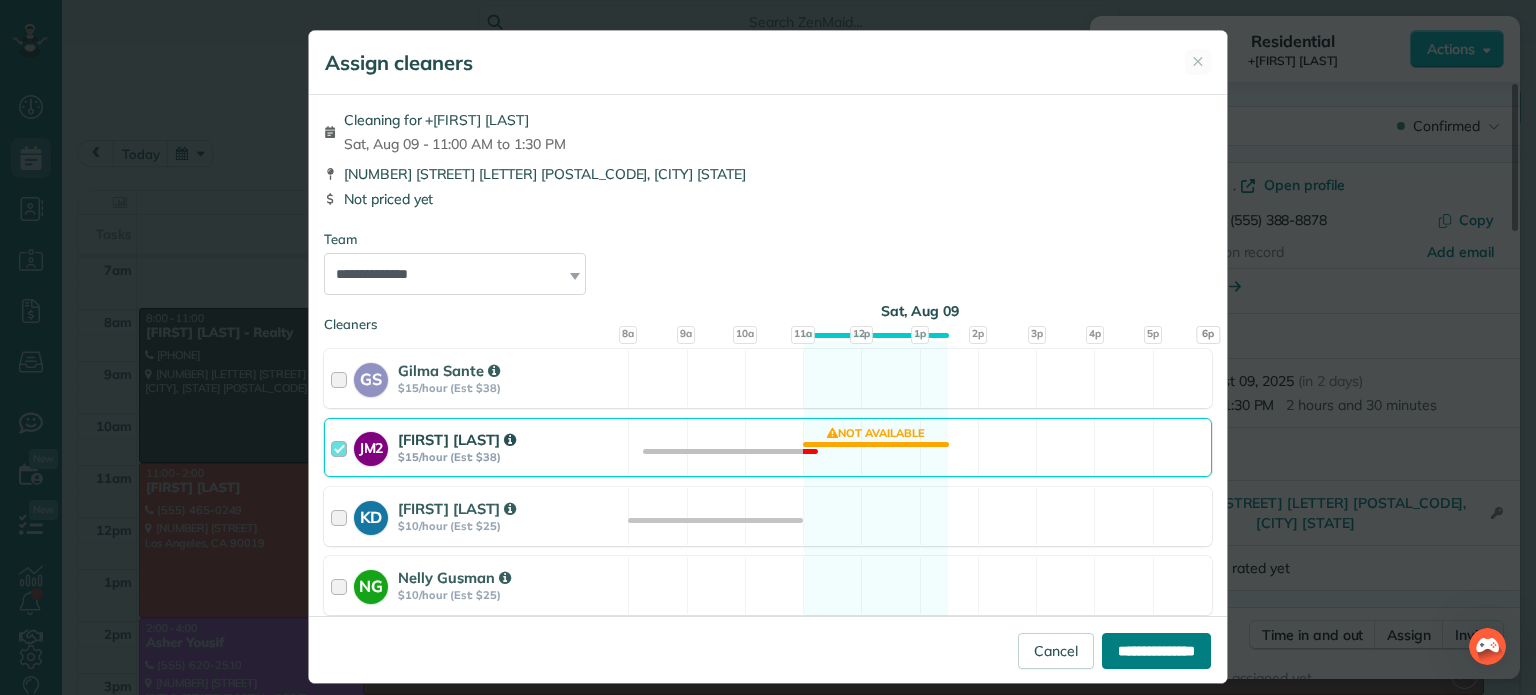 type on "**********" 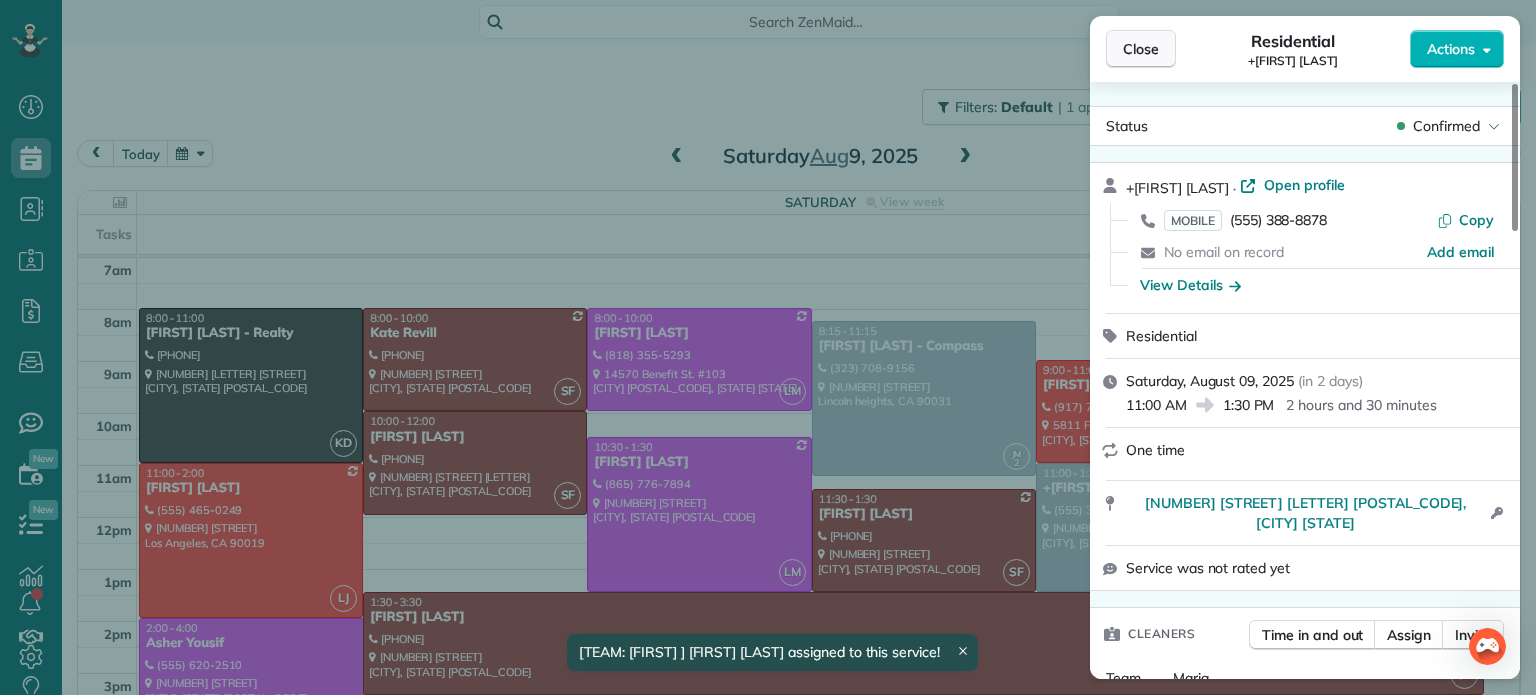 click on "Close" at bounding box center [1141, 49] 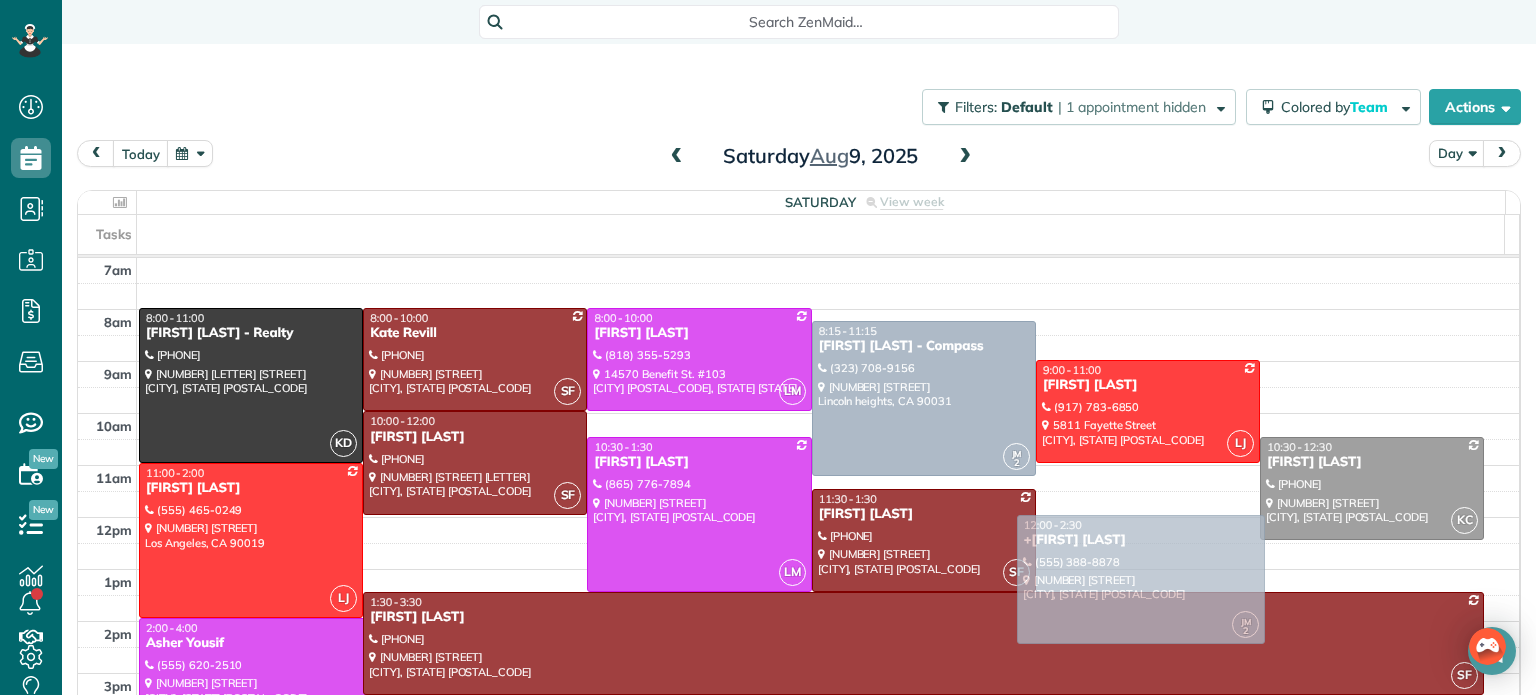 drag, startPoint x: 1080, startPoint y: 523, endPoint x: 1084, endPoint y: 580, distance: 57.14018 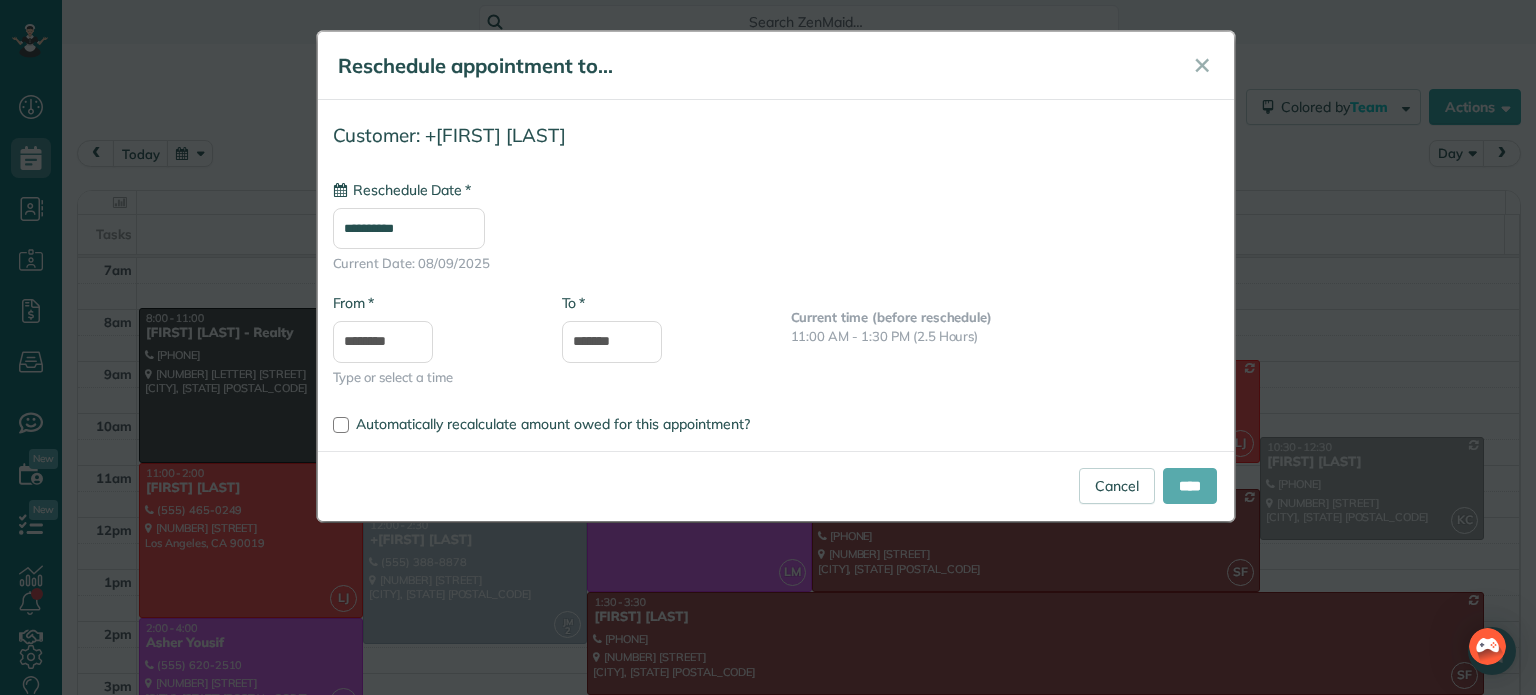 type on "**********" 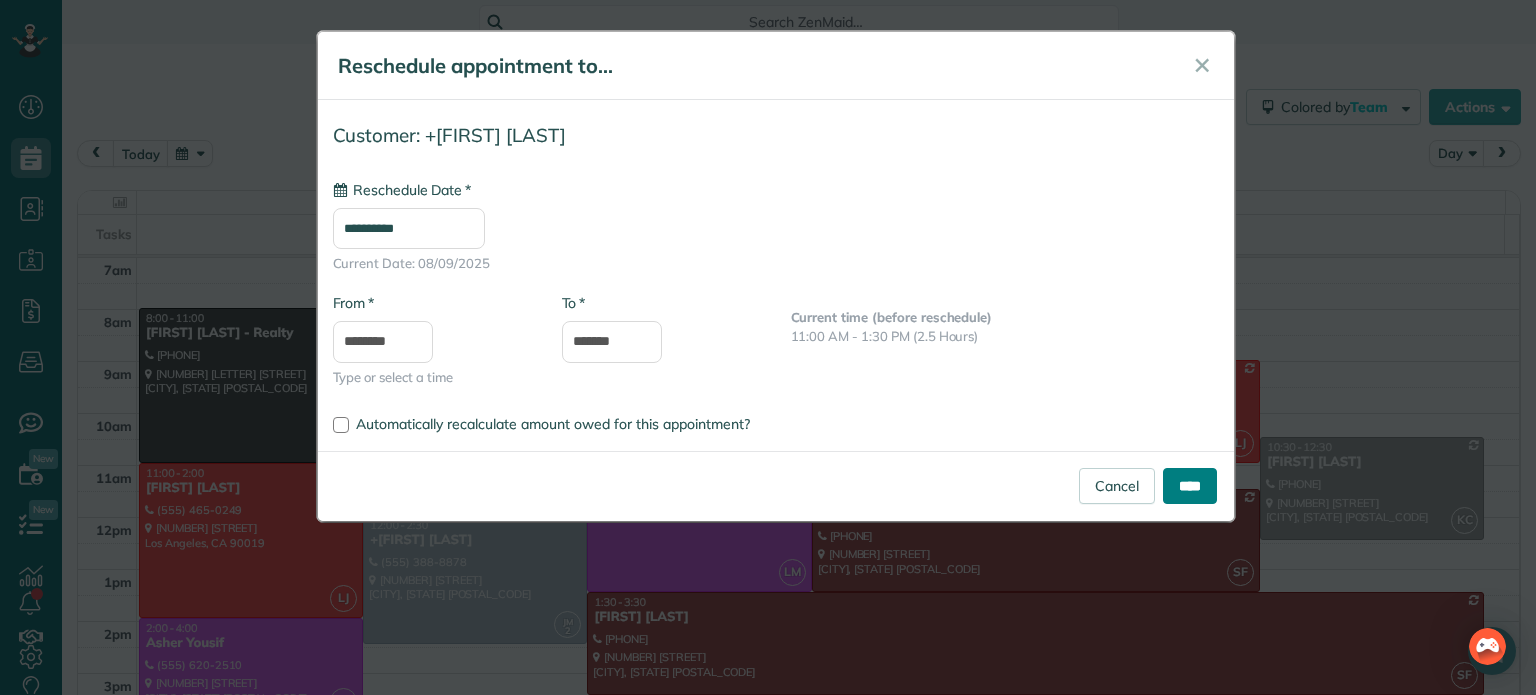 click on "****" at bounding box center [1190, 486] 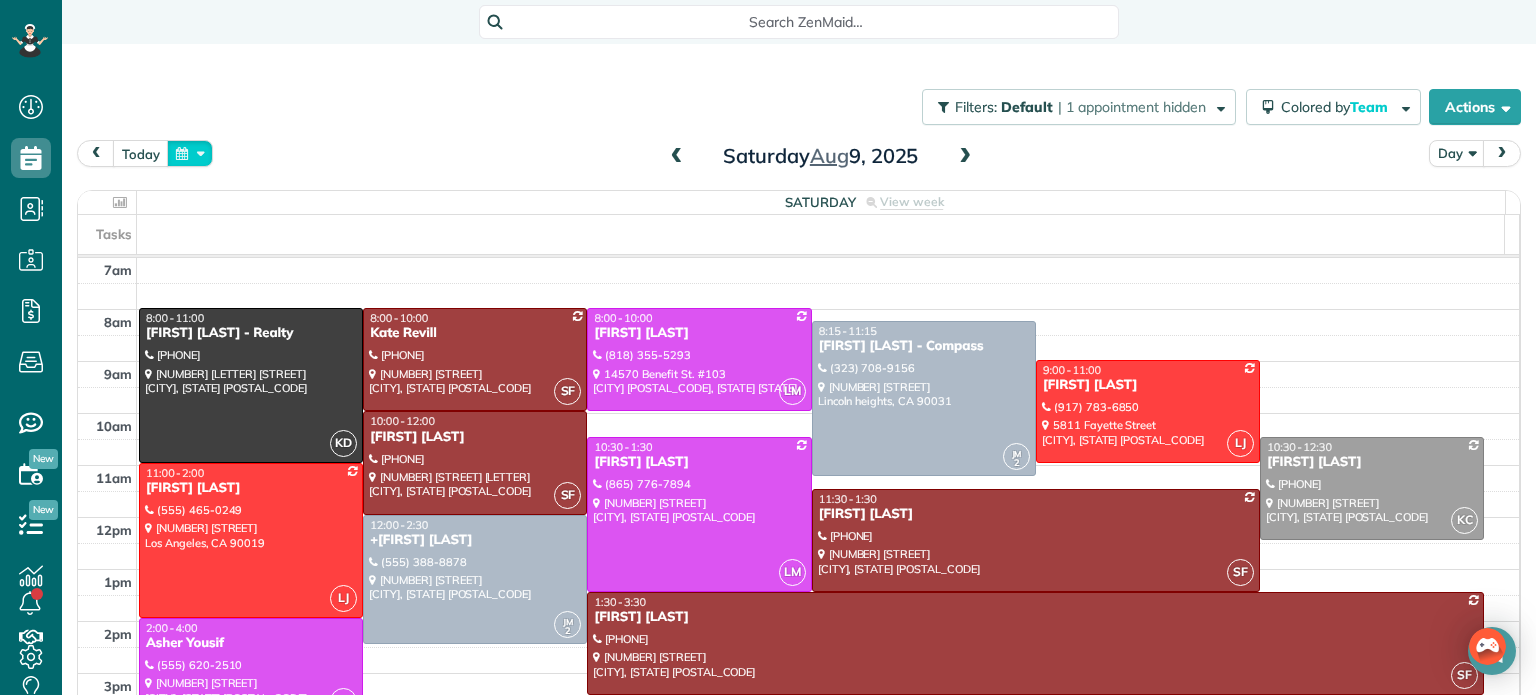 click at bounding box center (190, 153) 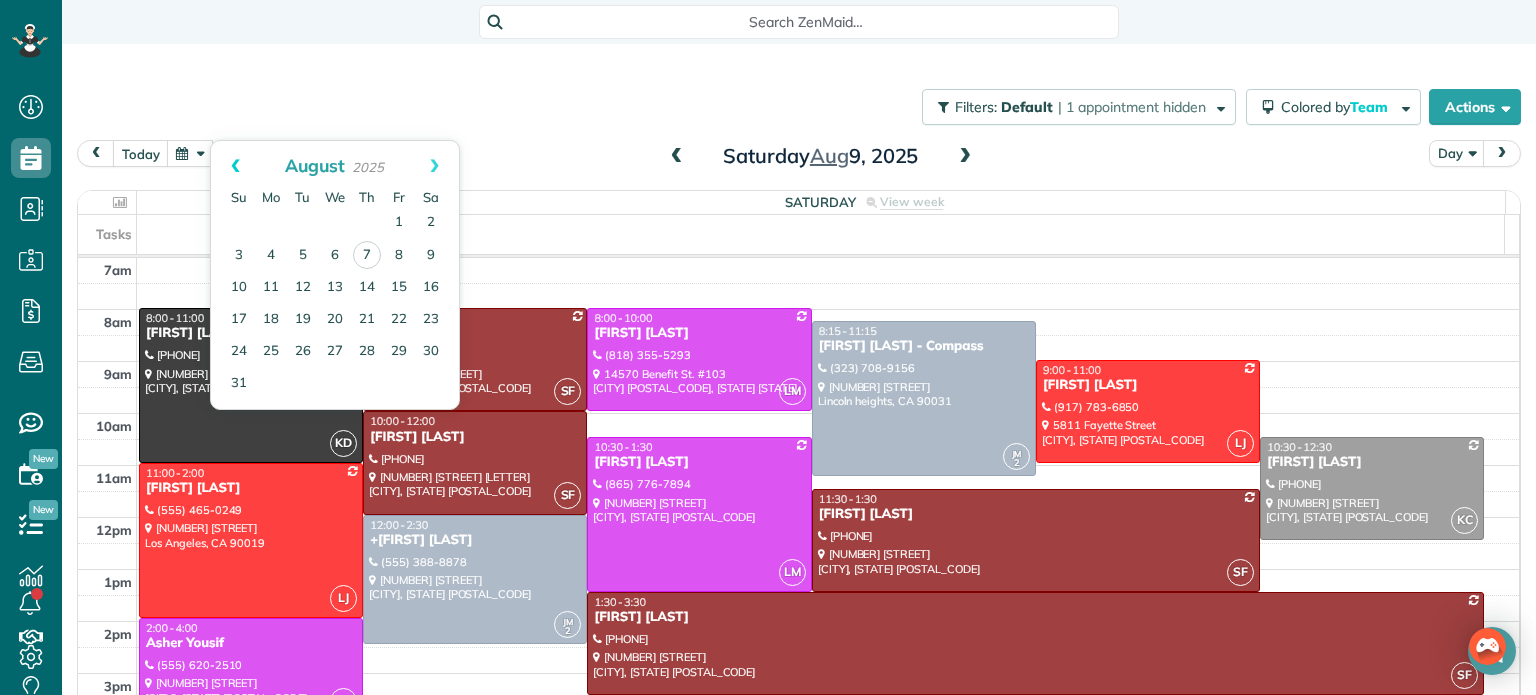 click on "Prev" at bounding box center (235, 166) 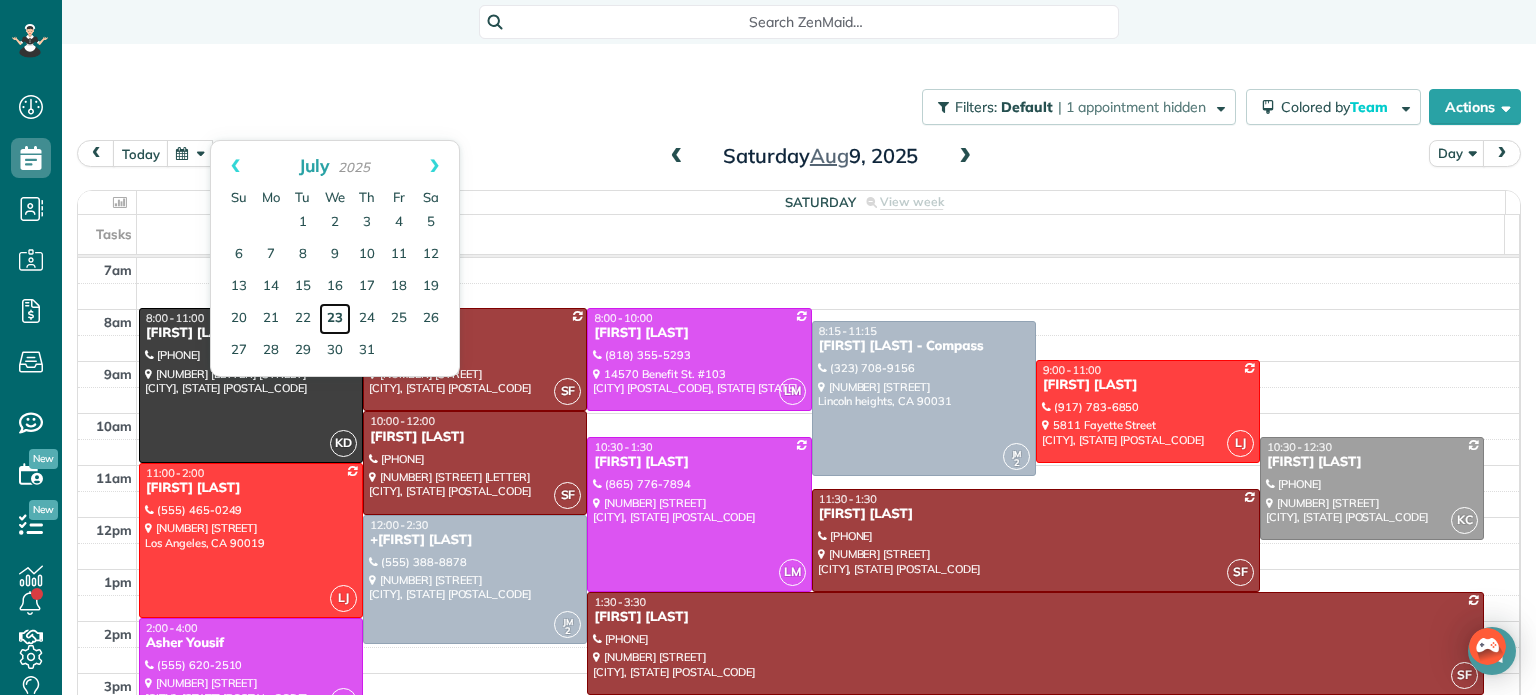 click on "23" at bounding box center [335, 319] 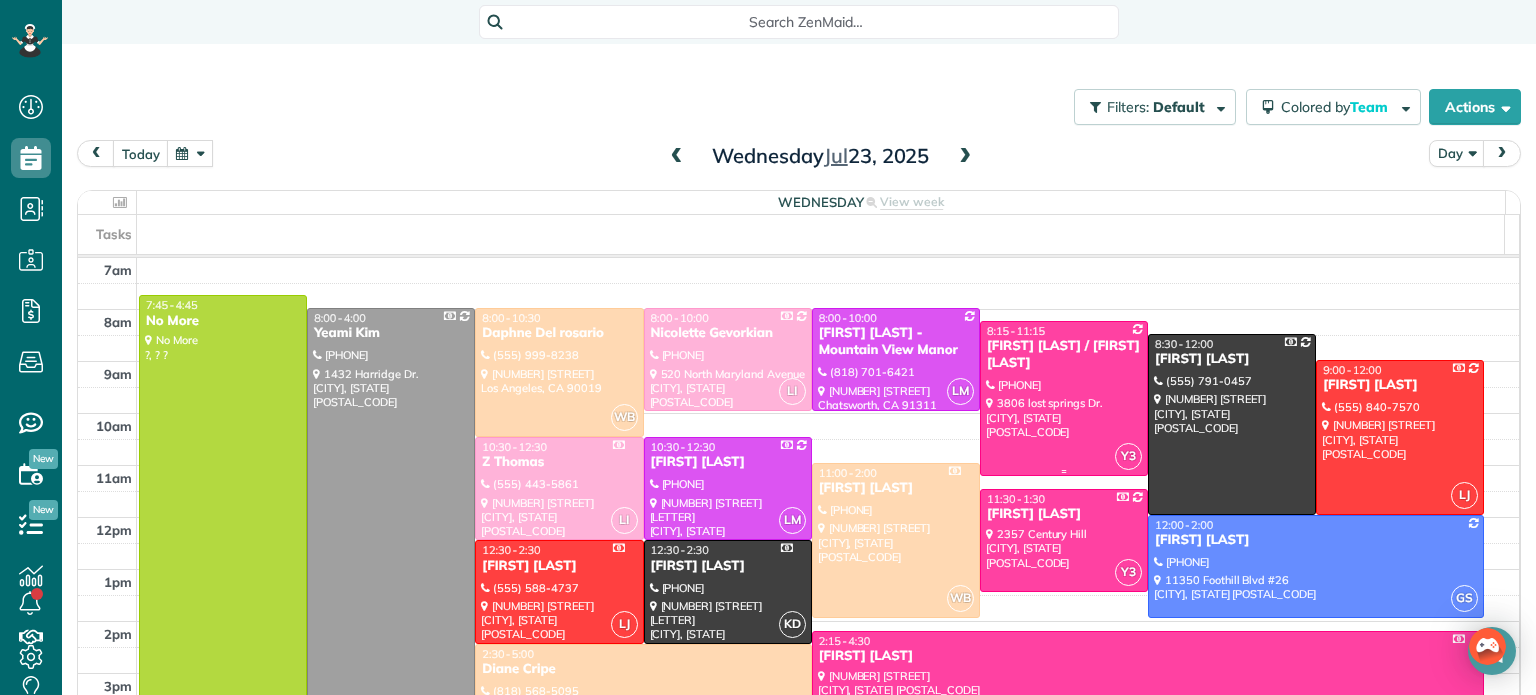 click on "[FIRST] [LAST] / [FIRST] [LAST]" at bounding box center [1064, 355] 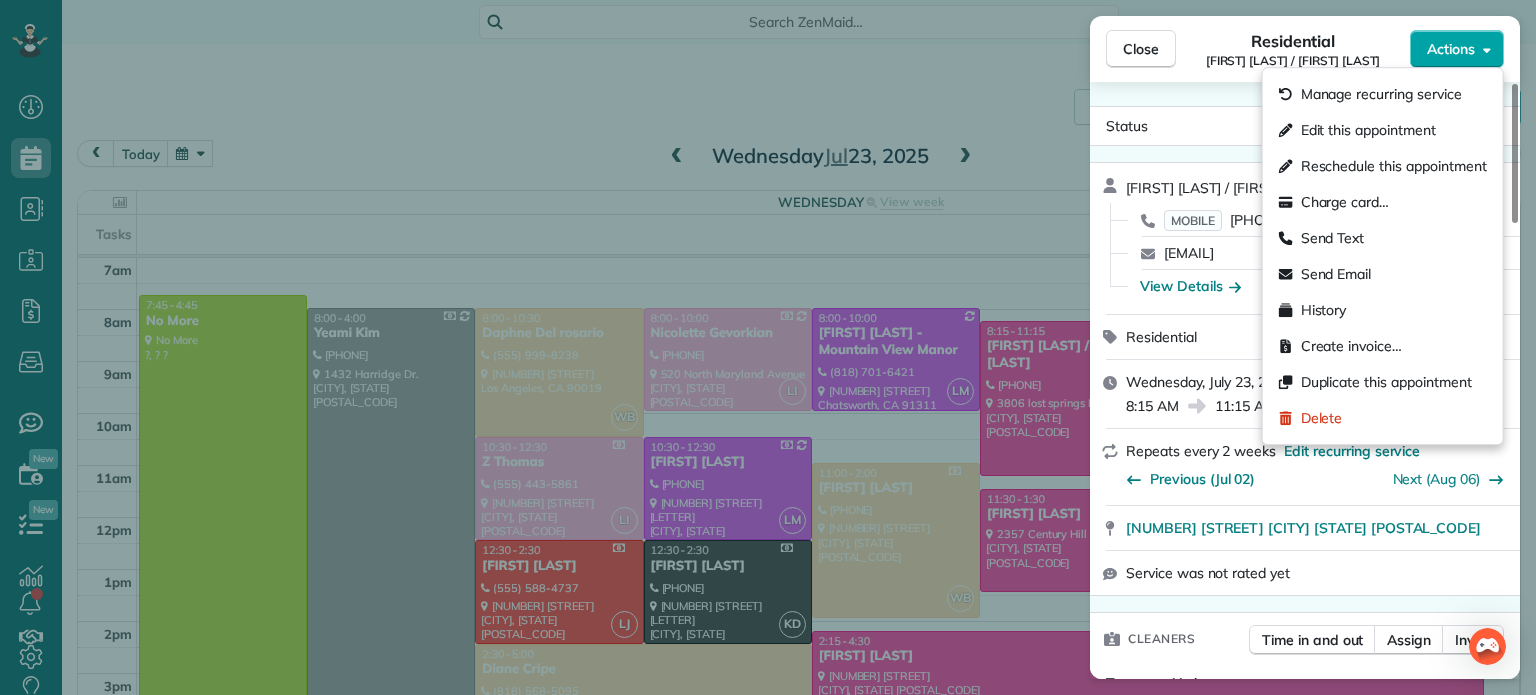 click on "Actions" at bounding box center (1451, 49) 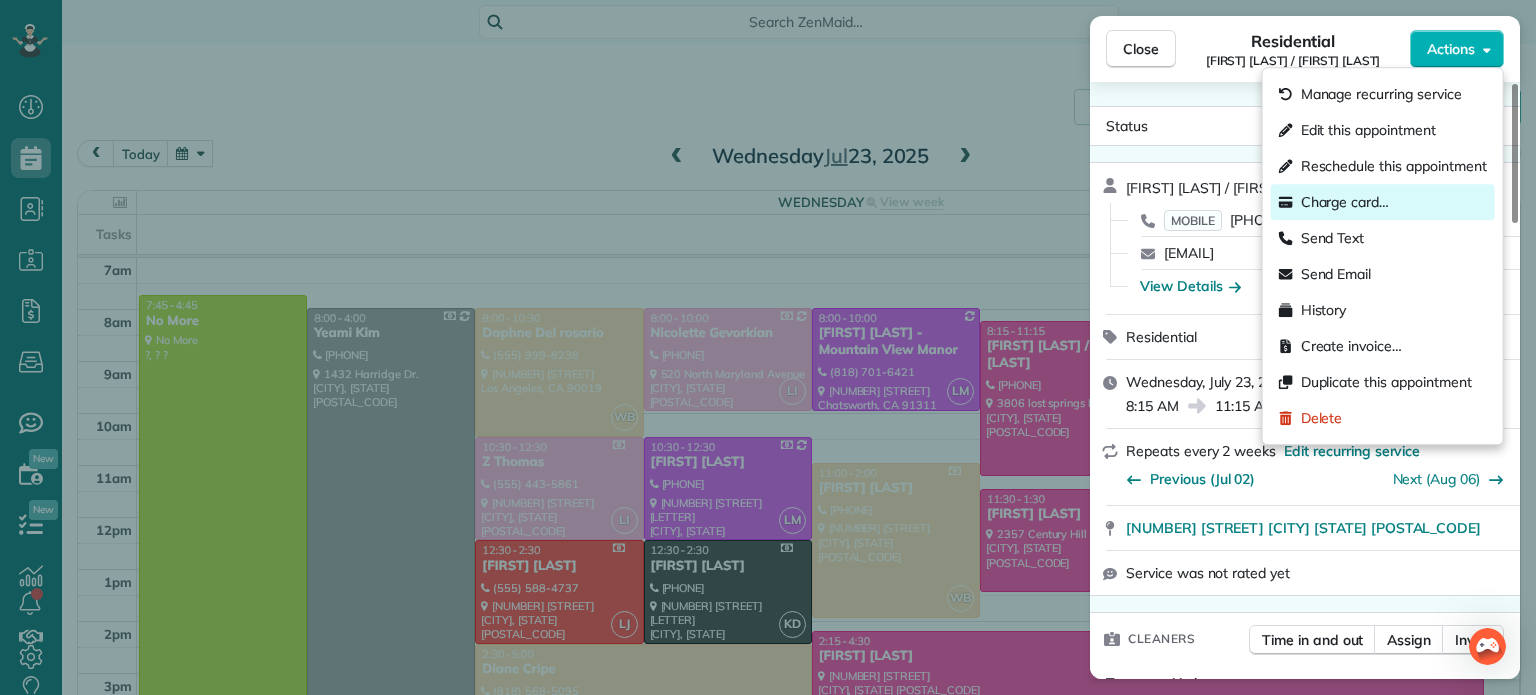 click on "Charge card…" at bounding box center [1345, 202] 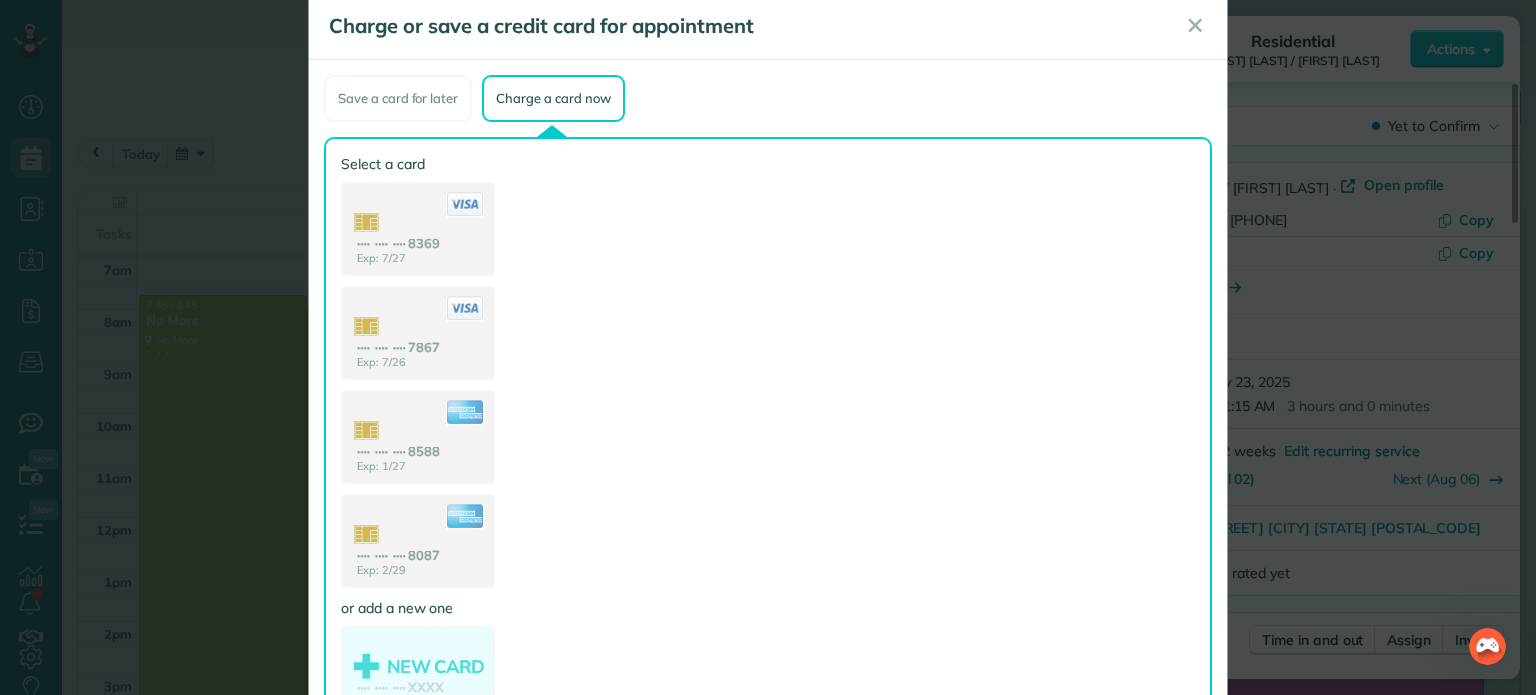 scroll, scrollTop: 135, scrollLeft: 0, axis: vertical 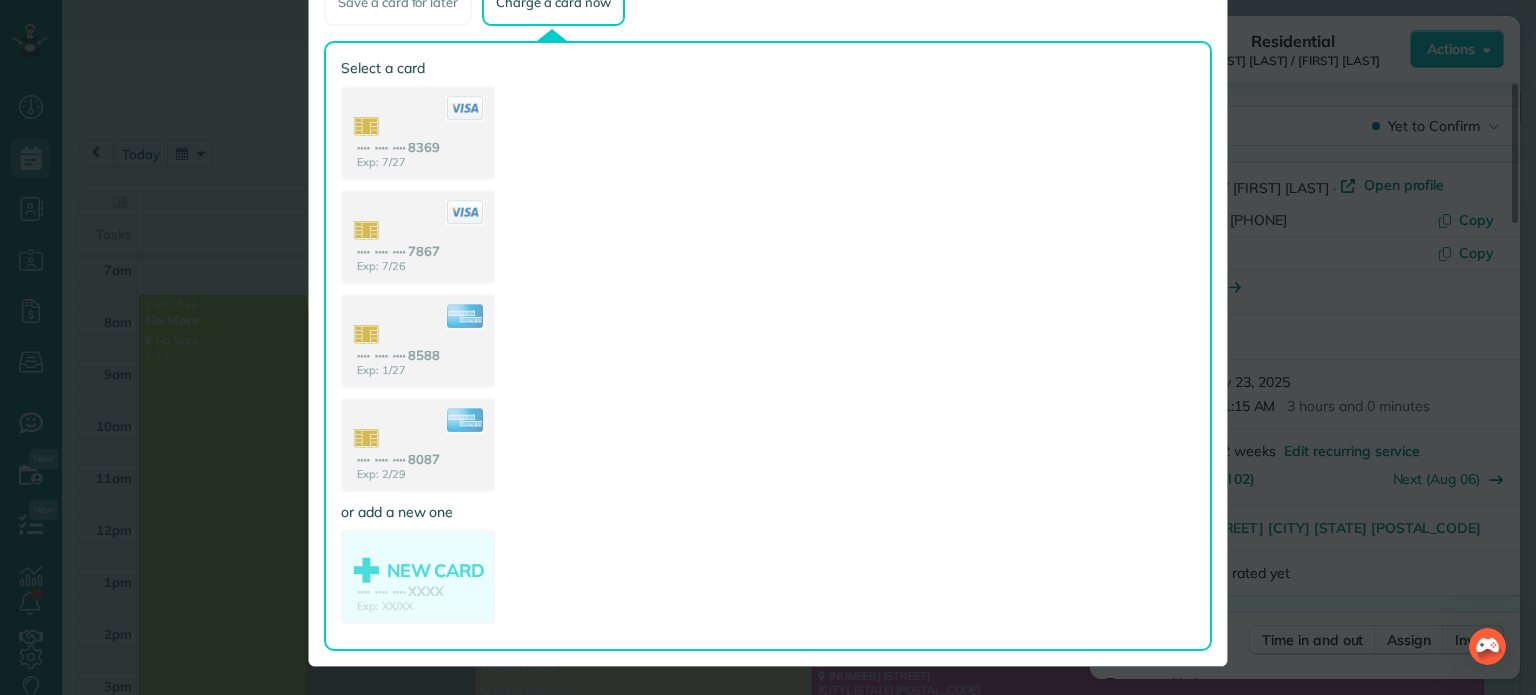 click on "Charge or save a credit card for appointment
✕
Save a card for later
Charge a card now
Select a card
Exp: 7/27
•••• •••• •••• 8369
Exp: 7/26
•••• •••• •••• 7867
Exp: 1/27
•••• •••• •••• 8588
8087 * *" at bounding box center (768, 347) 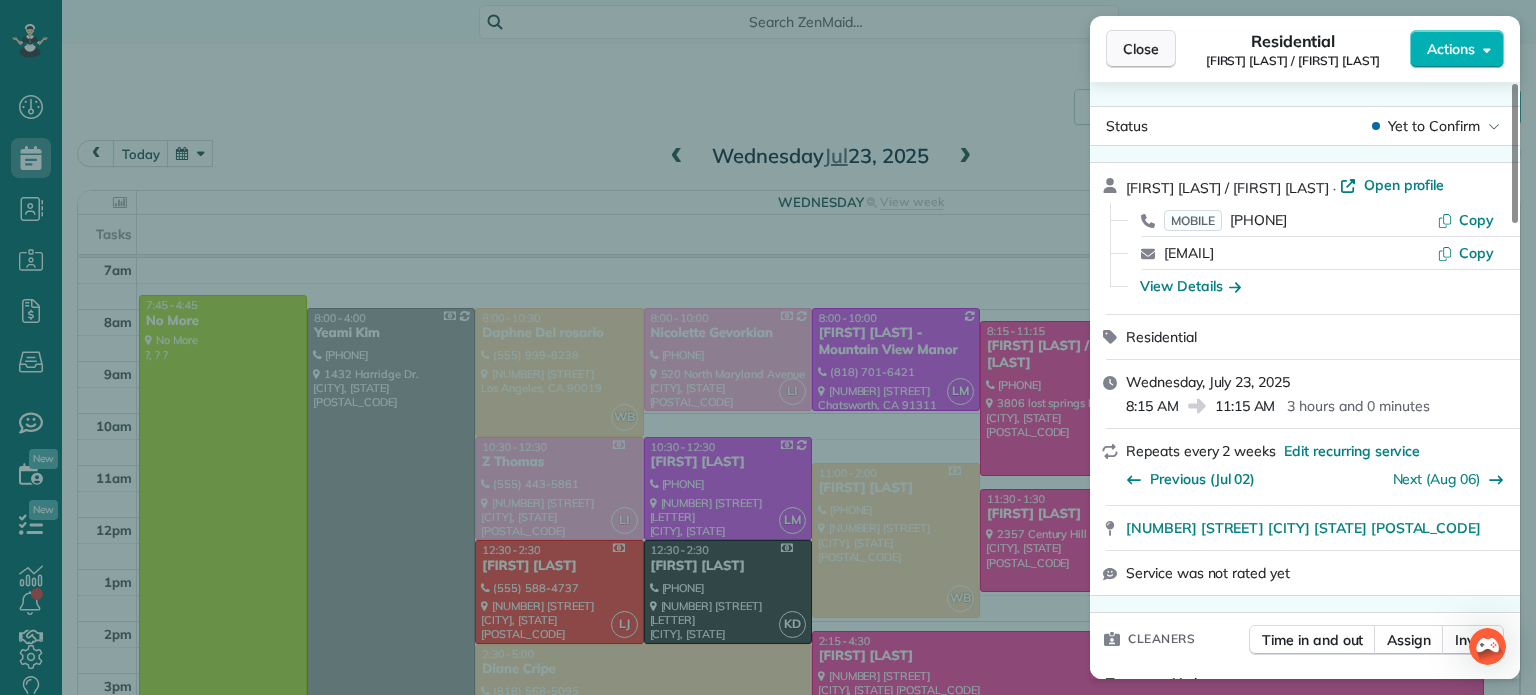 click on "Close" at bounding box center [1141, 49] 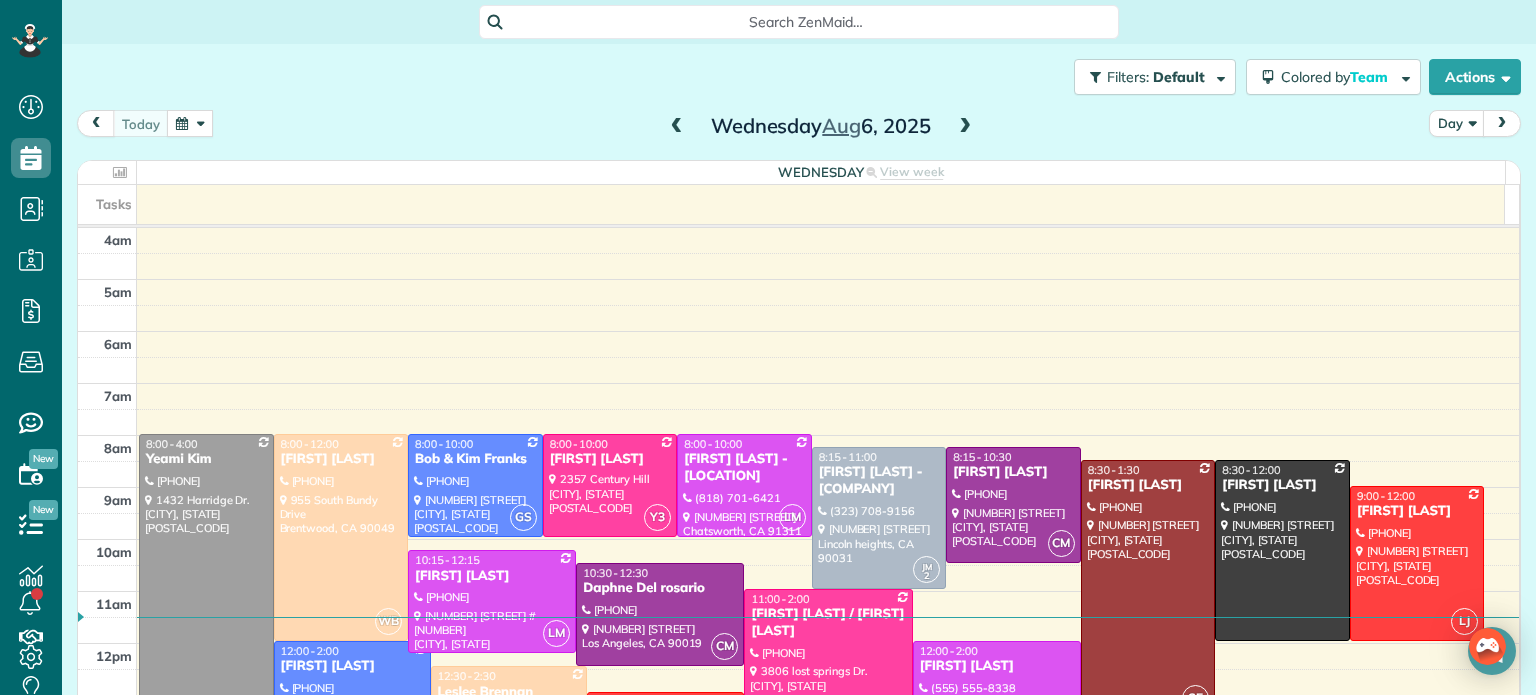 scroll, scrollTop: 0, scrollLeft: 0, axis: both 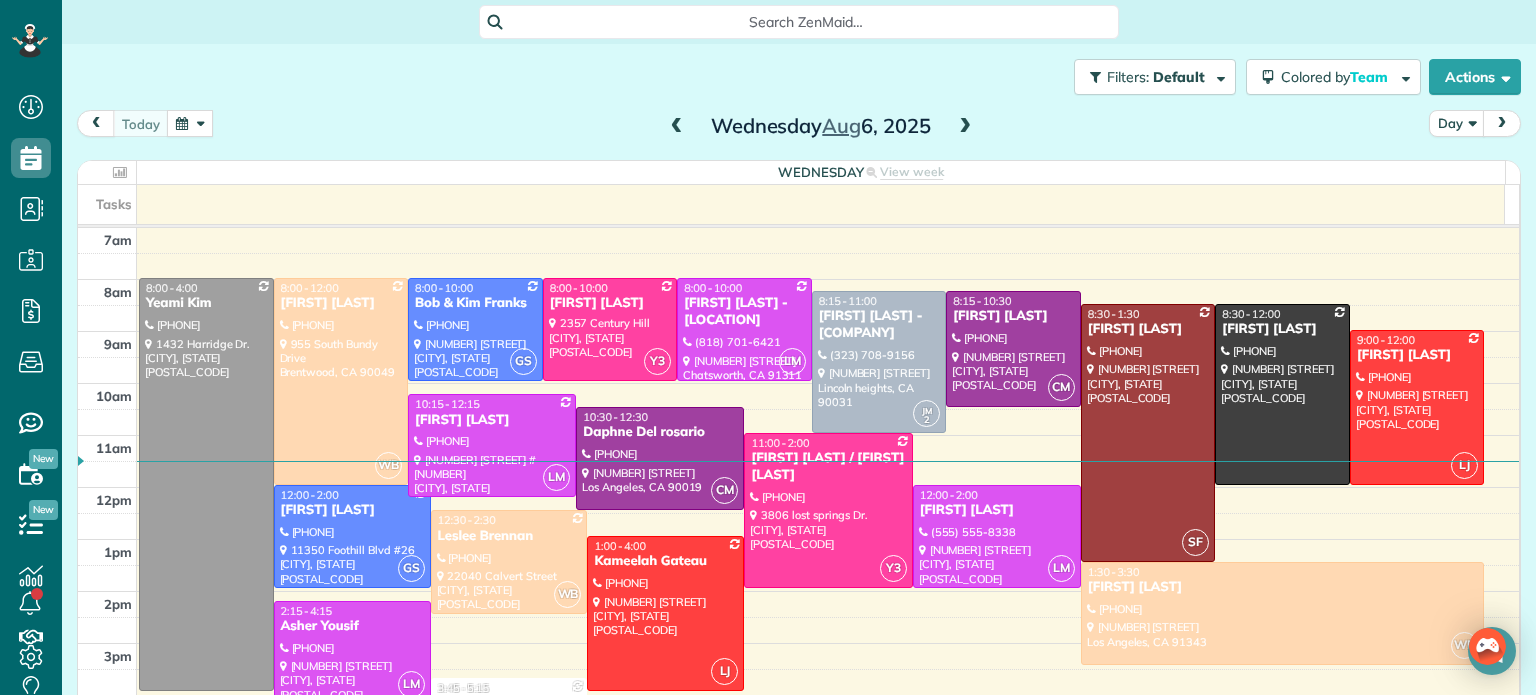 click at bounding box center [190, 123] 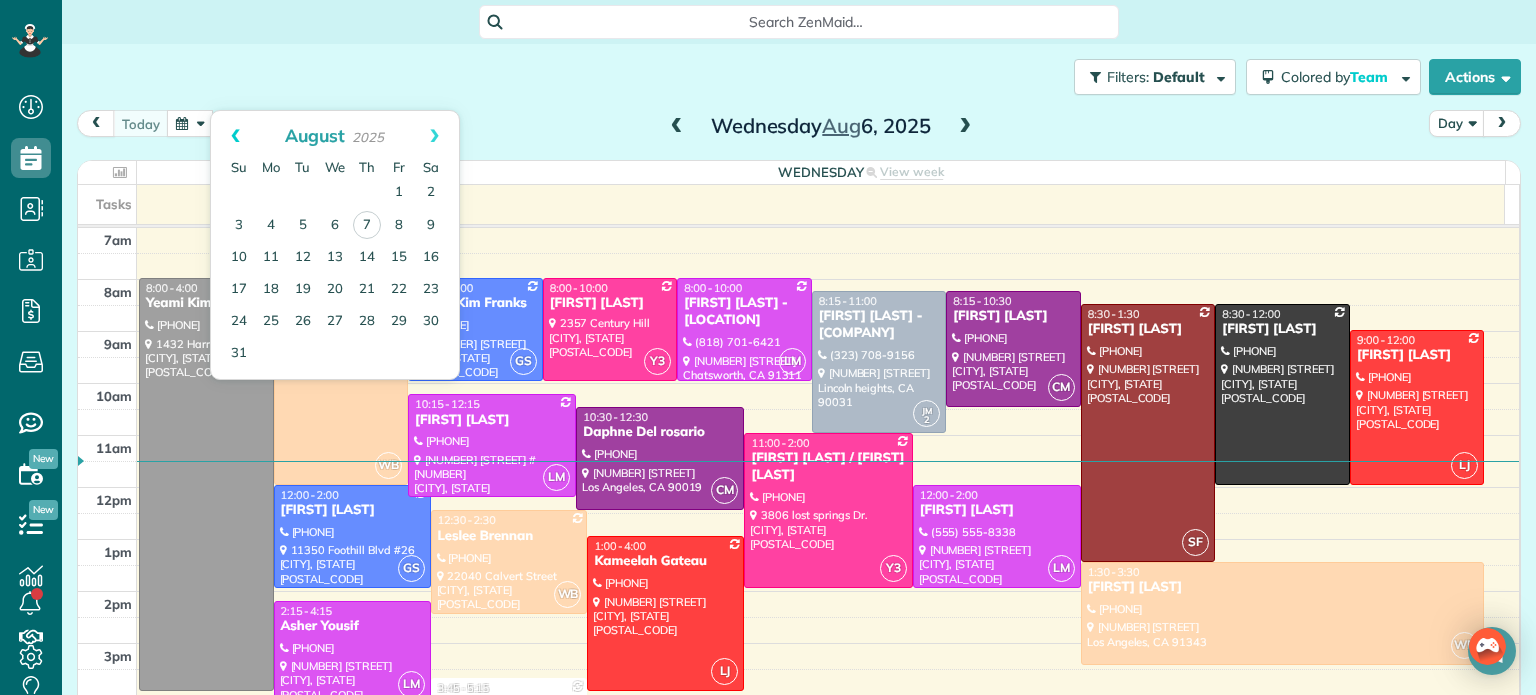 click on "Prev" at bounding box center [235, 136] 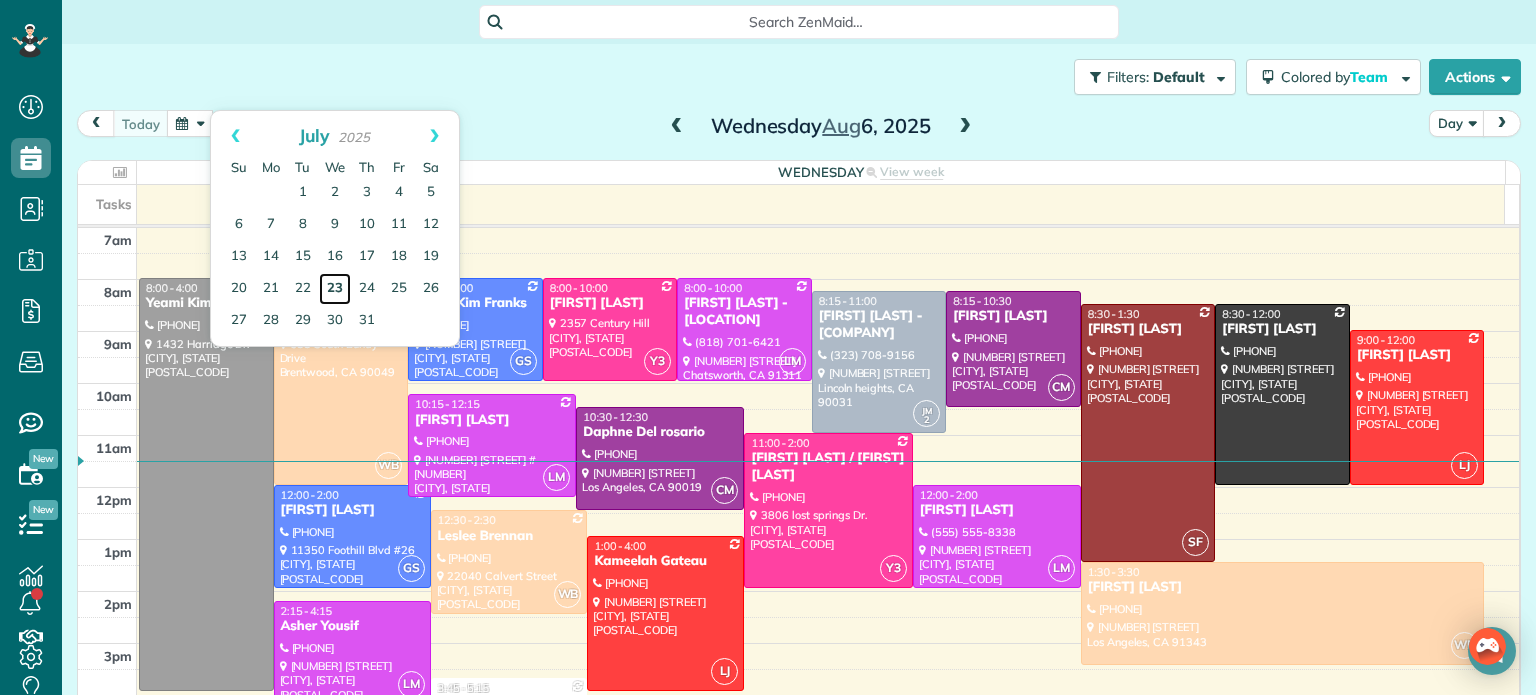 click on "23" at bounding box center [335, 289] 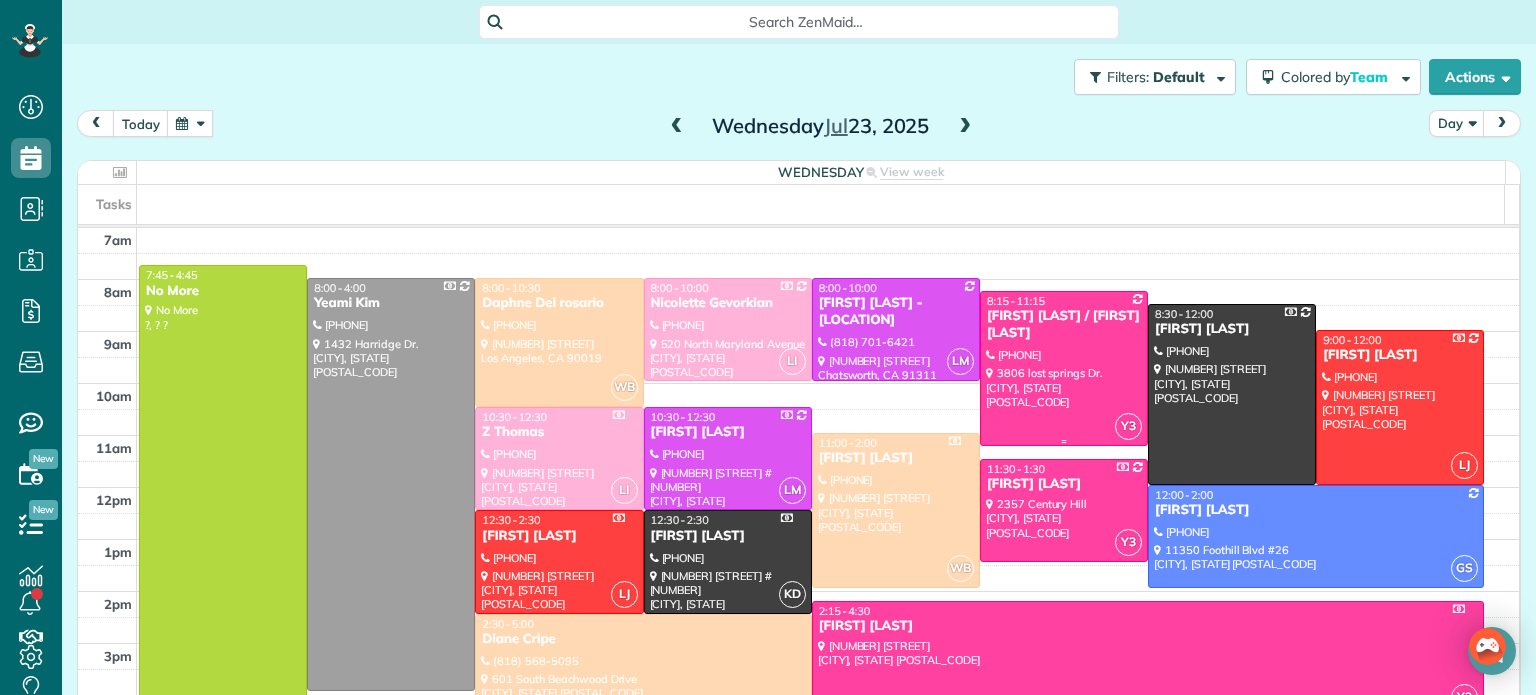 click at bounding box center [1064, 368] 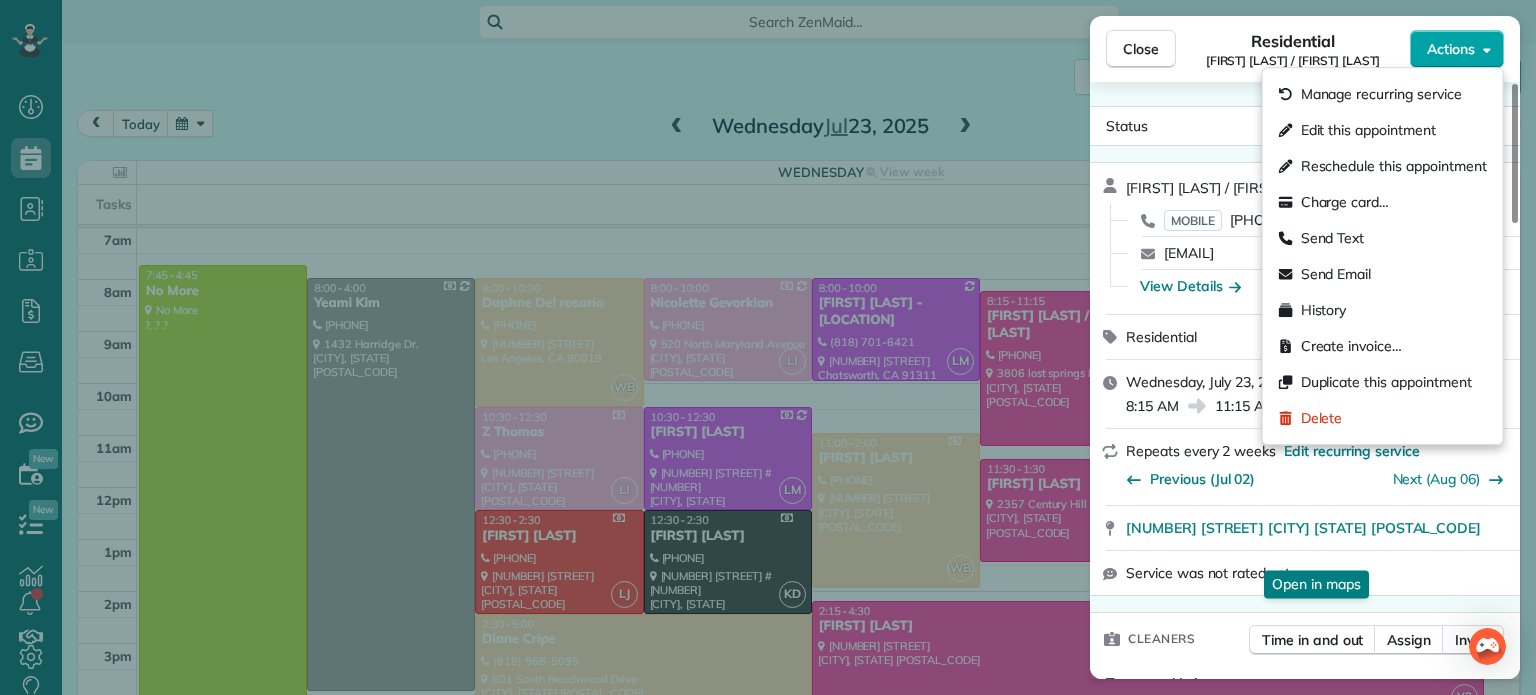 click on "Actions" at bounding box center (1451, 49) 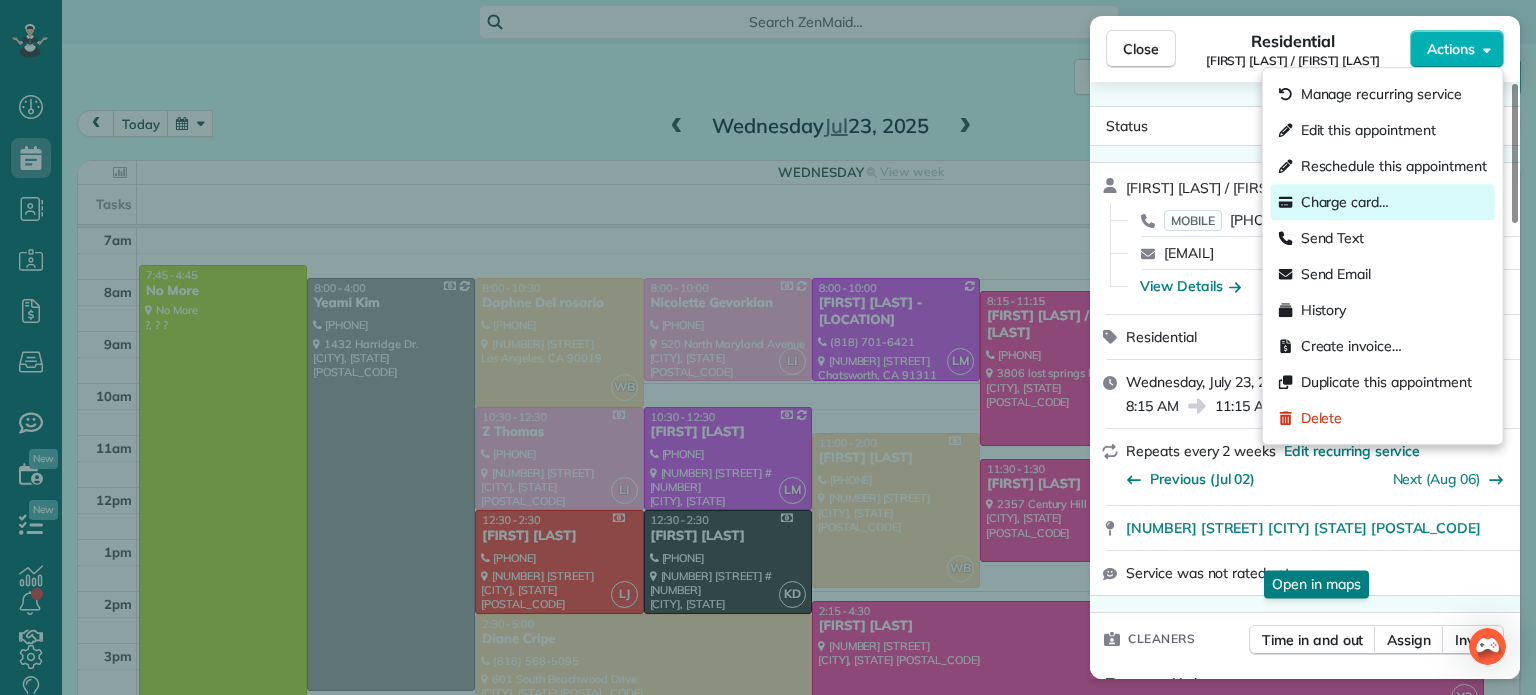click on "Charge card…" at bounding box center [1345, 202] 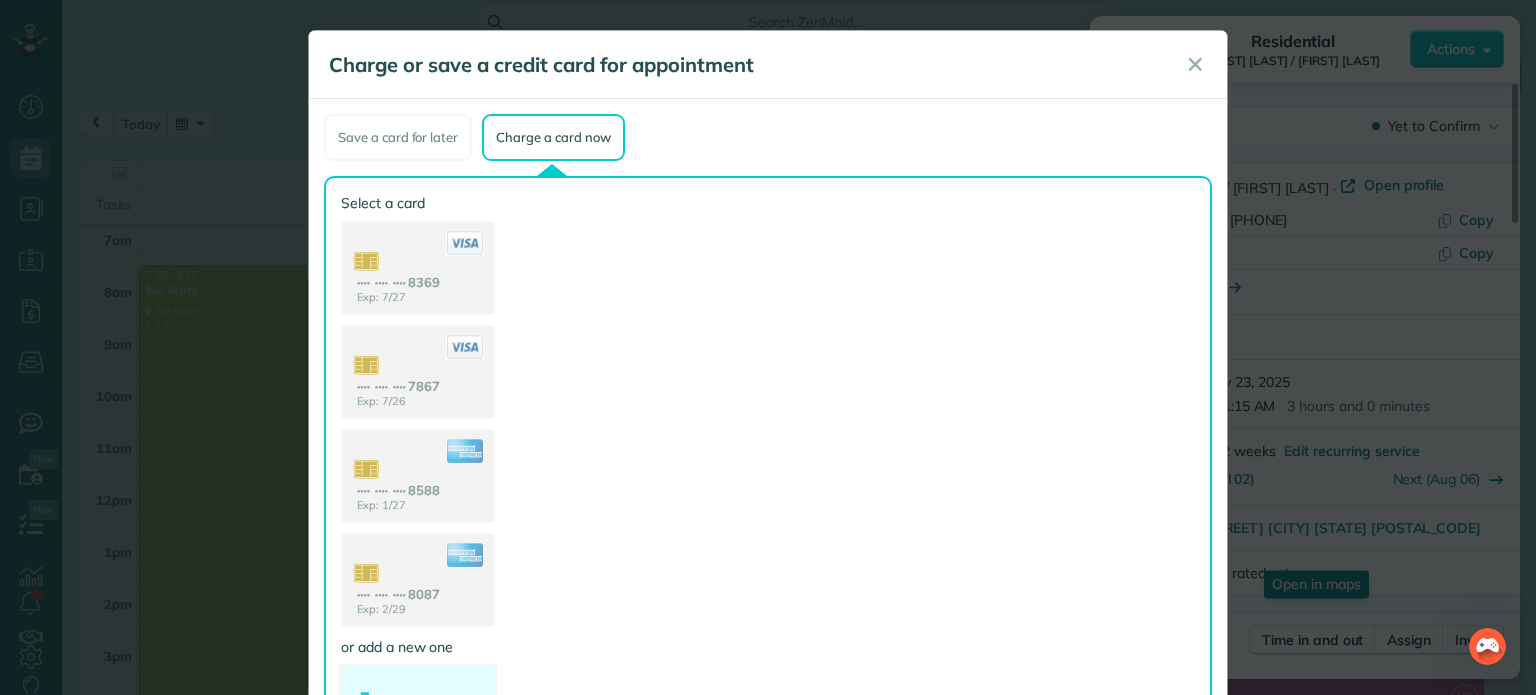 click 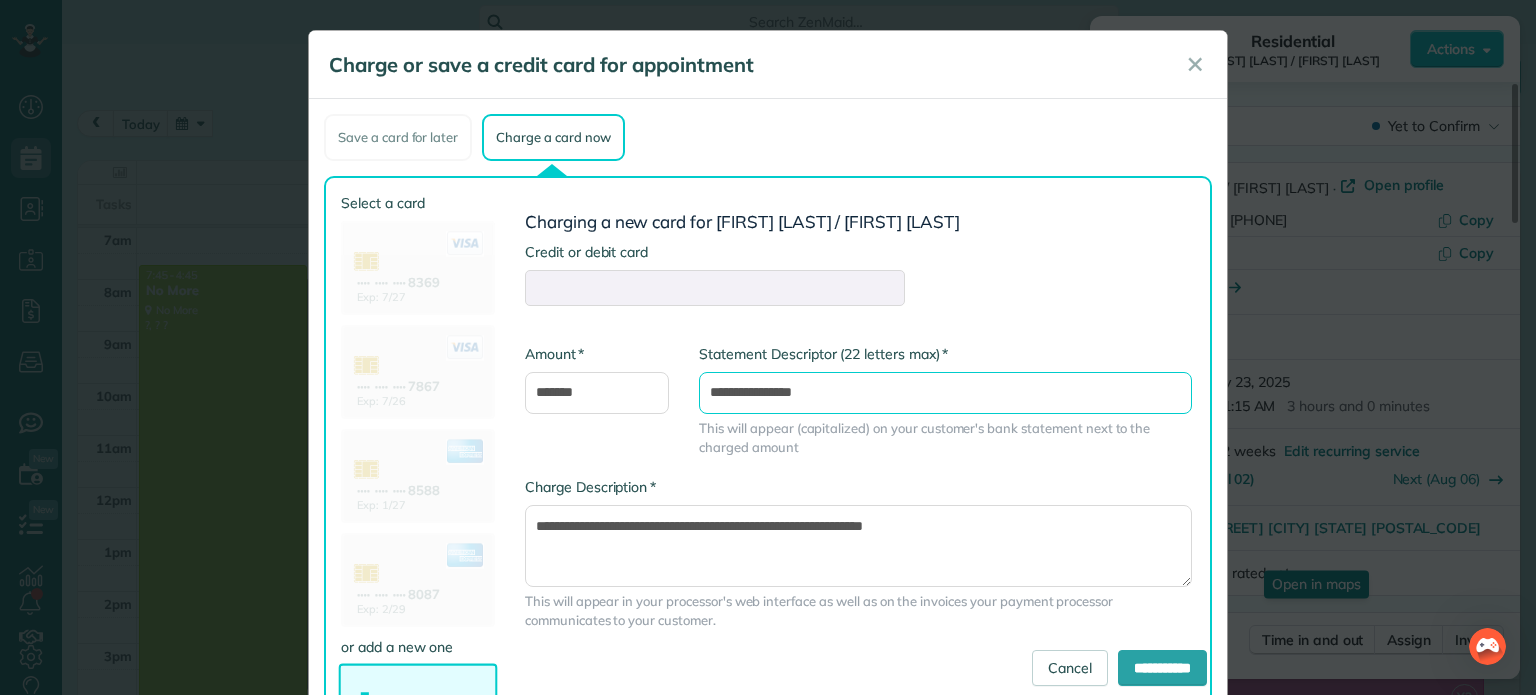 click on "**********" at bounding box center [945, 393] 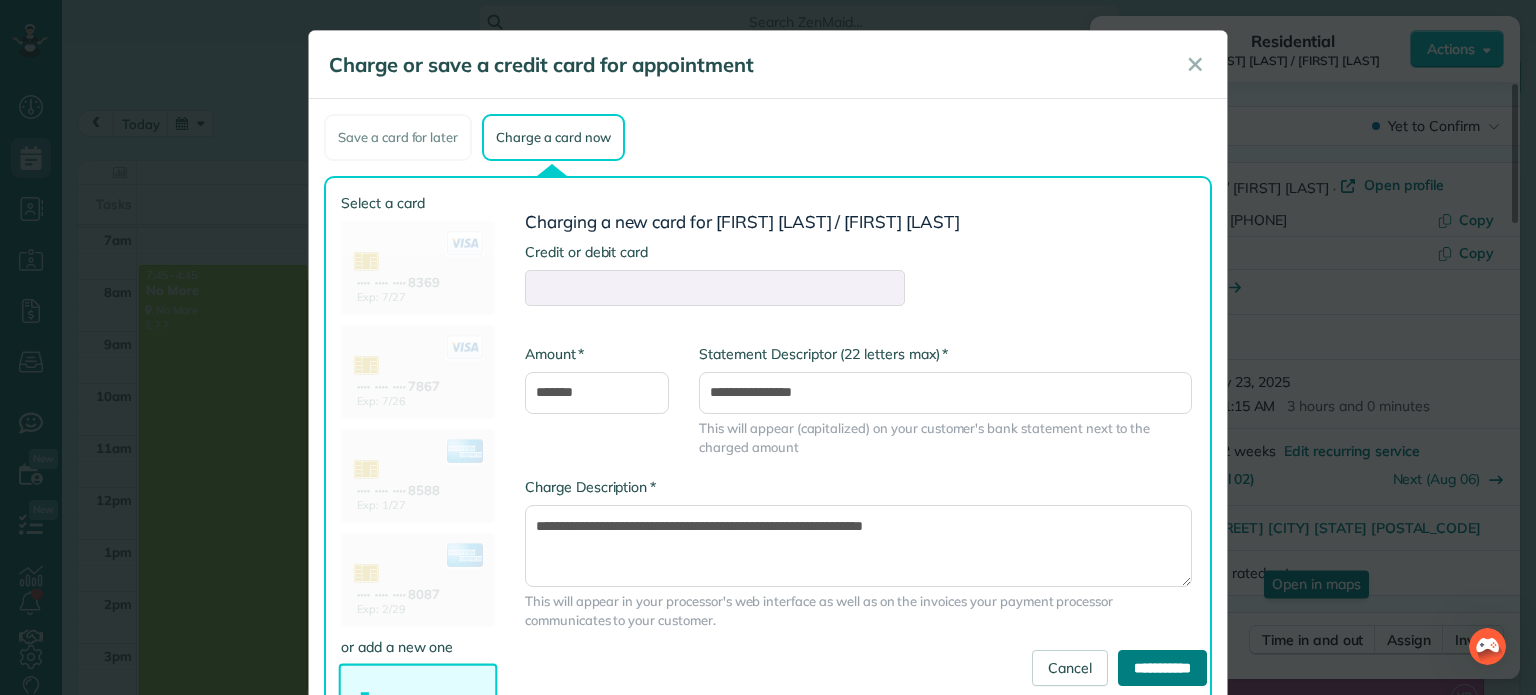 click on "**********" at bounding box center [1162, 668] 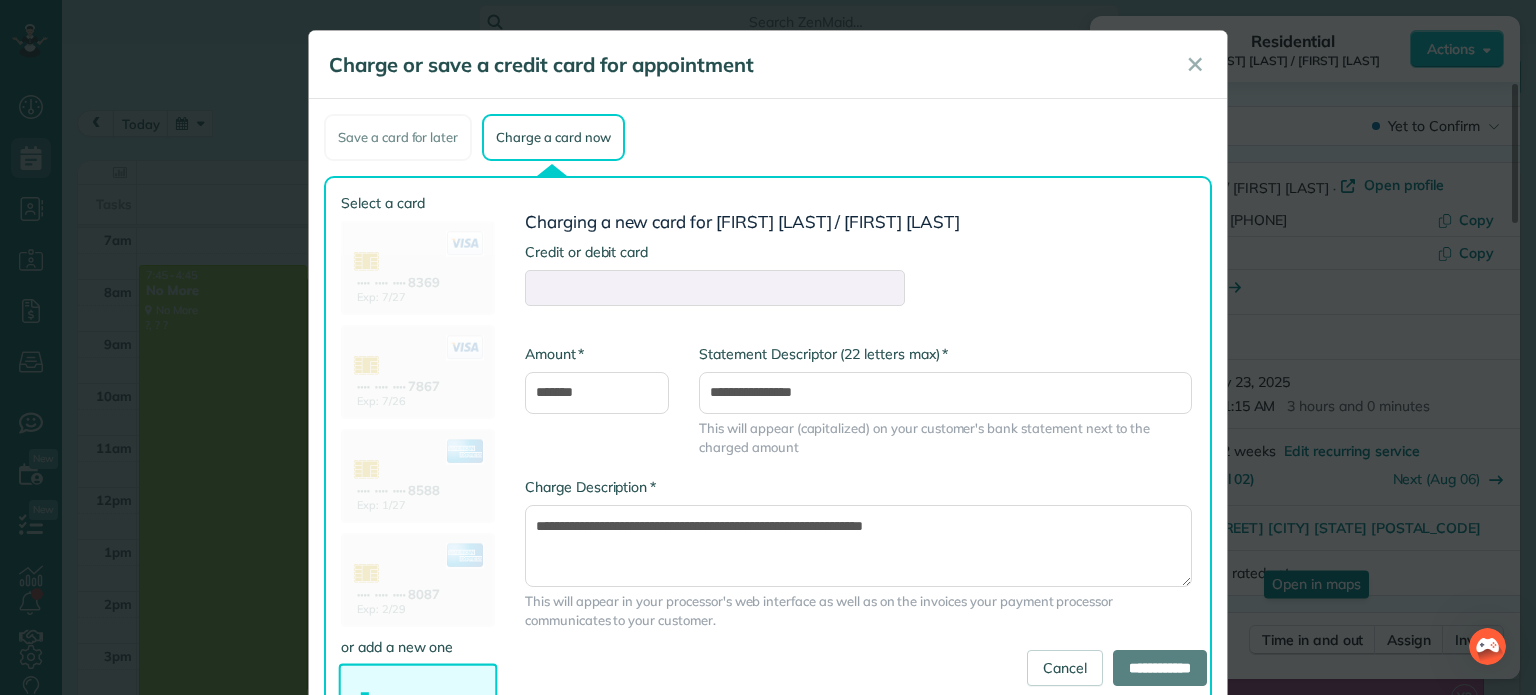 type on "**********" 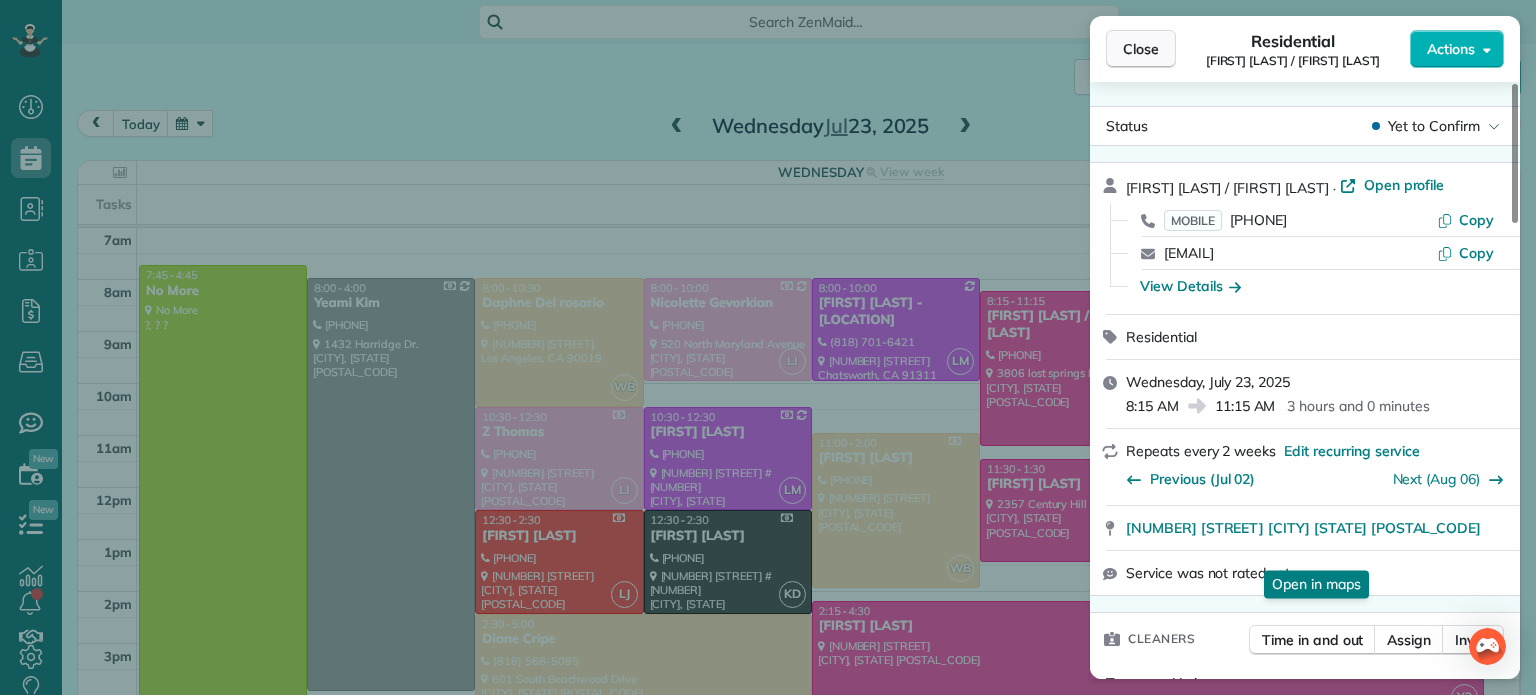 click on "Close" at bounding box center [1141, 49] 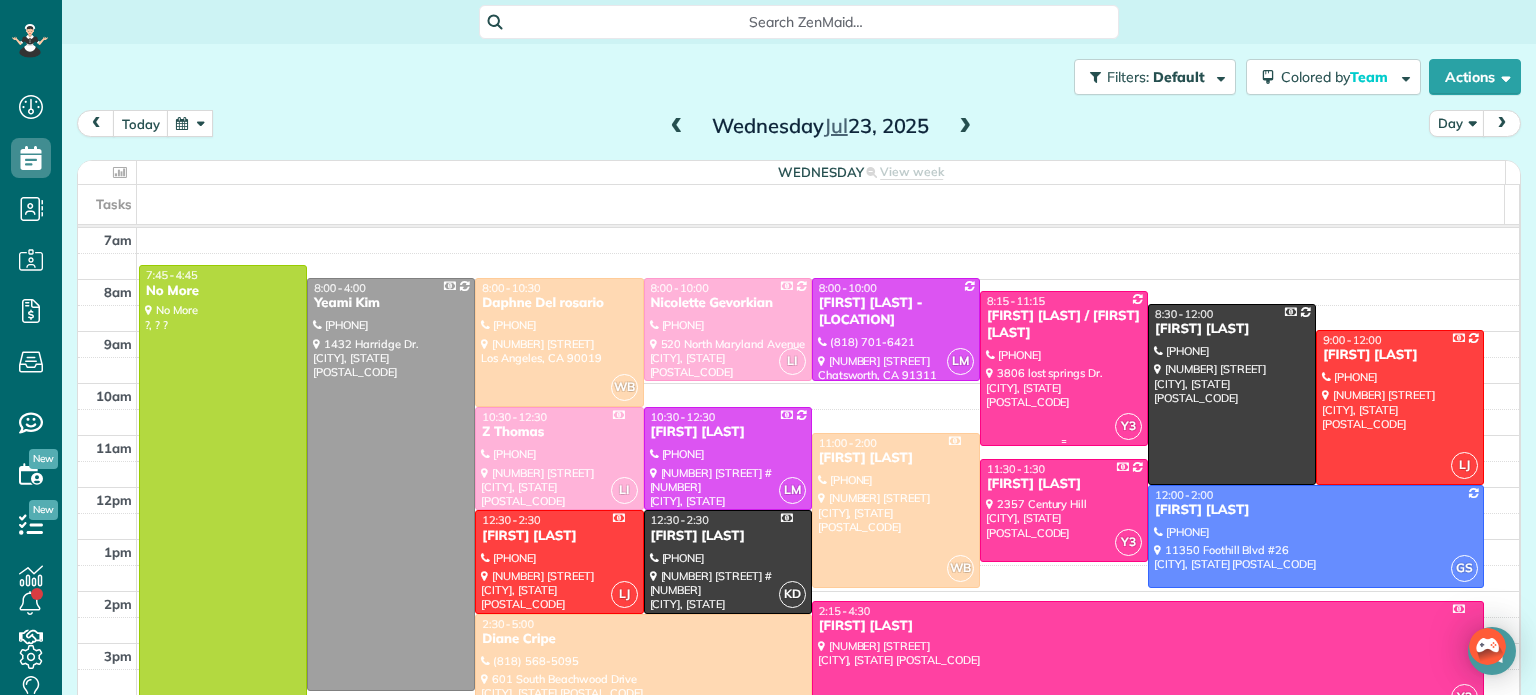 click at bounding box center (1064, 368) 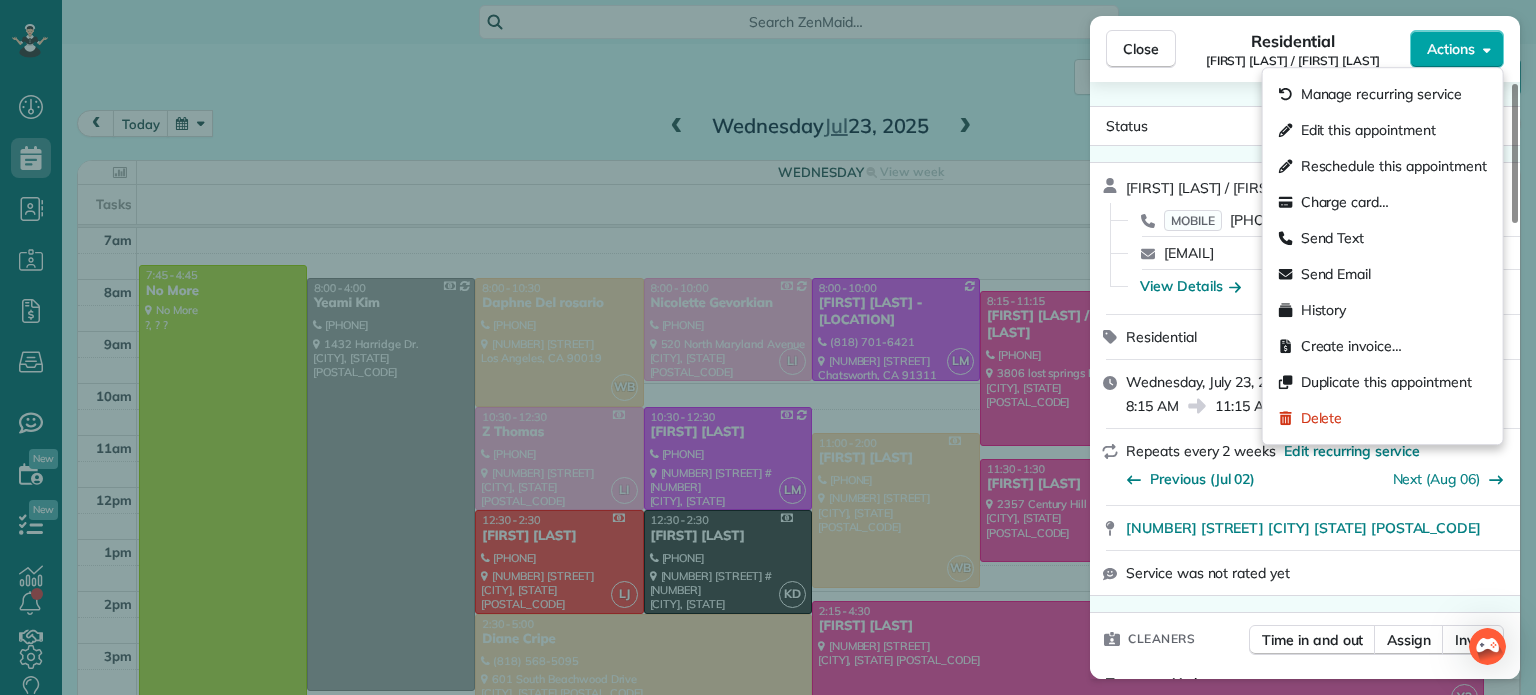 click on "Actions" at bounding box center [1451, 49] 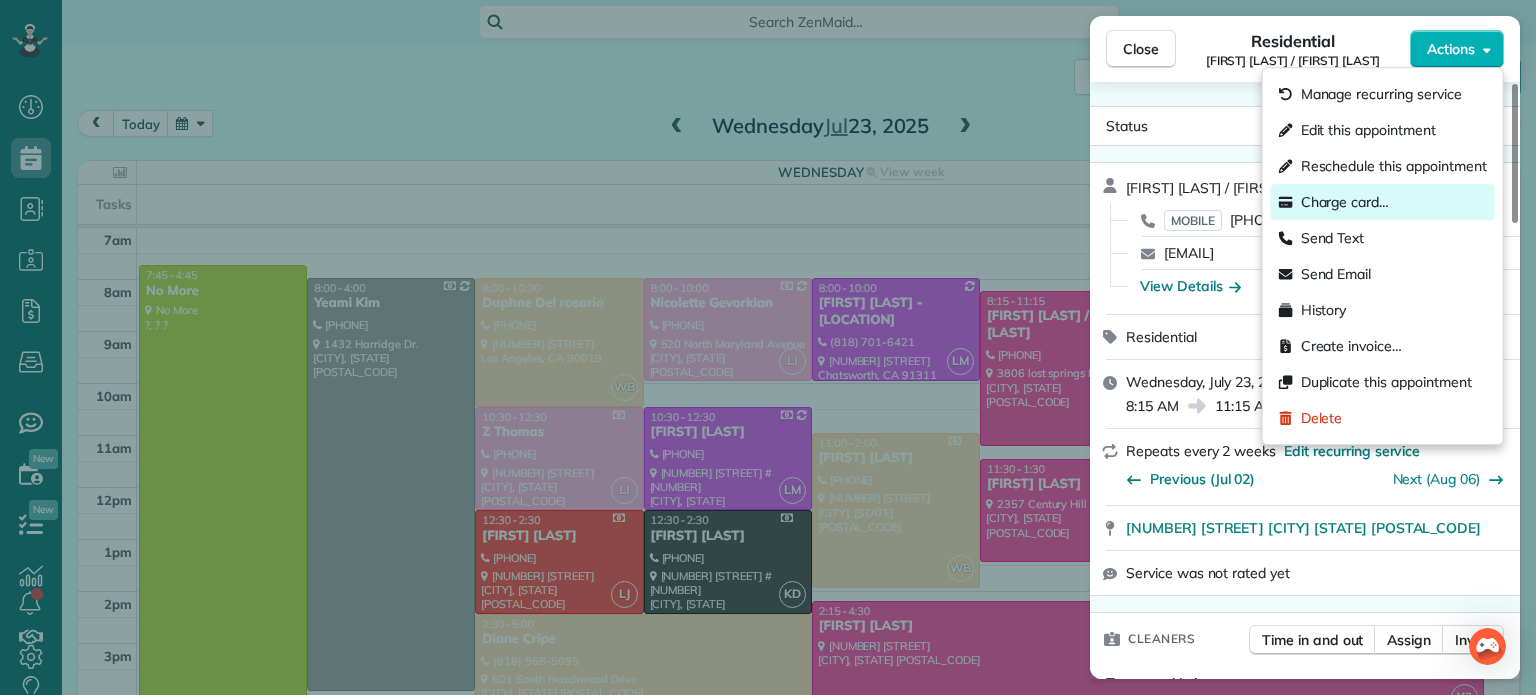click on "Charge card…" at bounding box center [1345, 202] 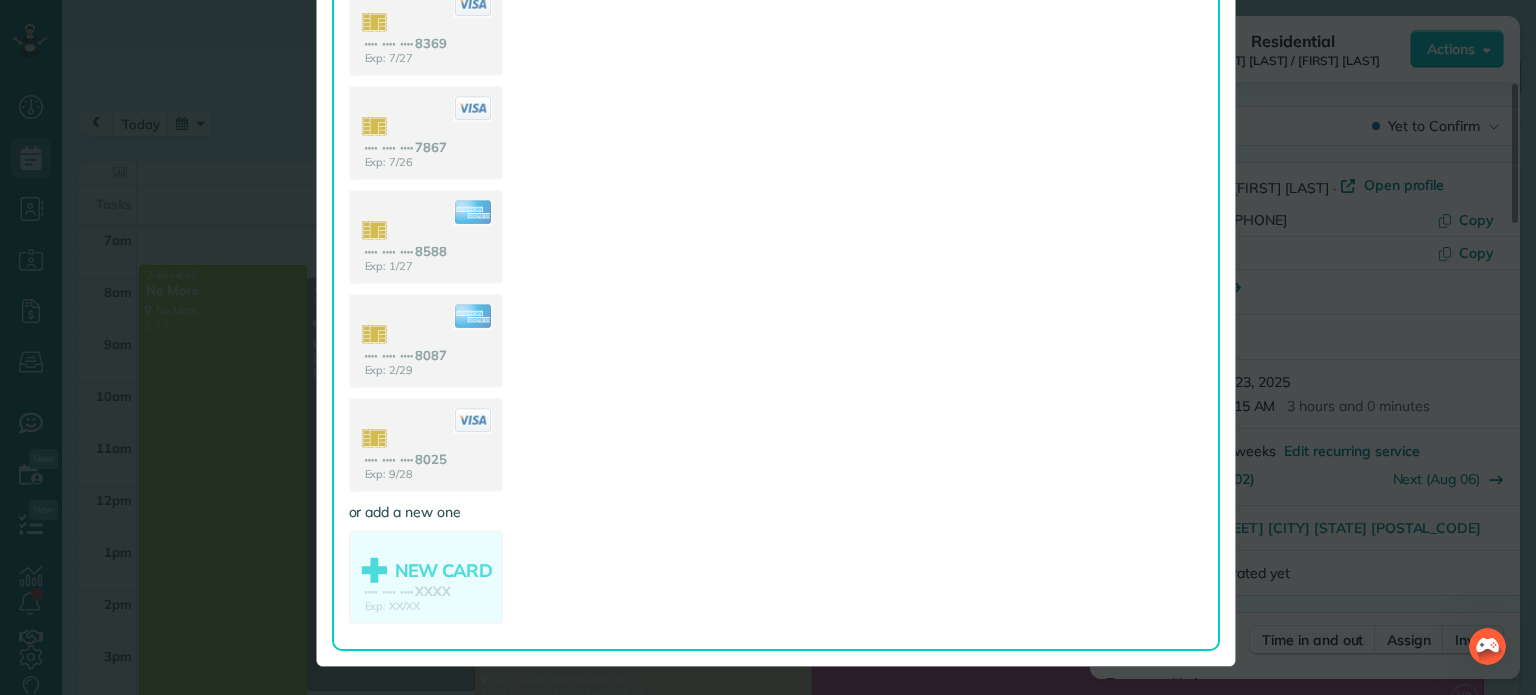 scroll, scrollTop: 0, scrollLeft: 0, axis: both 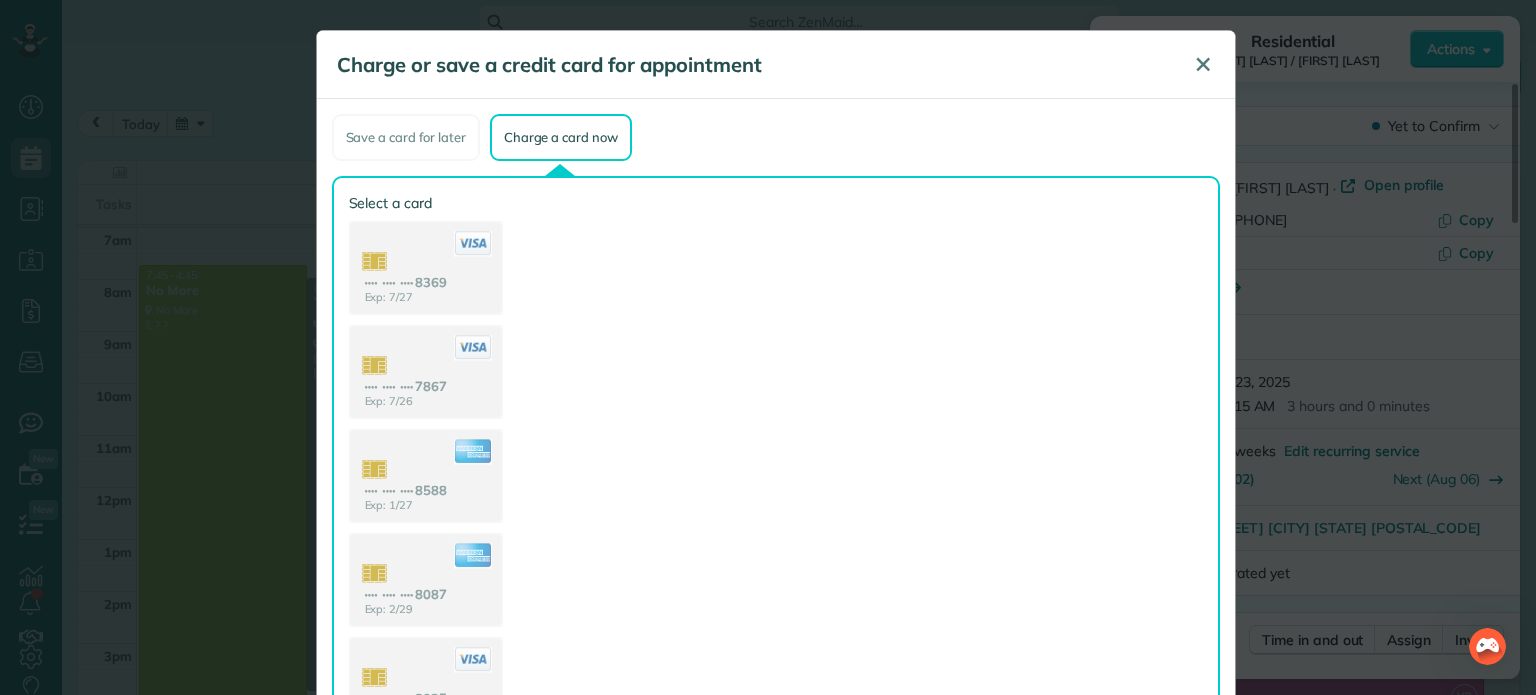 click on "✕" at bounding box center [1203, 65] 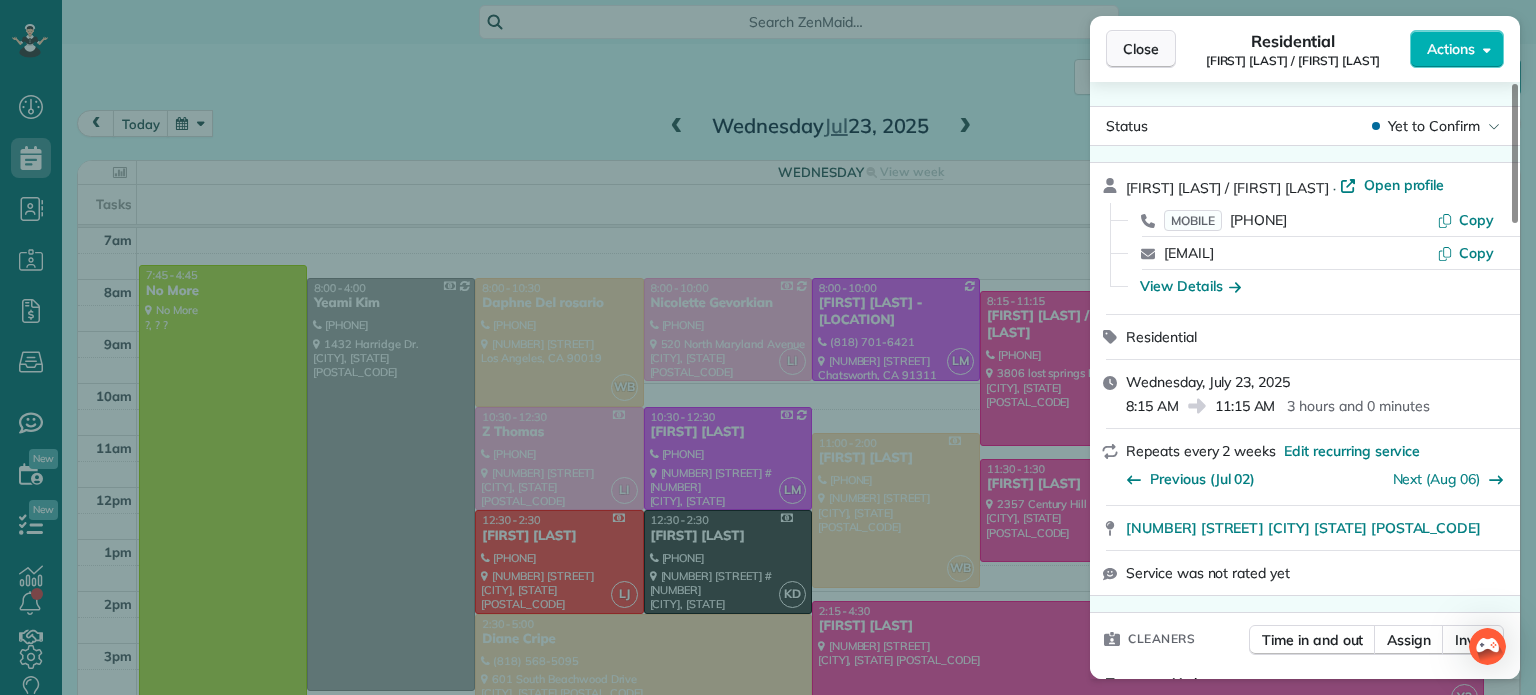 click on "Close" at bounding box center (1141, 49) 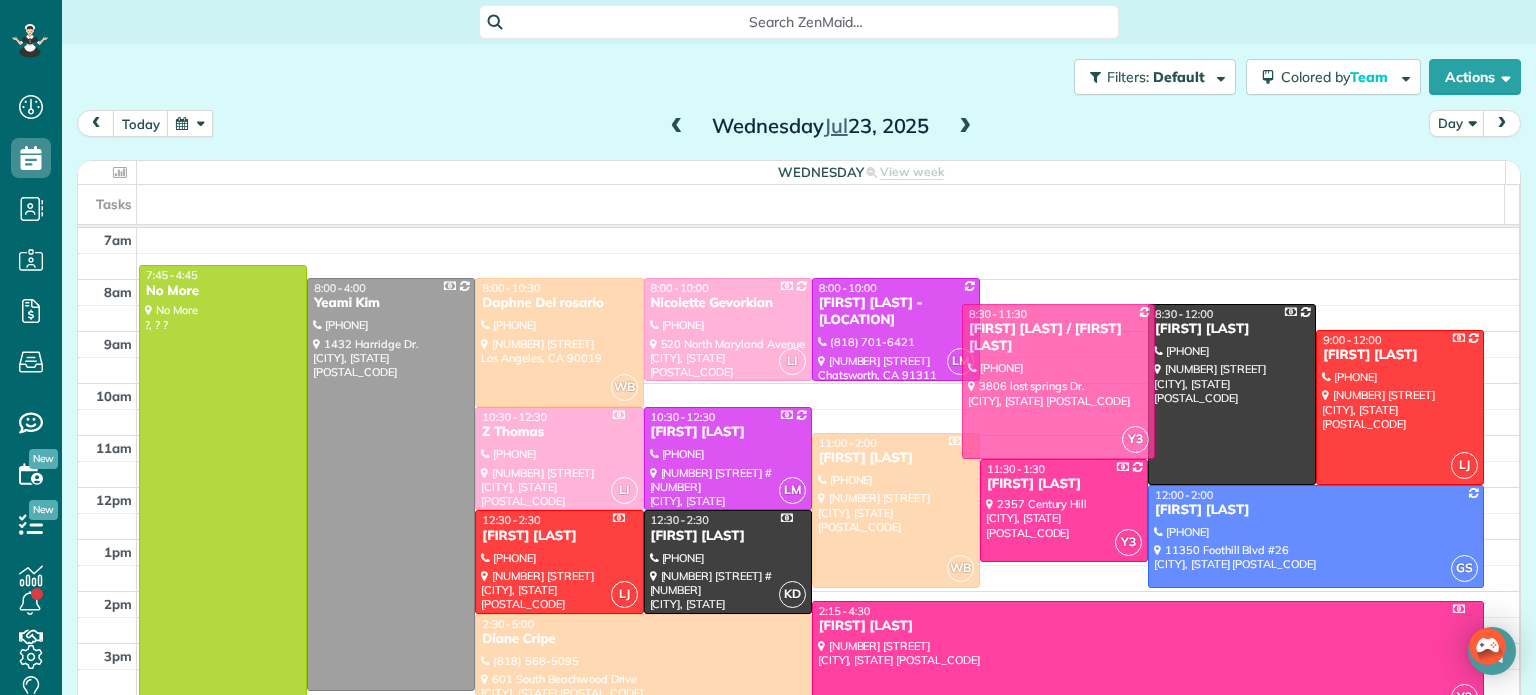 drag, startPoint x: 1020, startPoint y: 309, endPoint x: 1024, endPoint y: 319, distance: 10.770329 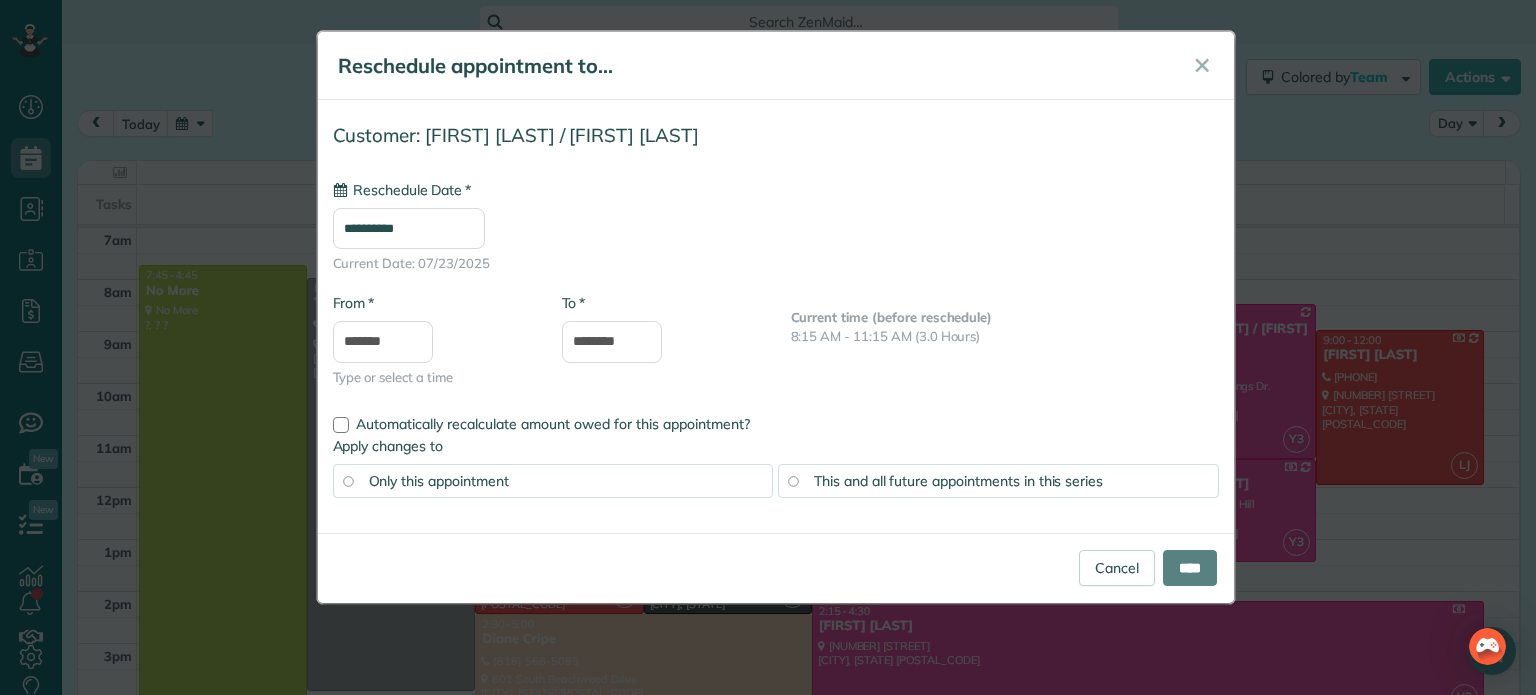 type on "**********" 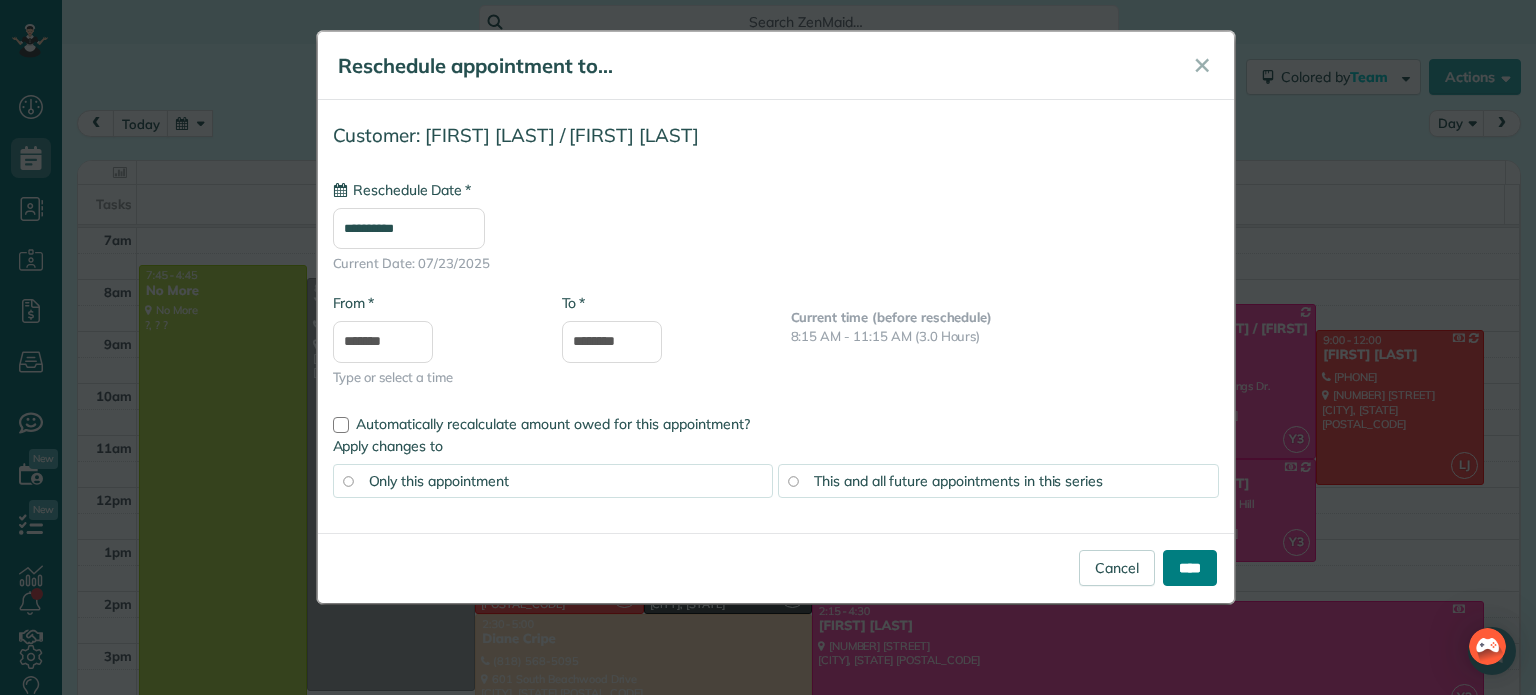 click on "****" at bounding box center [1190, 568] 